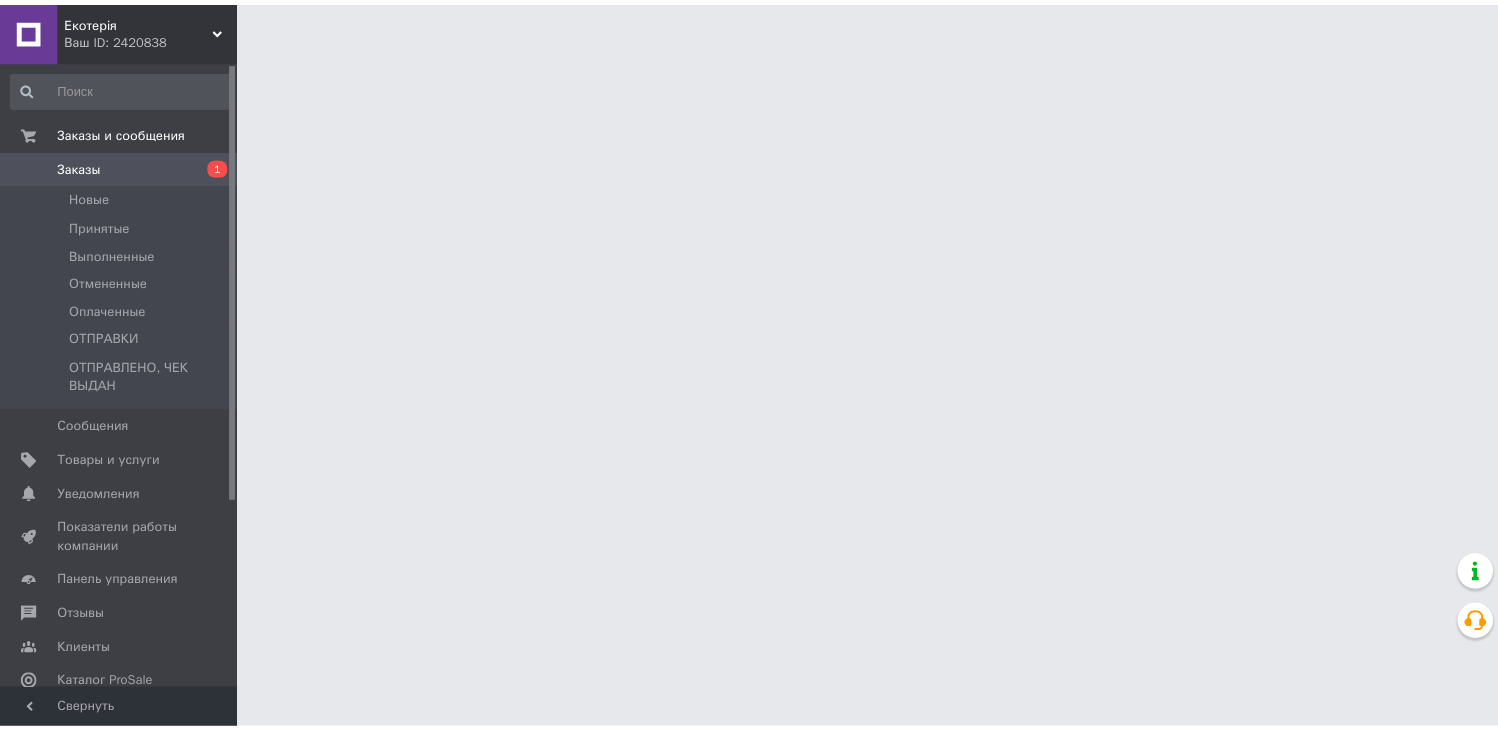 scroll, scrollTop: 0, scrollLeft: 0, axis: both 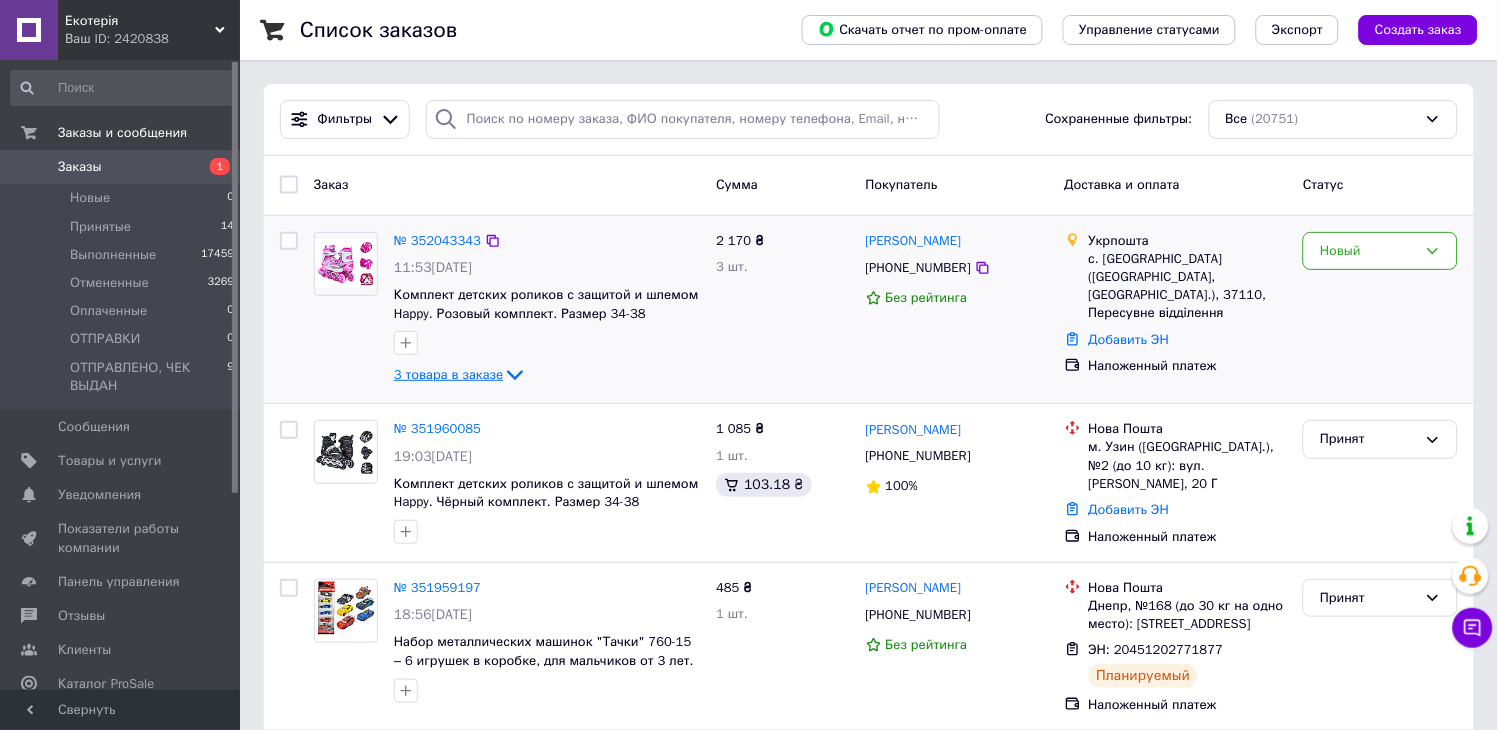 click 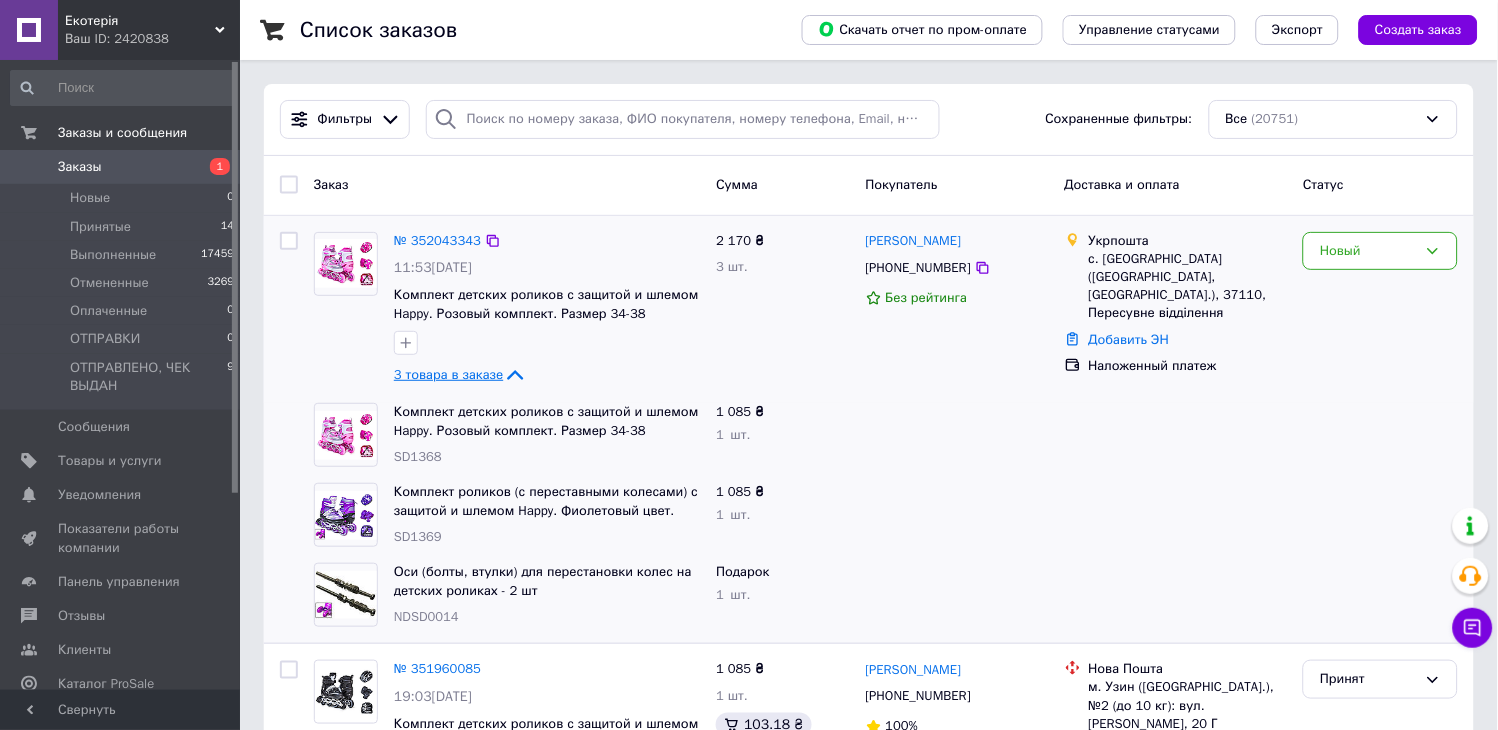 click 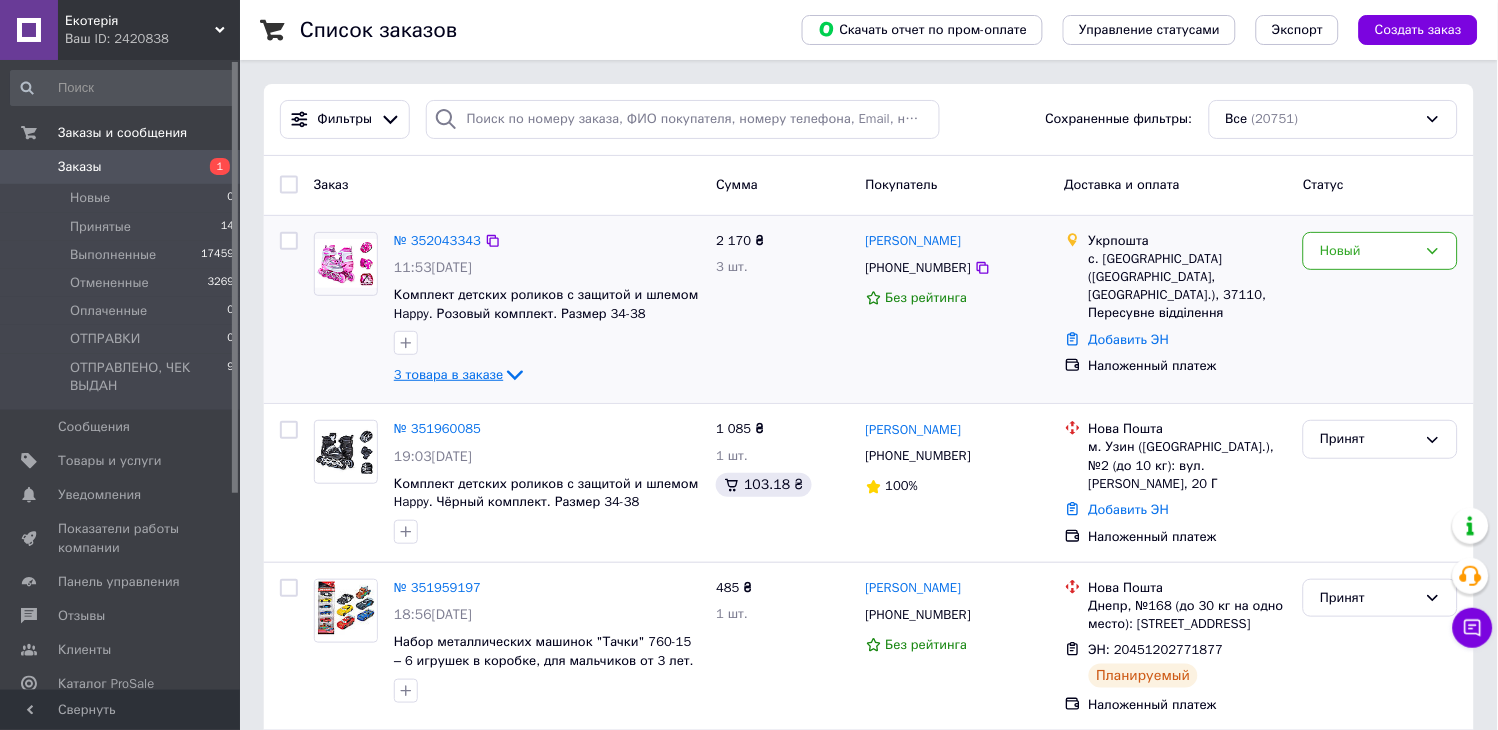 click 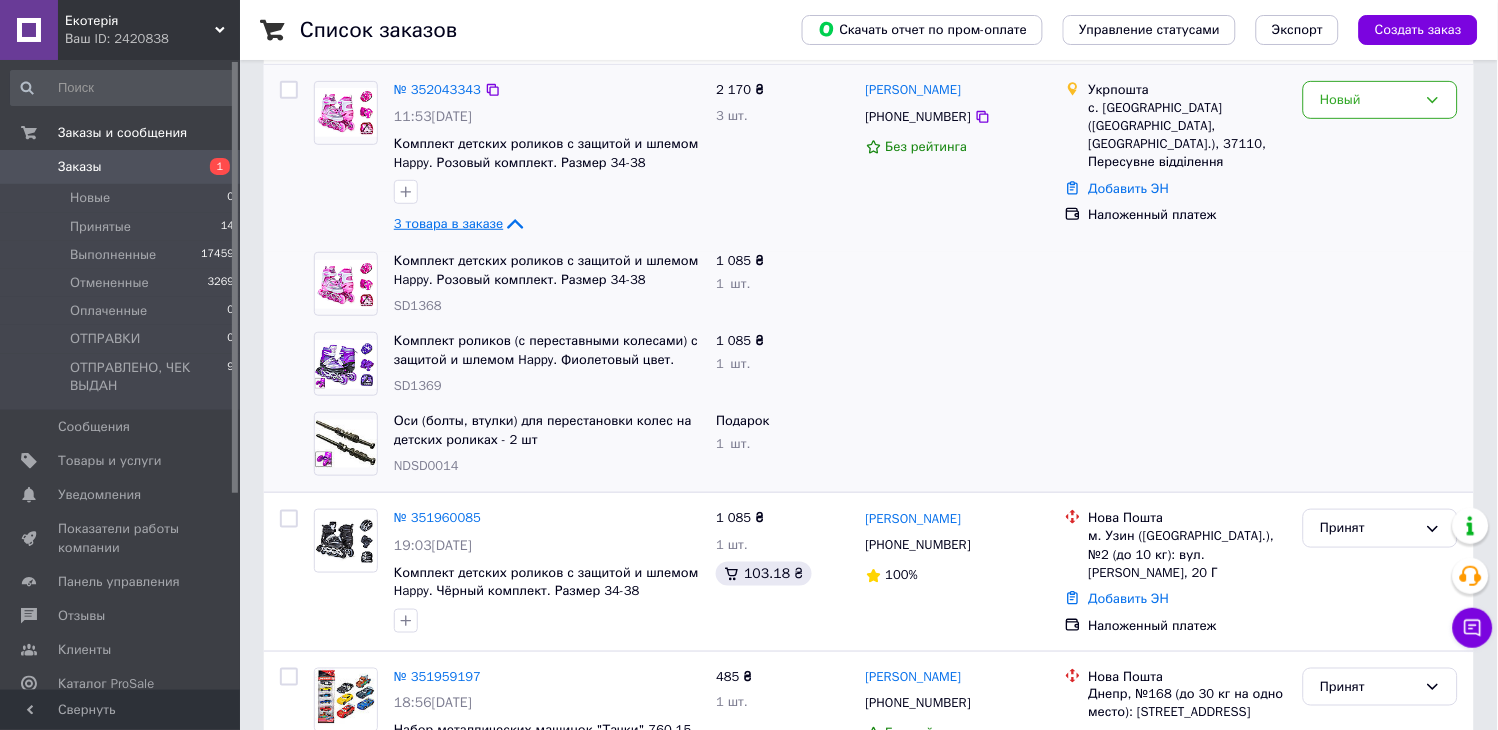 scroll, scrollTop: 111, scrollLeft: 0, axis: vertical 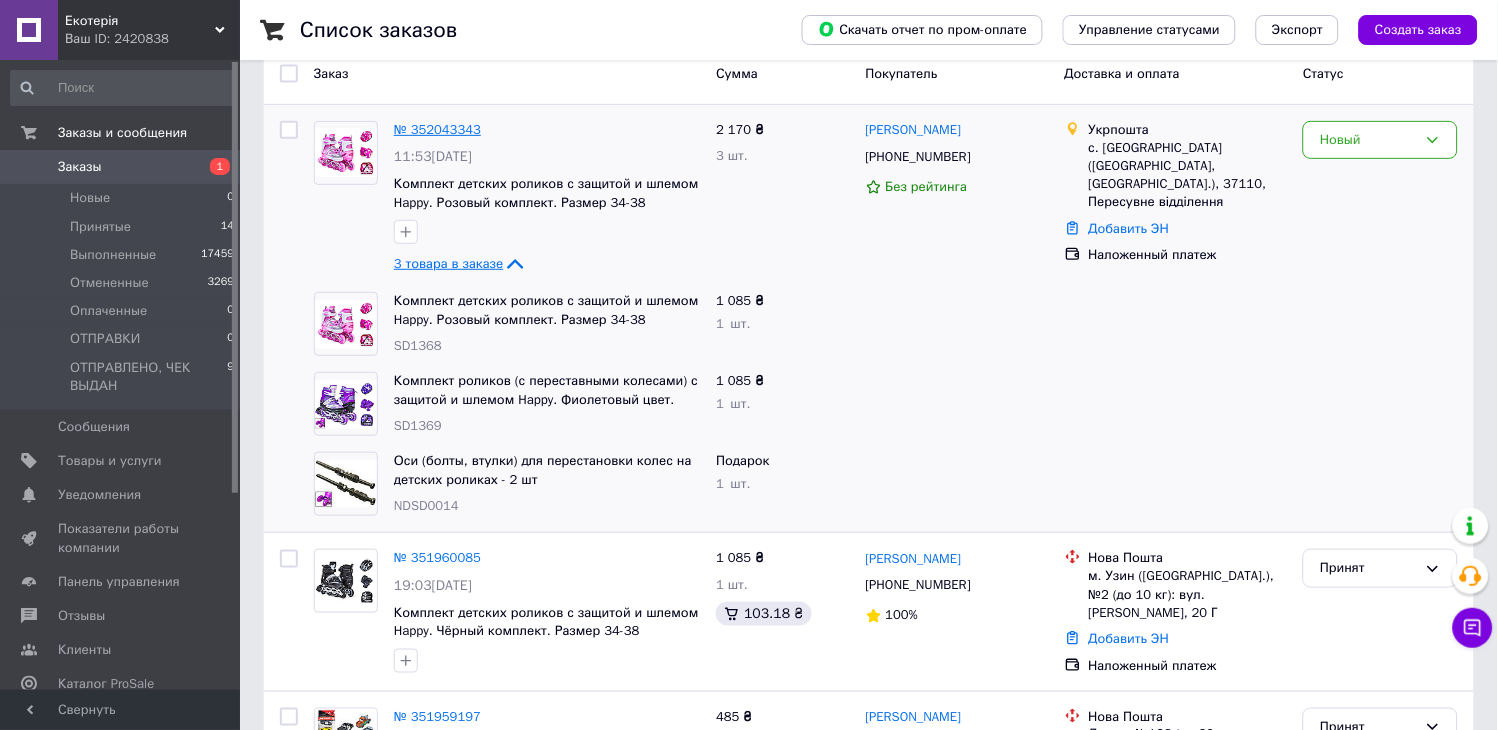 click on "№ 352043343" at bounding box center (437, 129) 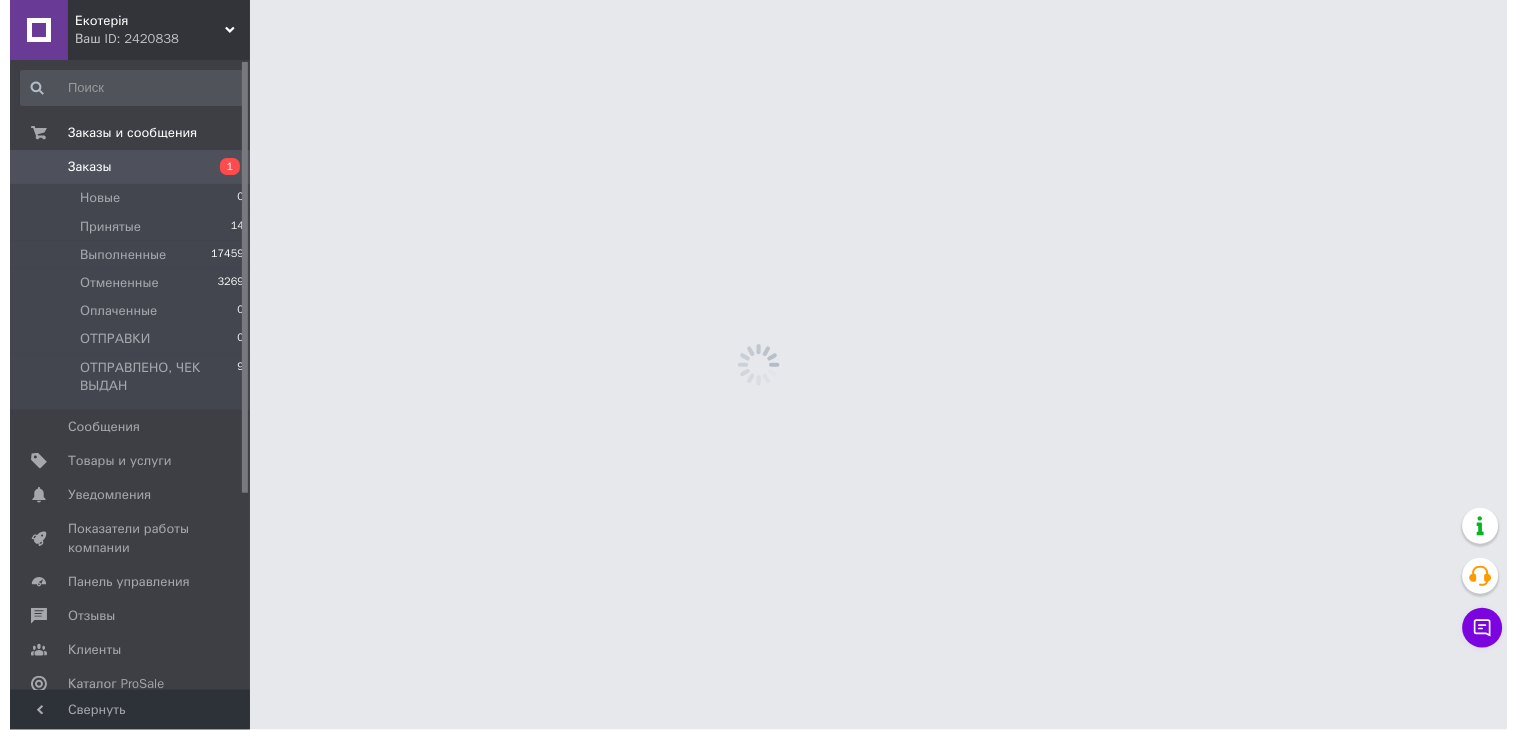 scroll, scrollTop: 0, scrollLeft: 0, axis: both 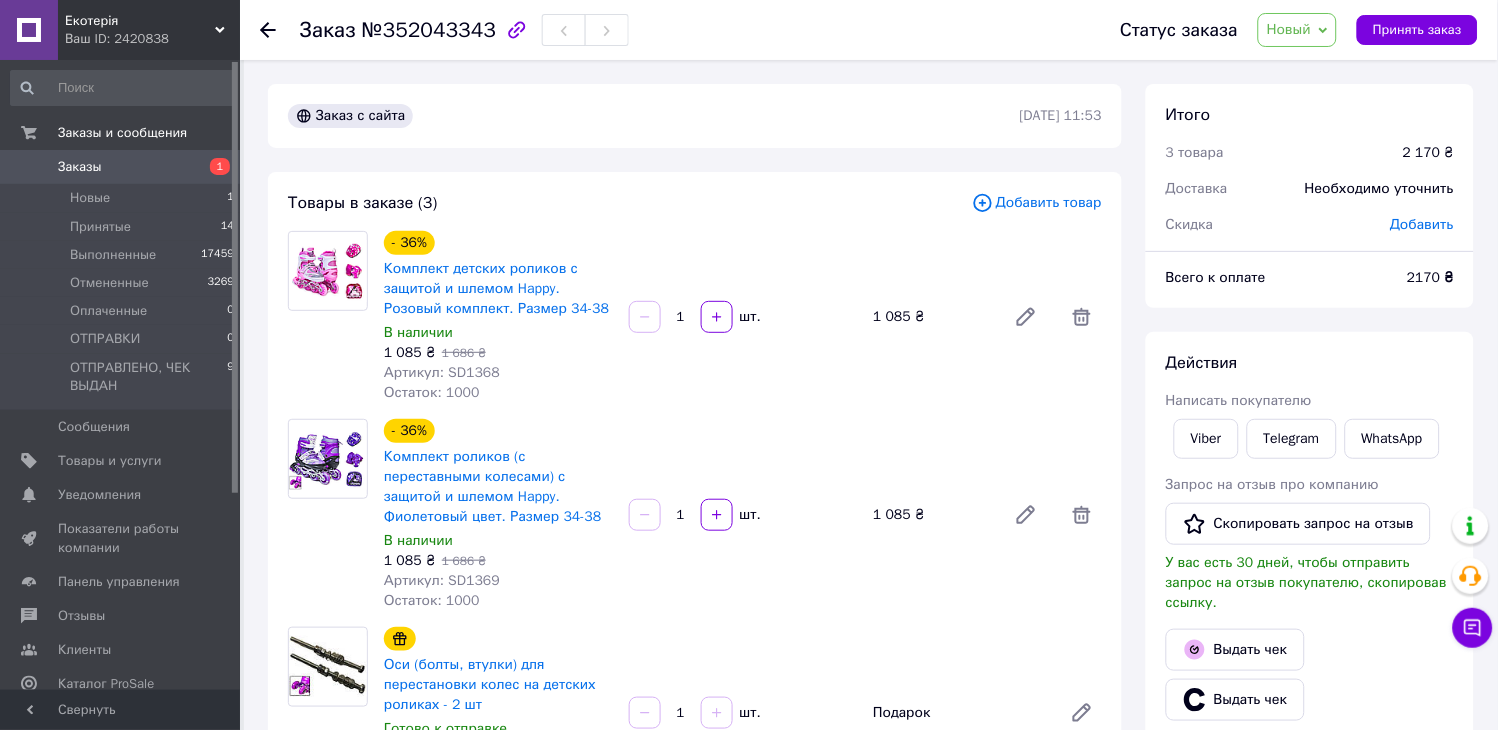 click on "Заказы" at bounding box center (121, 167) 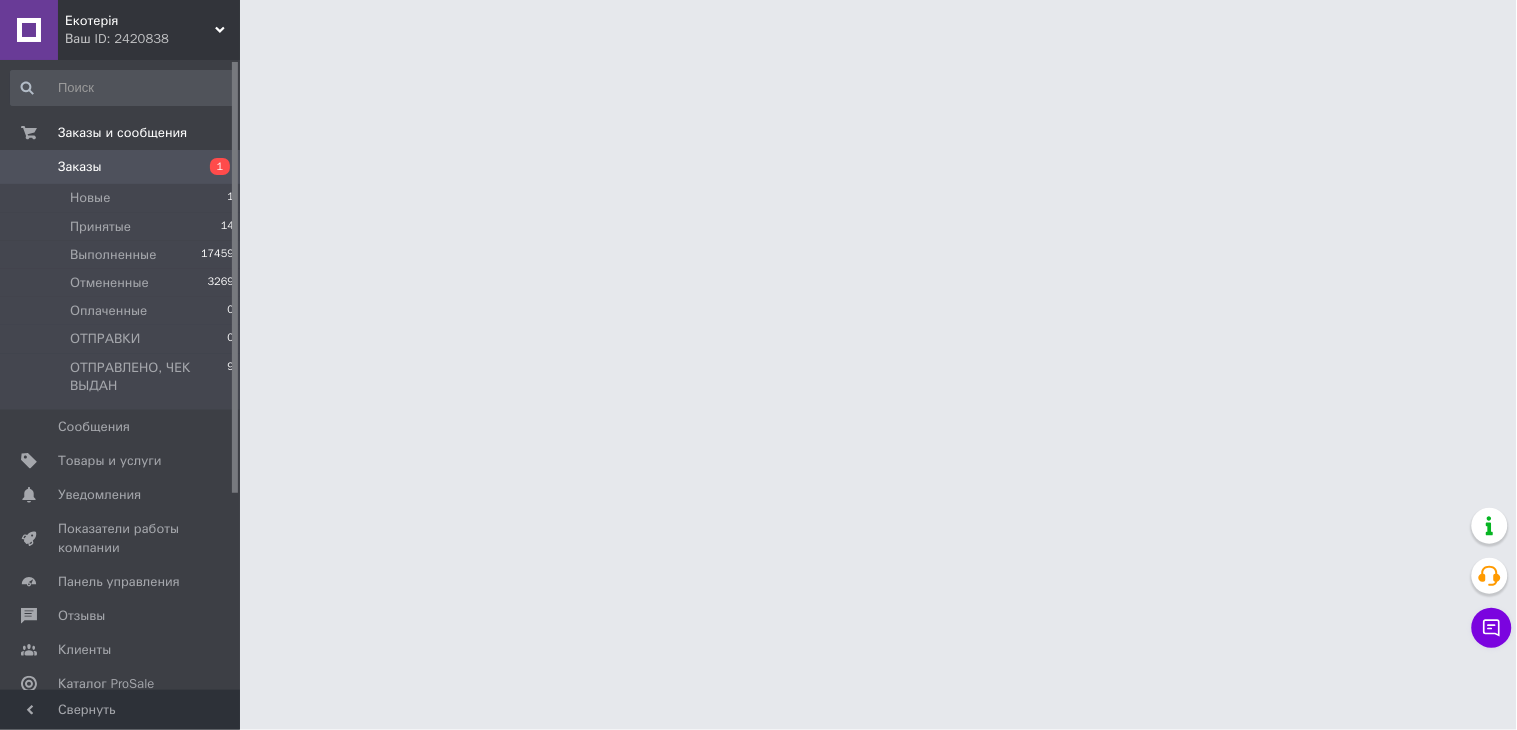 click on "Заказы" at bounding box center (121, 167) 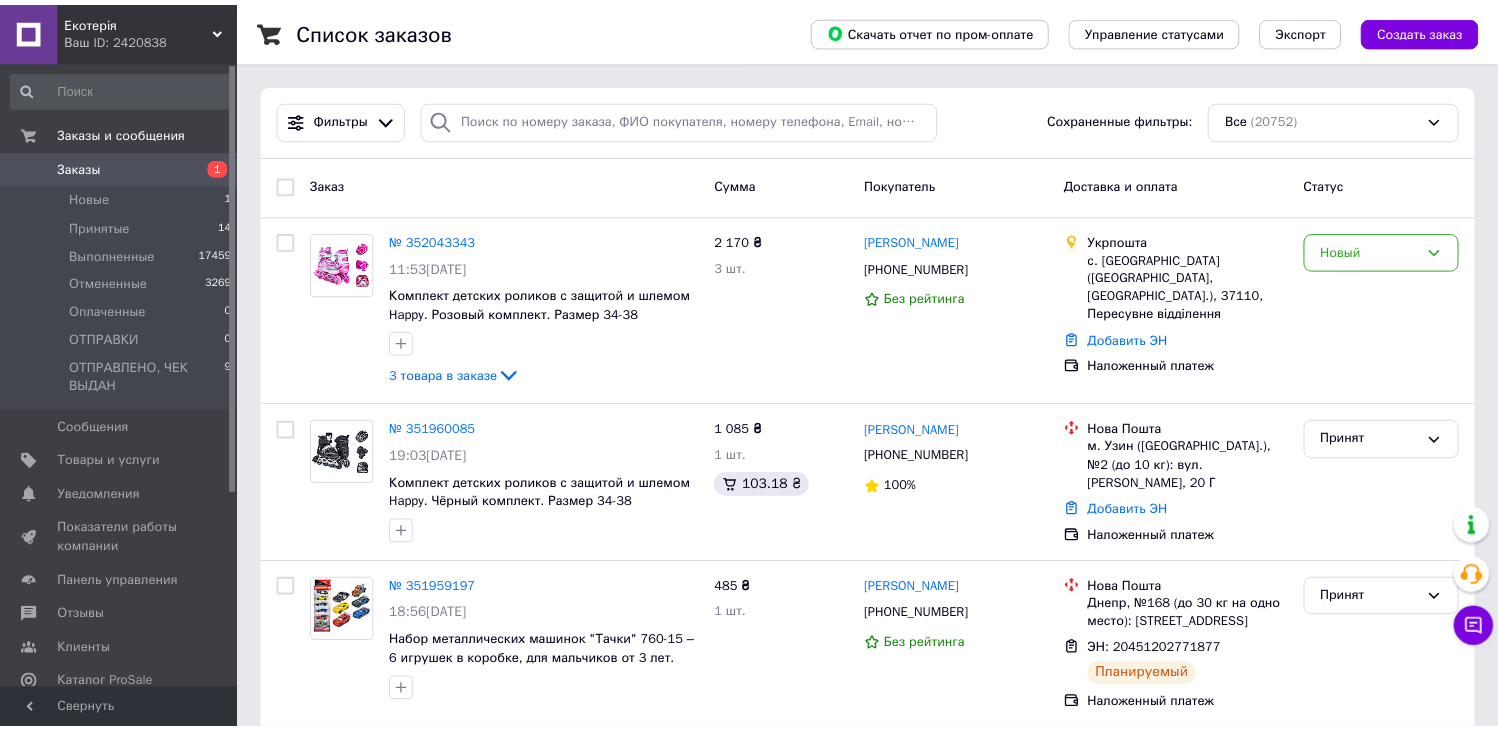 scroll, scrollTop: 0, scrollLeft: 0, axis: both 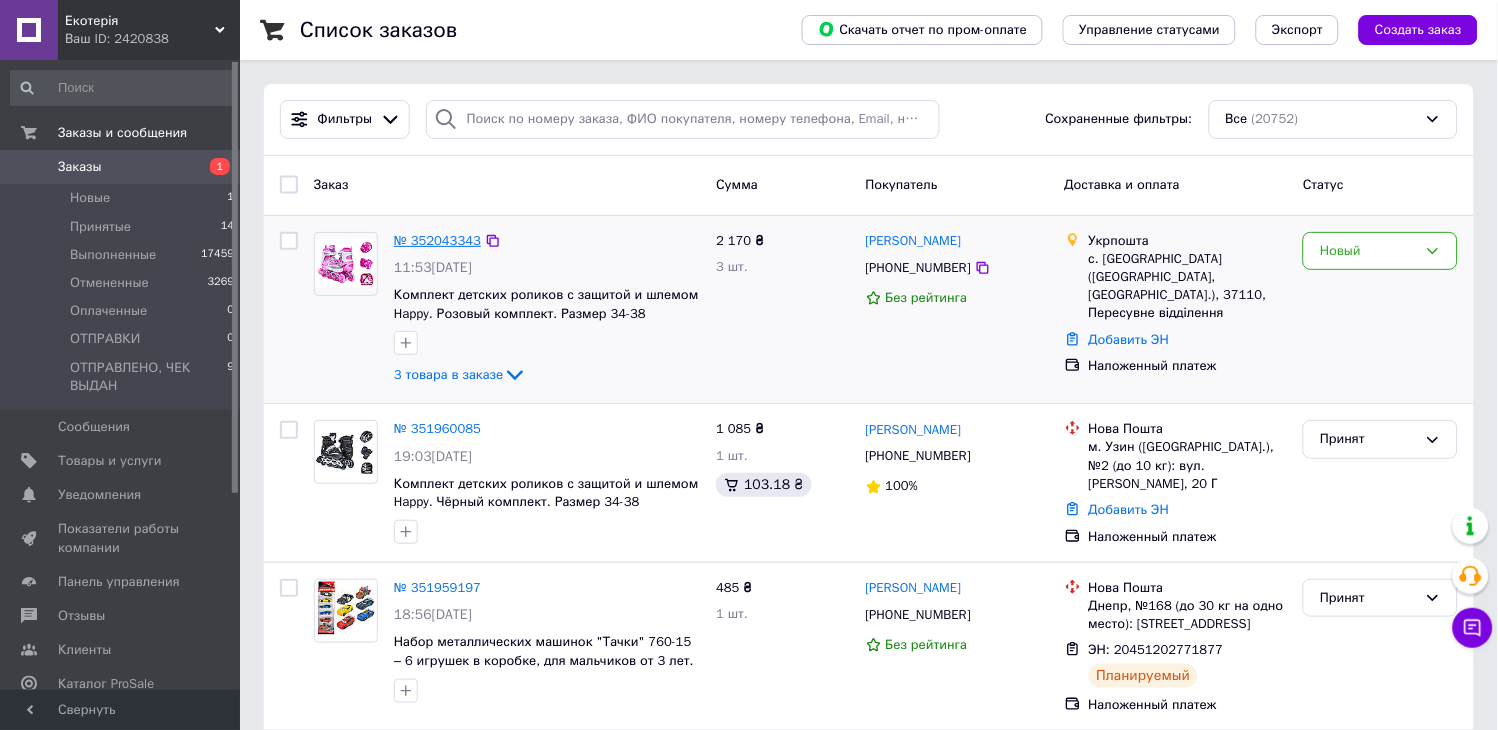 click on "№ 352043343" at bounding box center [437, 240] 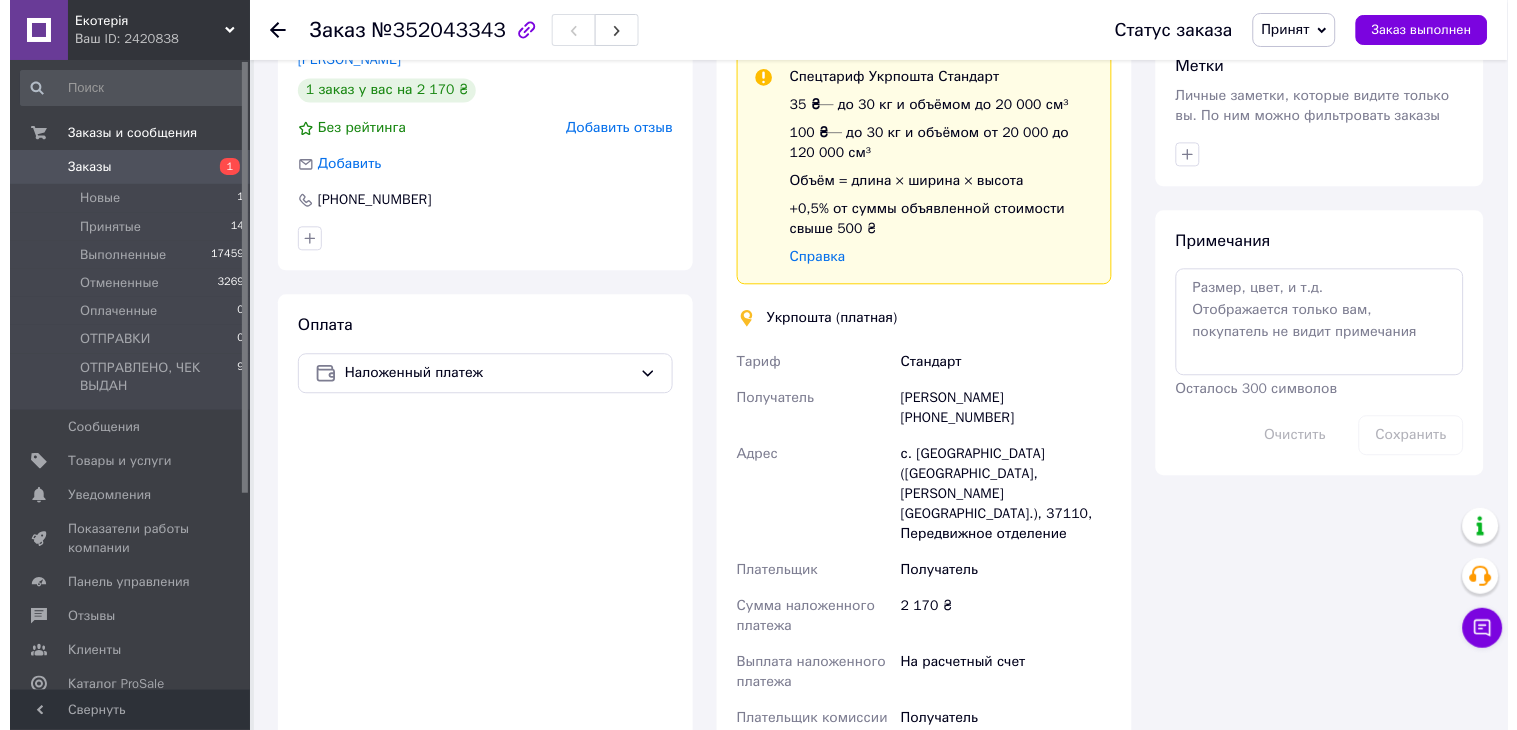 scroll, scrollTop: 666, scrollLeft: 0, axis: vertical 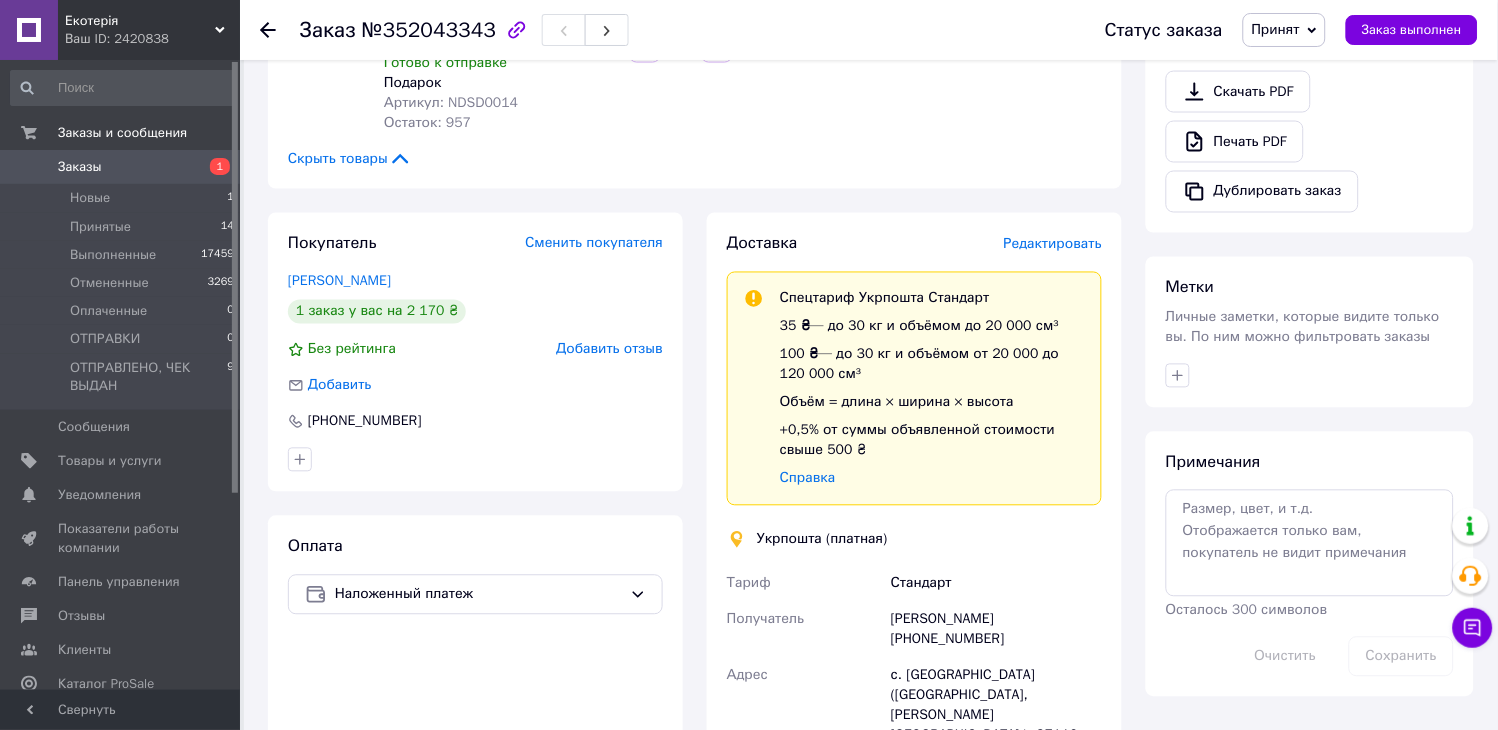 click on "Редактировать" at bounding box center [1053, 244] 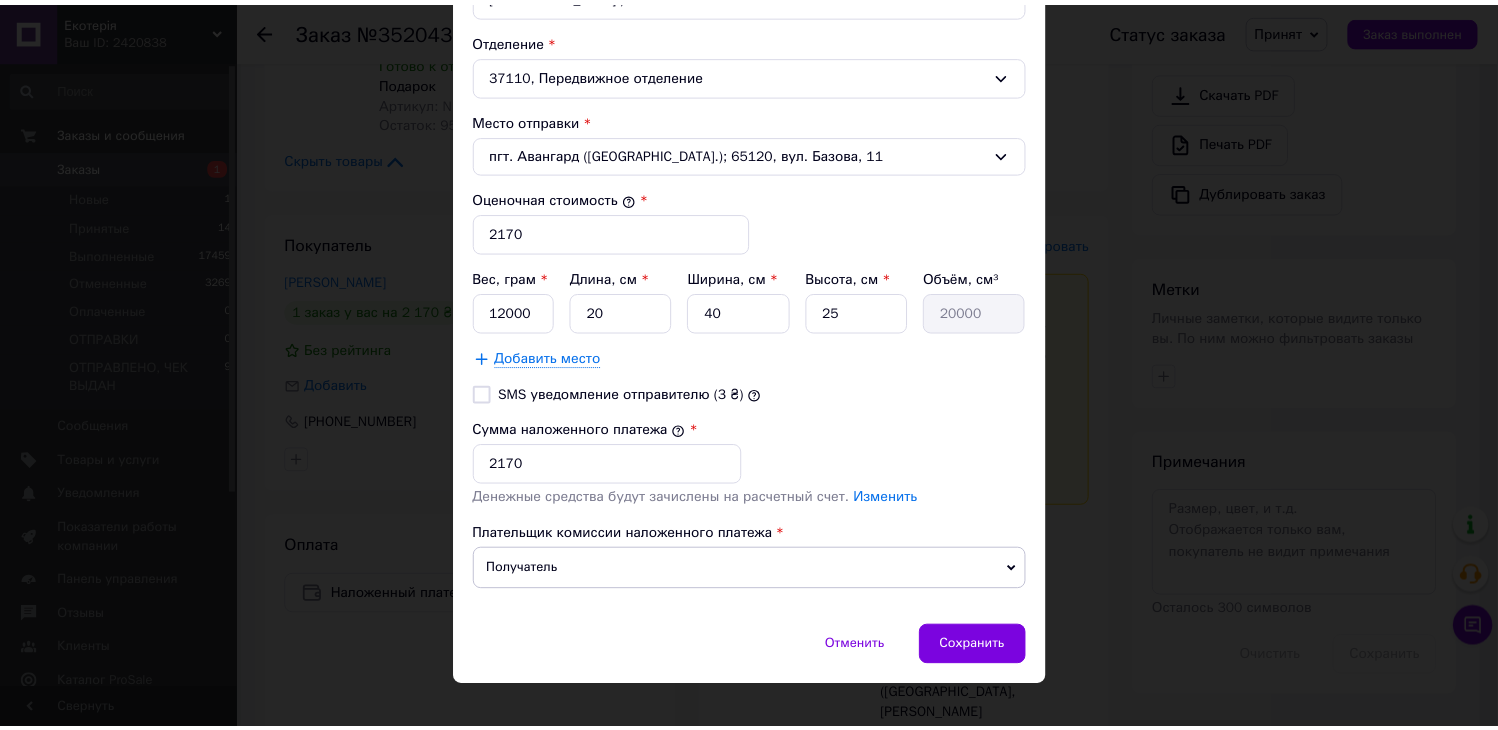 scroll, scrollTop: 710, scrollLeft: 0, axis: vertical 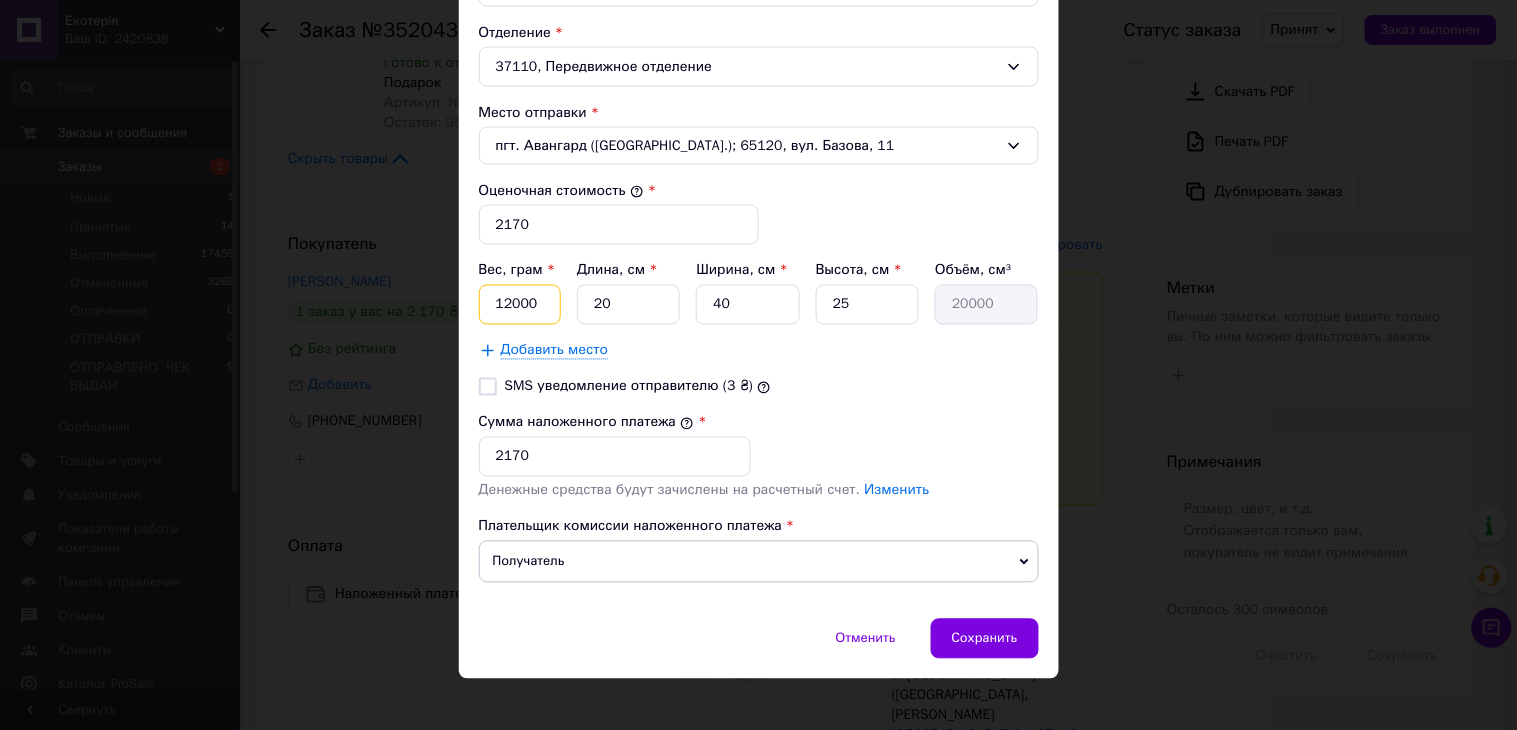 click on "12000" at bounding box center (520, 305) 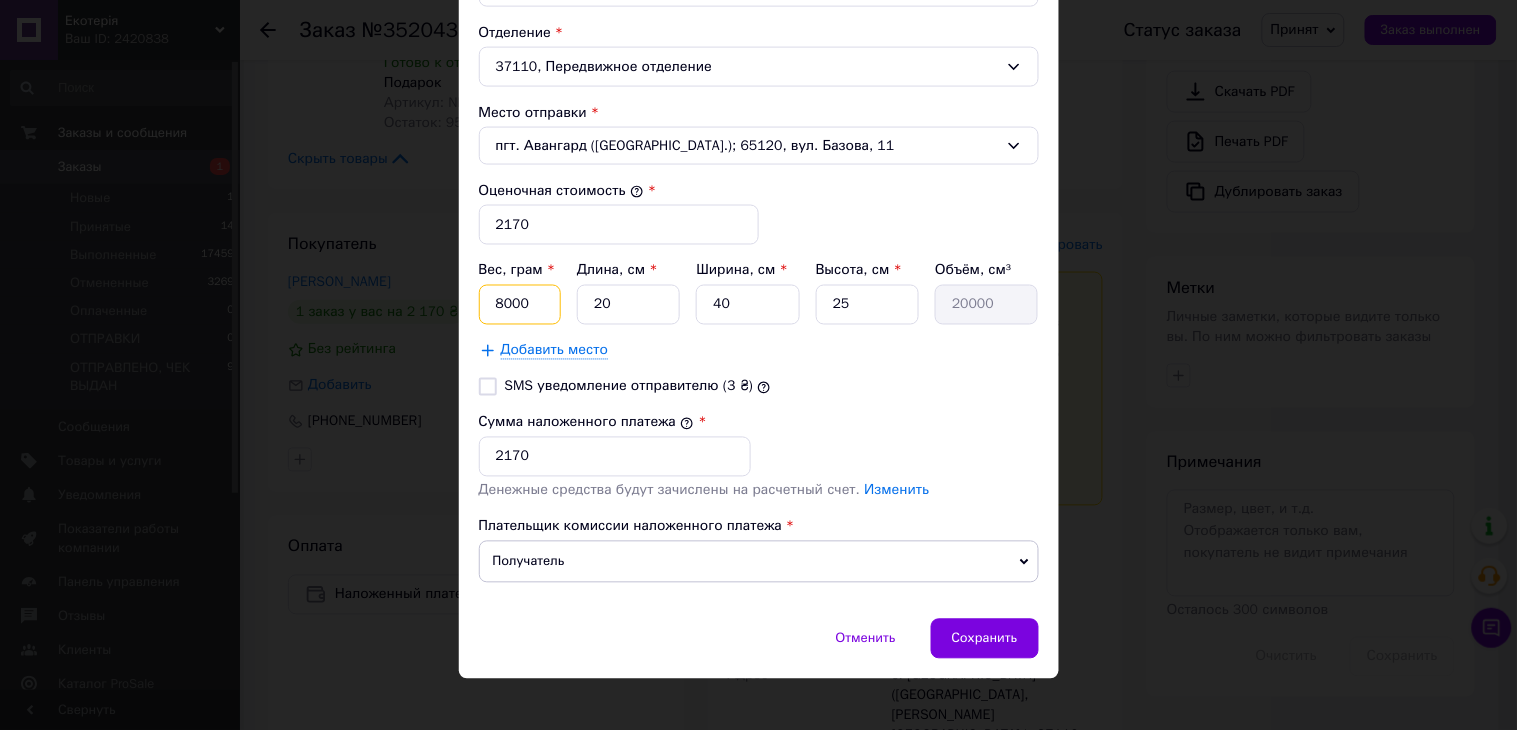 type on "8000" 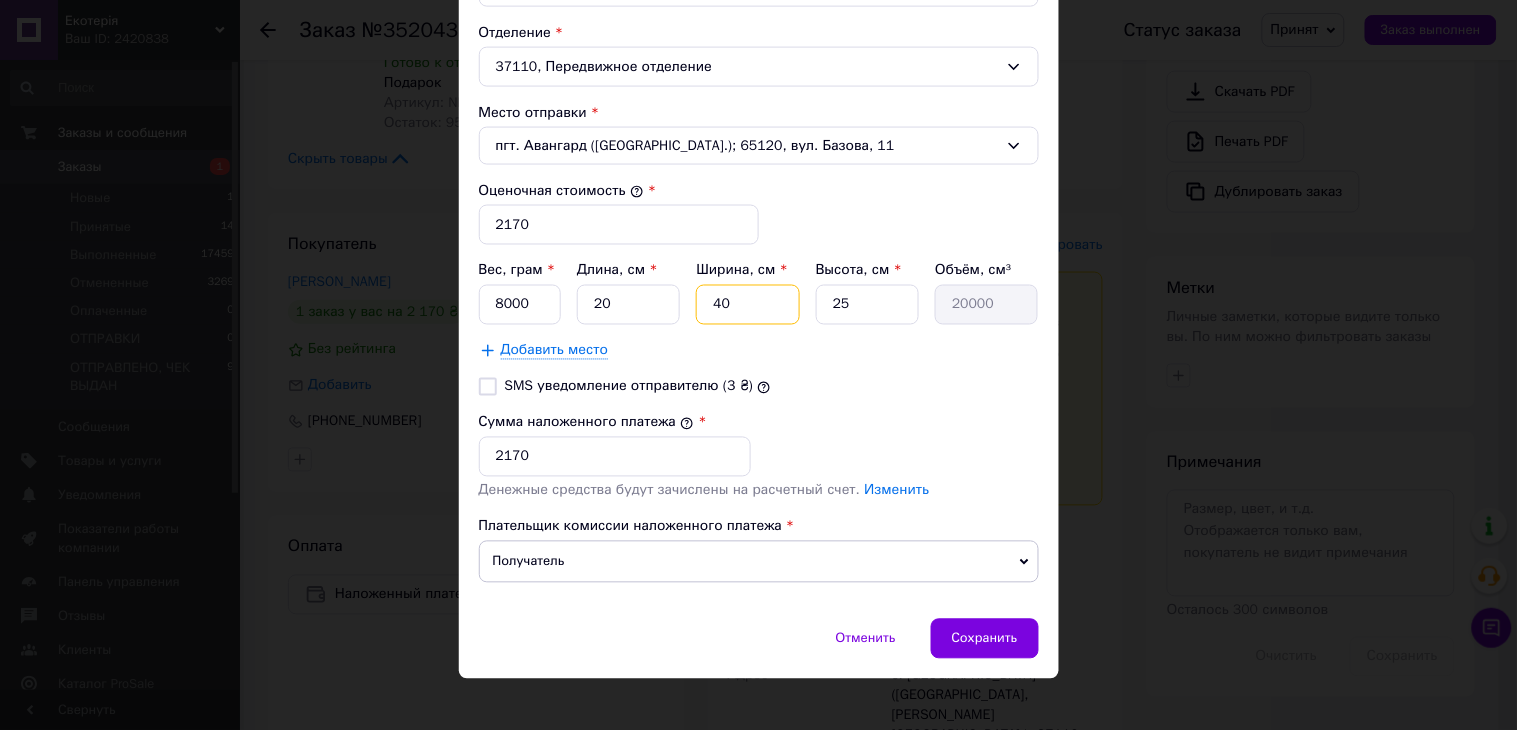 type on "5" 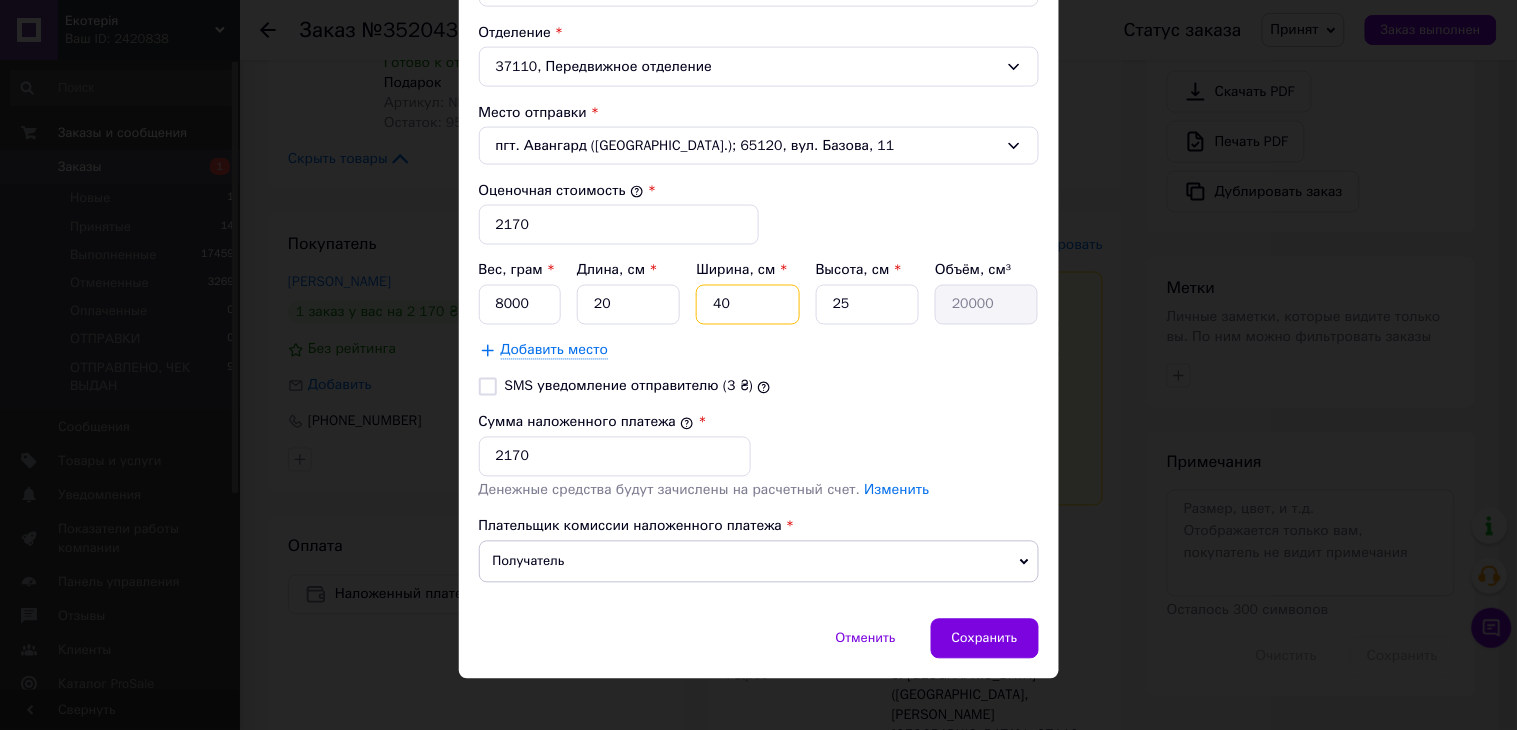 type on "2500" 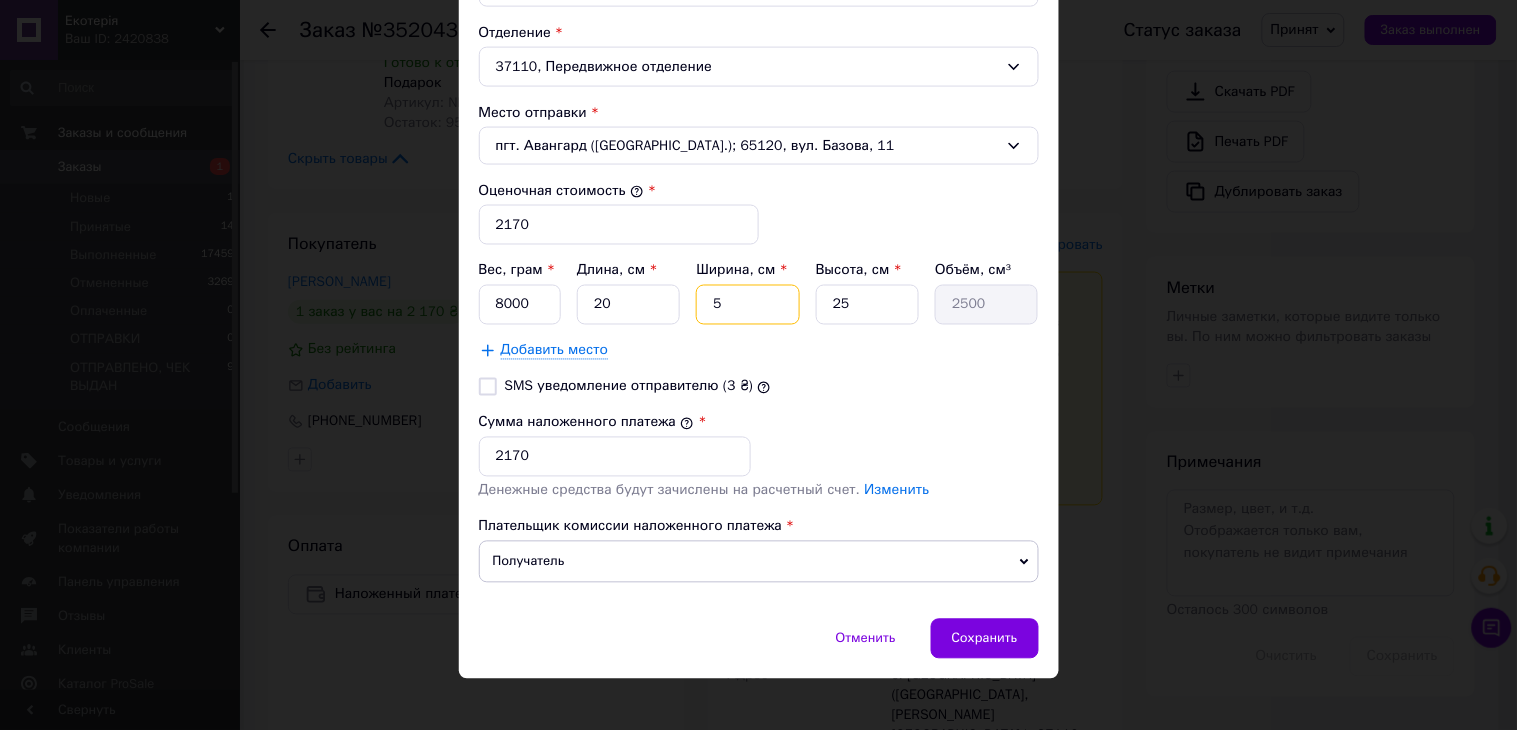 type on "55" 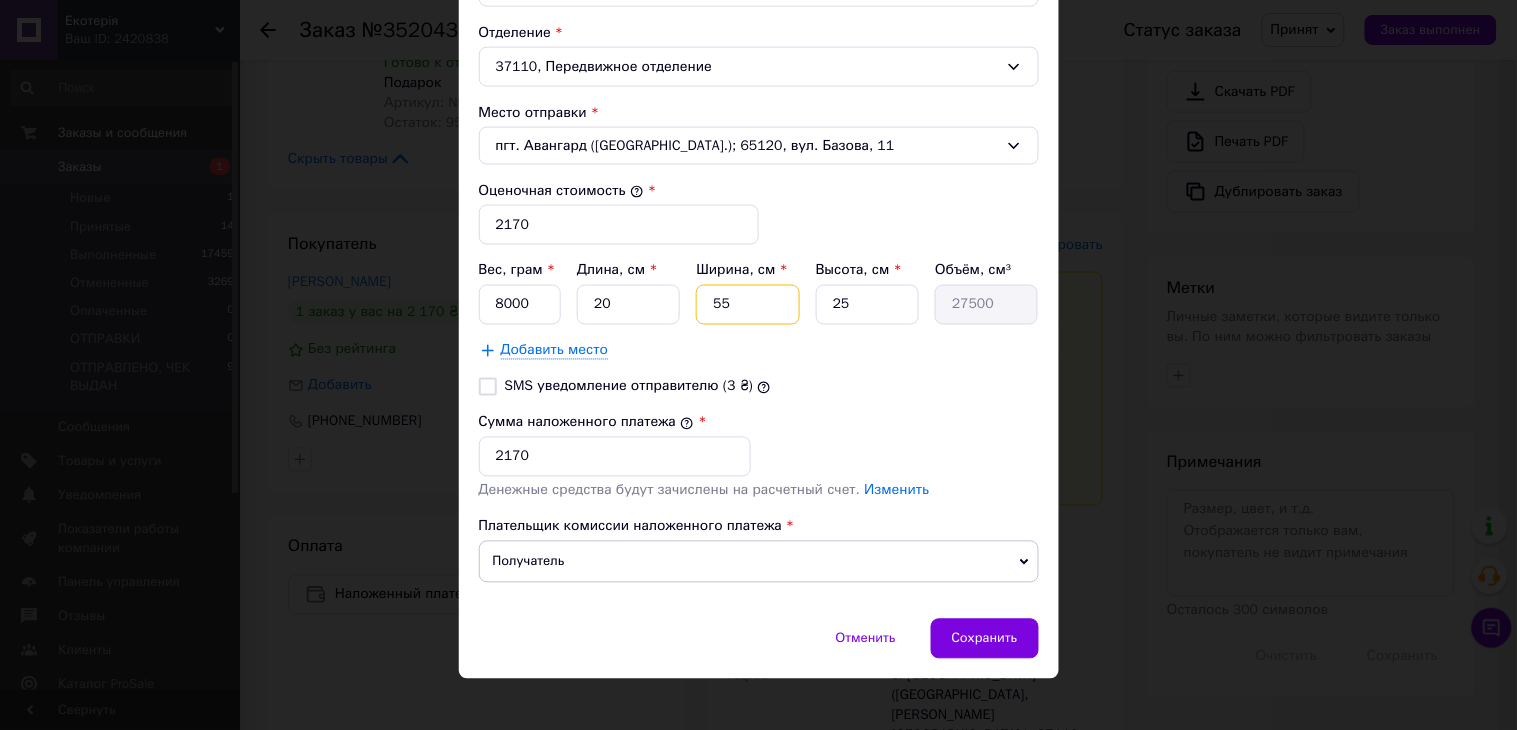 type on "55" 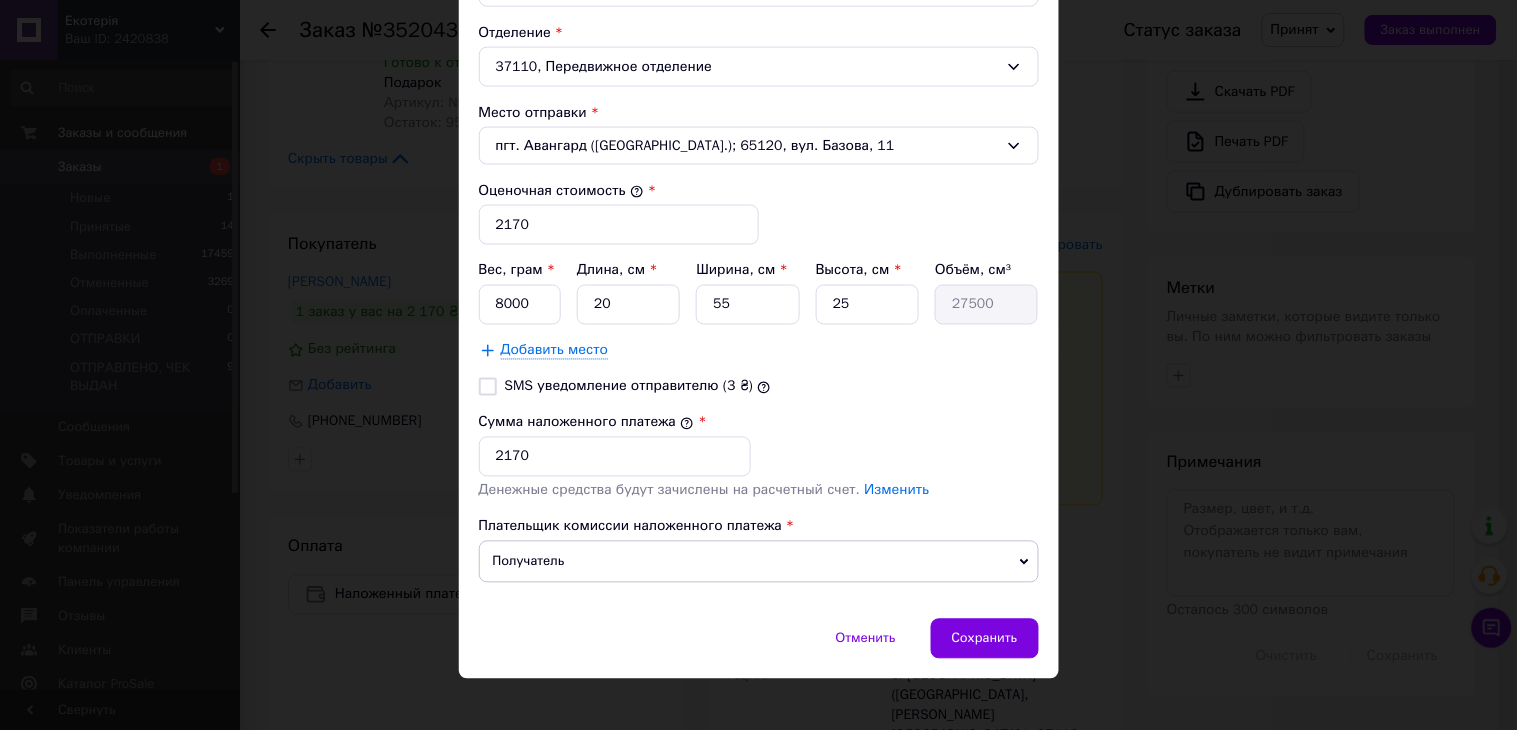 click on "Сумма наложенного платежа     * 2170" at bounding box center [759, 445] 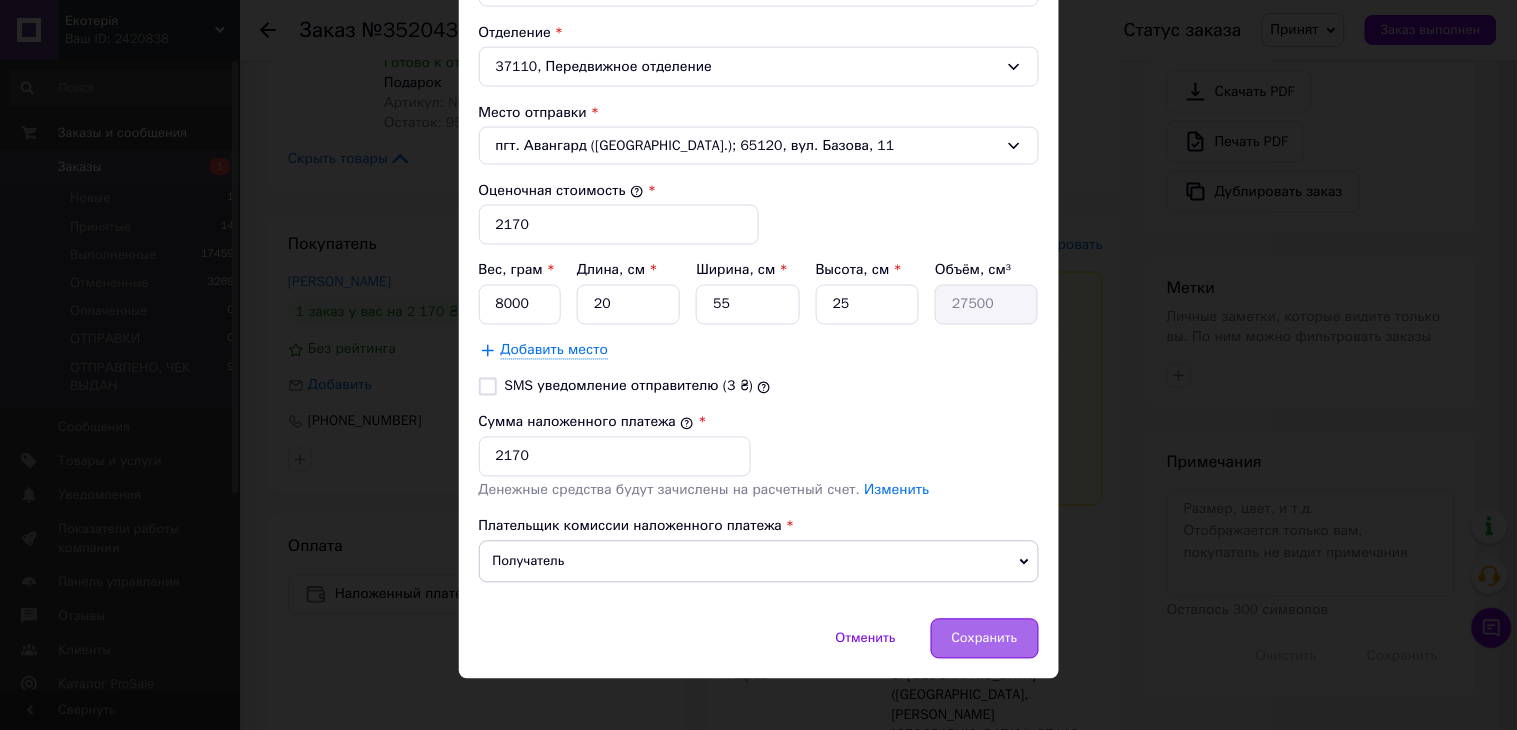 click on "Сохранить" at bounding box center [985, 639] 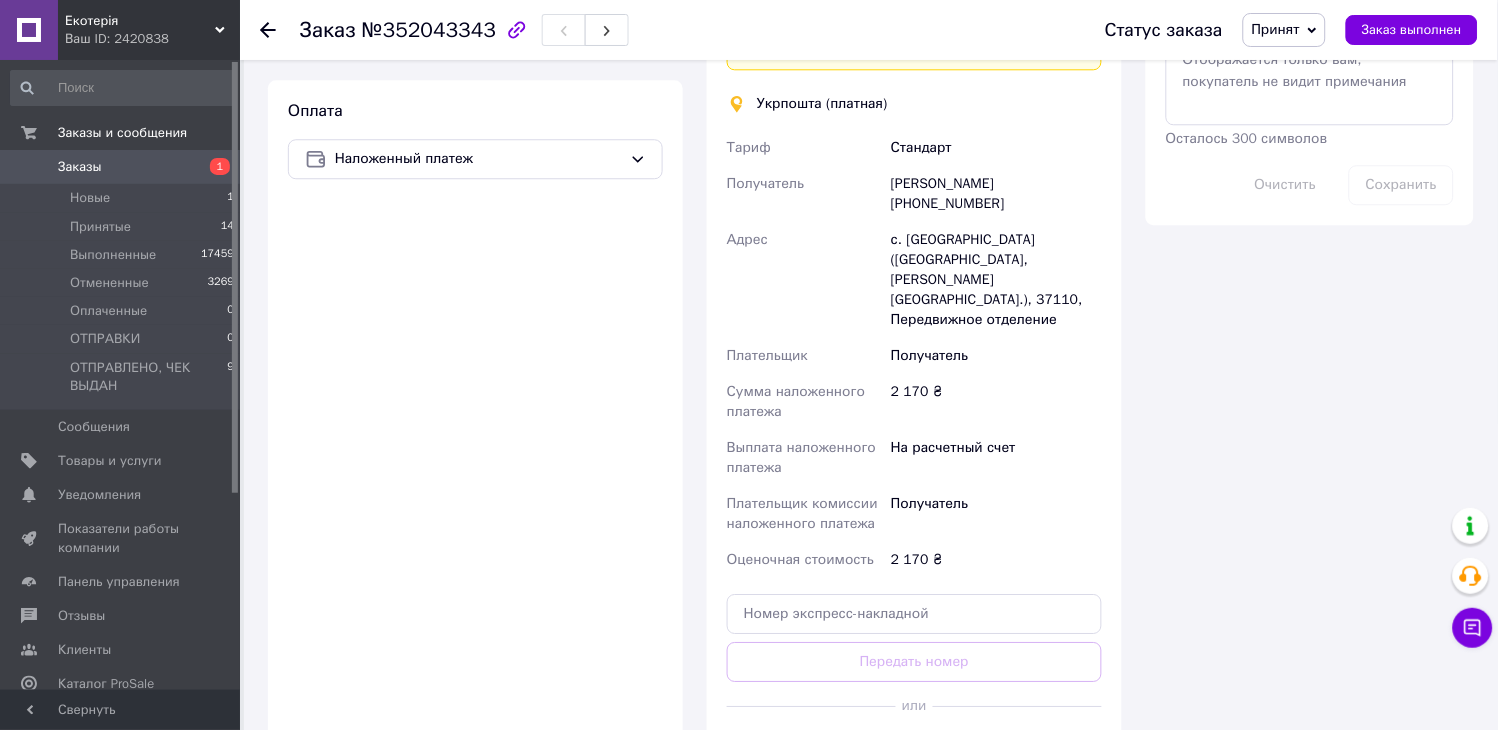 scroll, scrollTop: 1111, scrollLeft: 0, axis: vertical 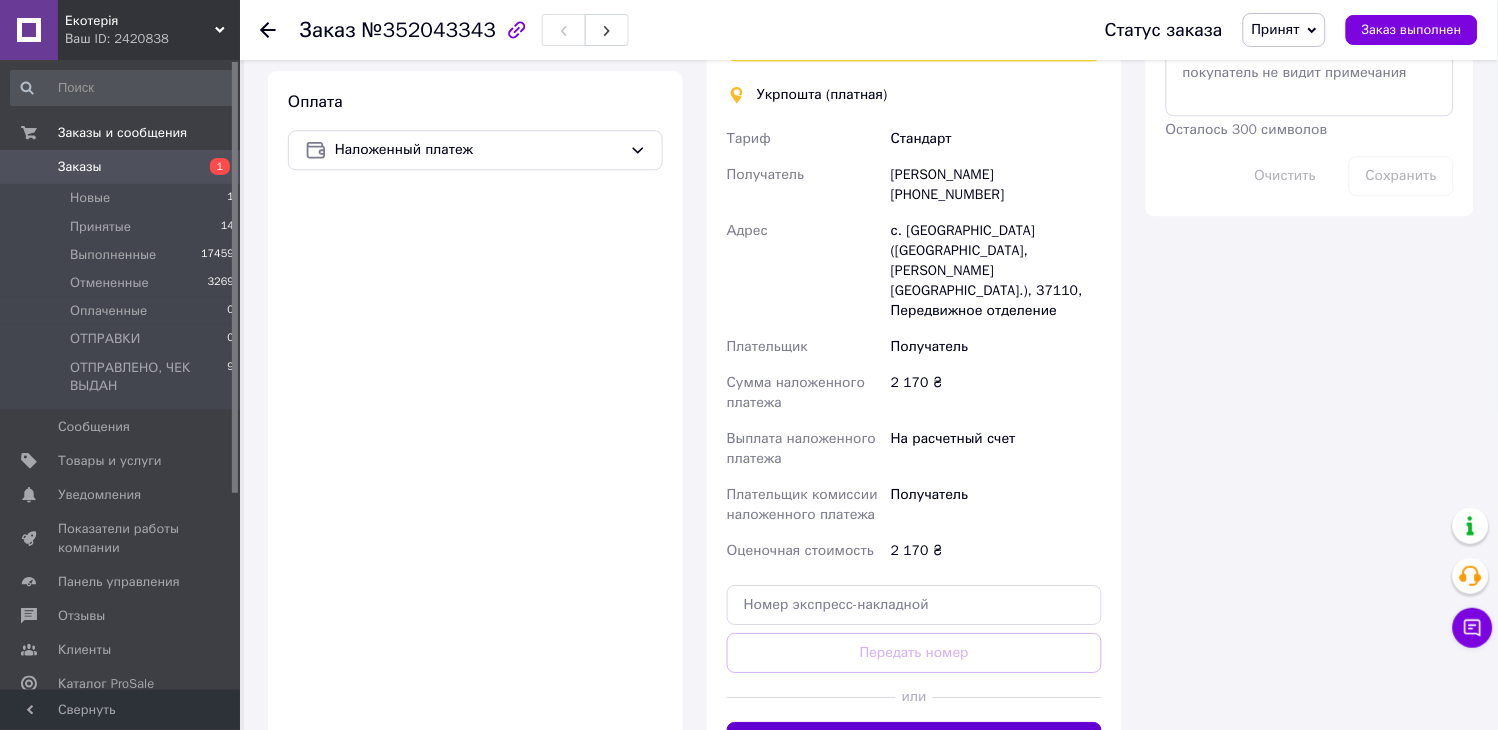 click on "Создать ярлык" at bounding box center (914, 742) 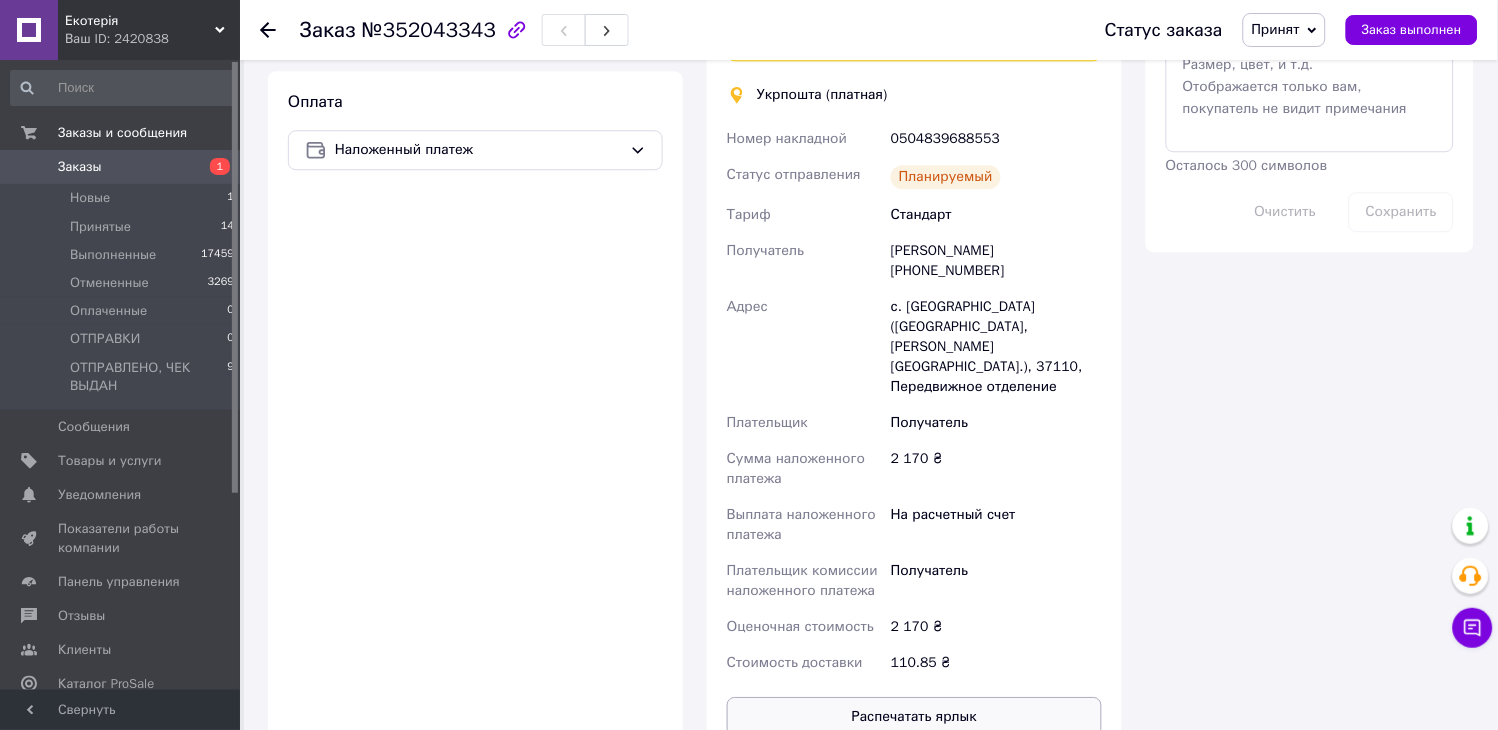 click on "Распечатать ярлык" at bounding box center [914, 717] 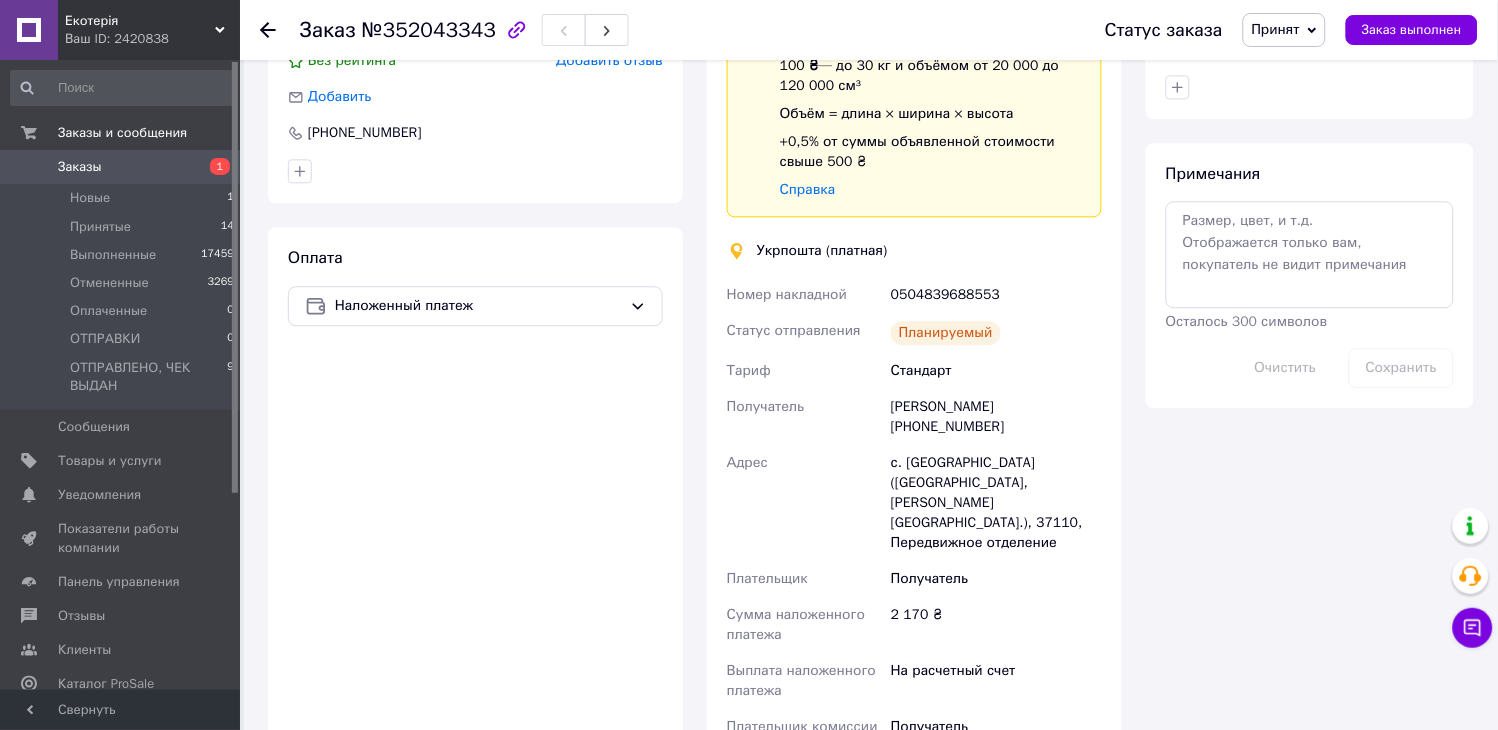 scroll, scrollTop: 777, scrollLeft: 0, axis: vertical 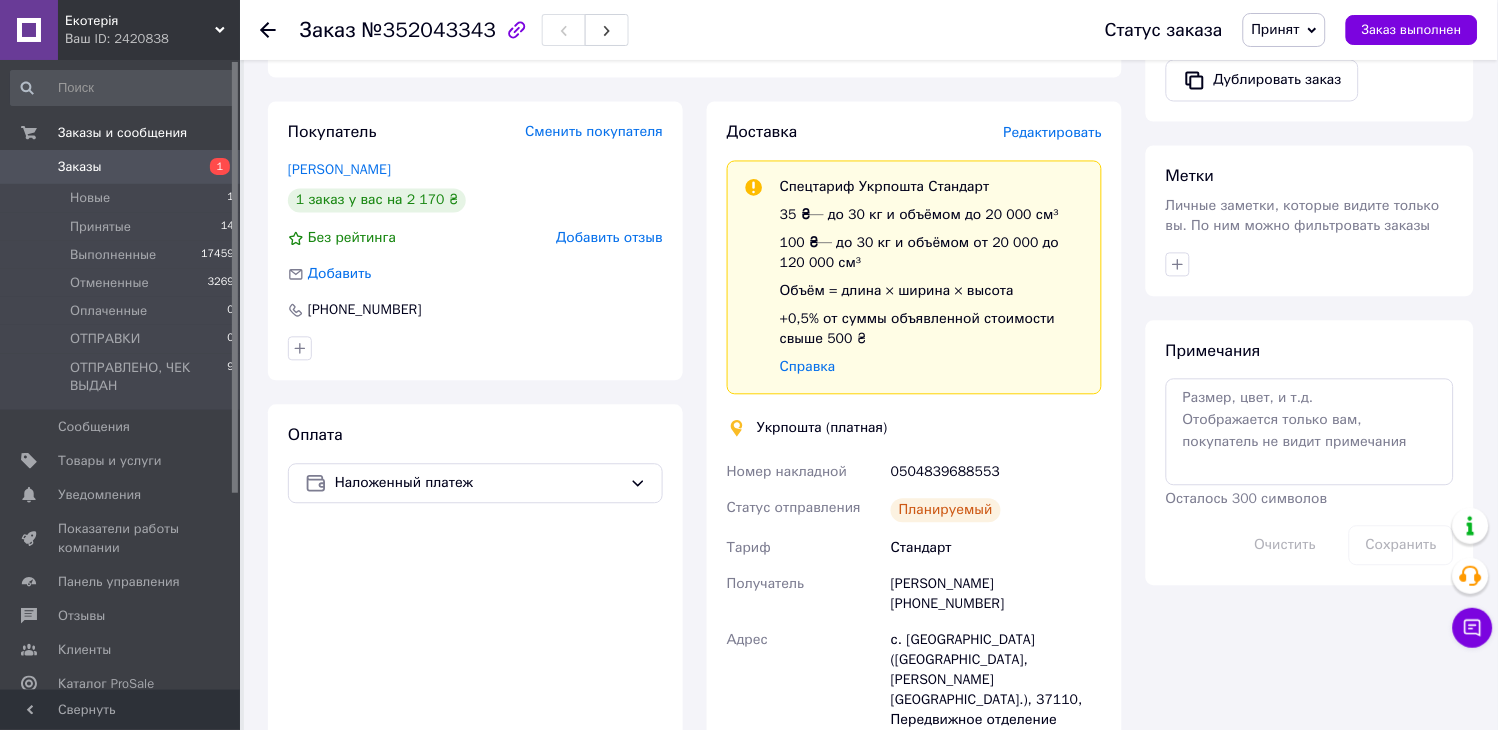 click on "0504839688553" at bounding box center [996, 473] 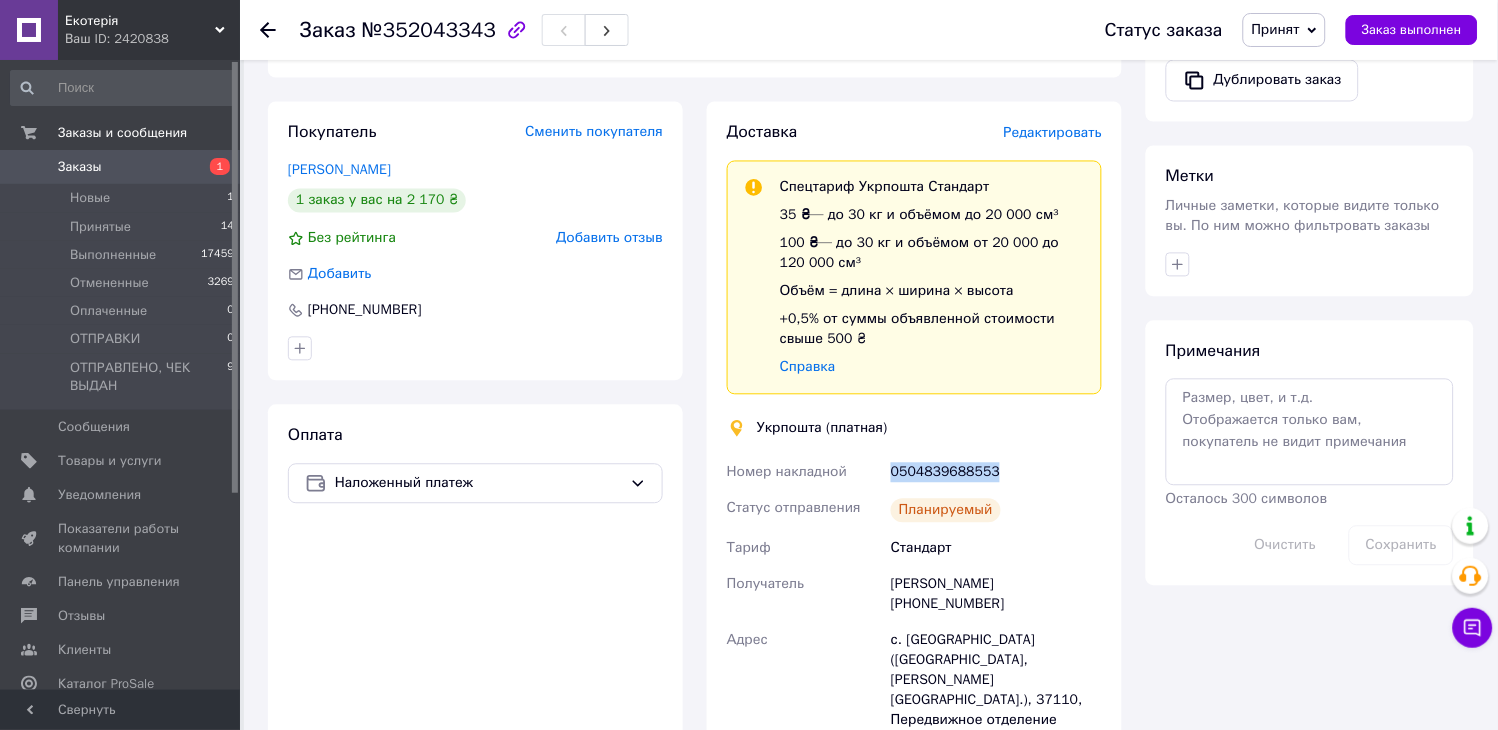 click on "0504839688553" at bounding box center [996, 473] 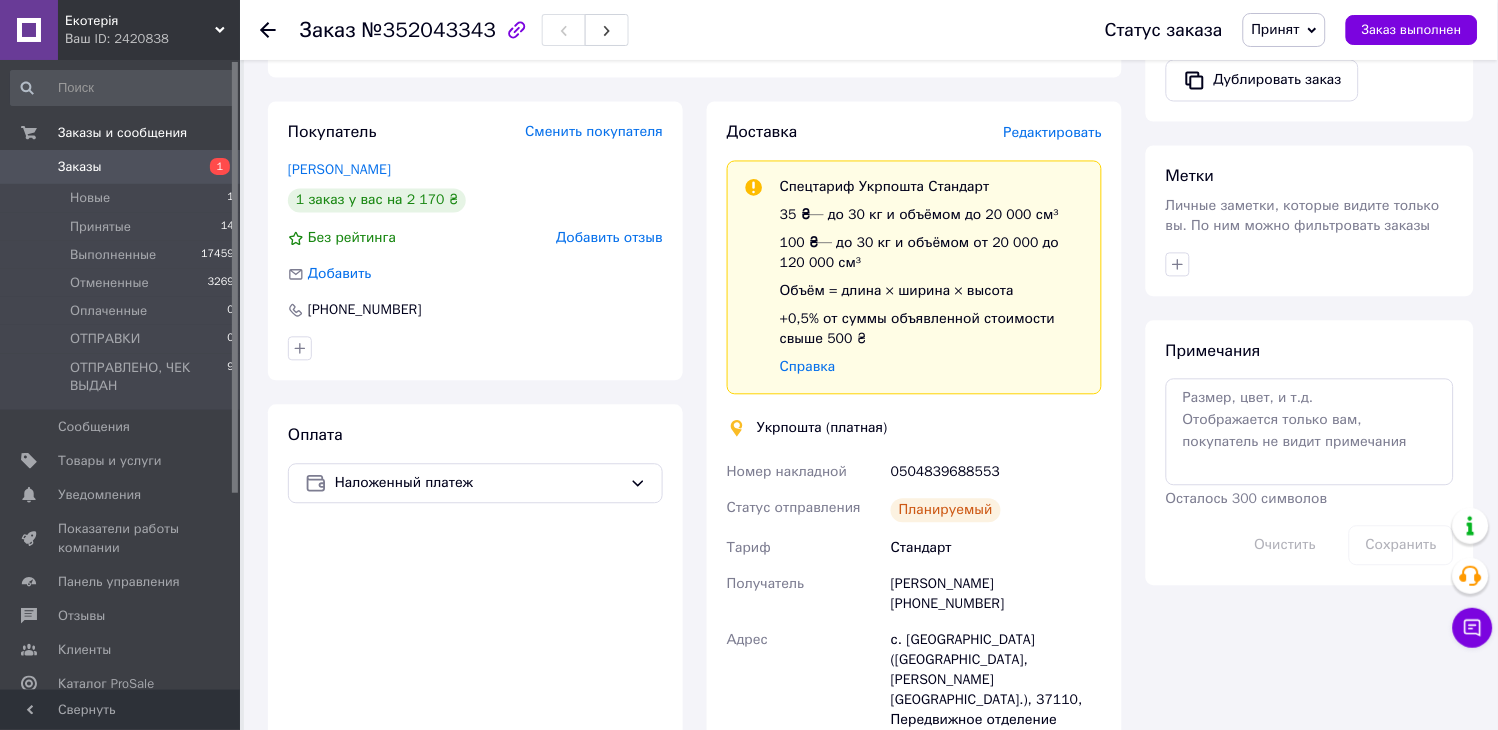 click on "Екотерія" at bounding box center [140, 21] 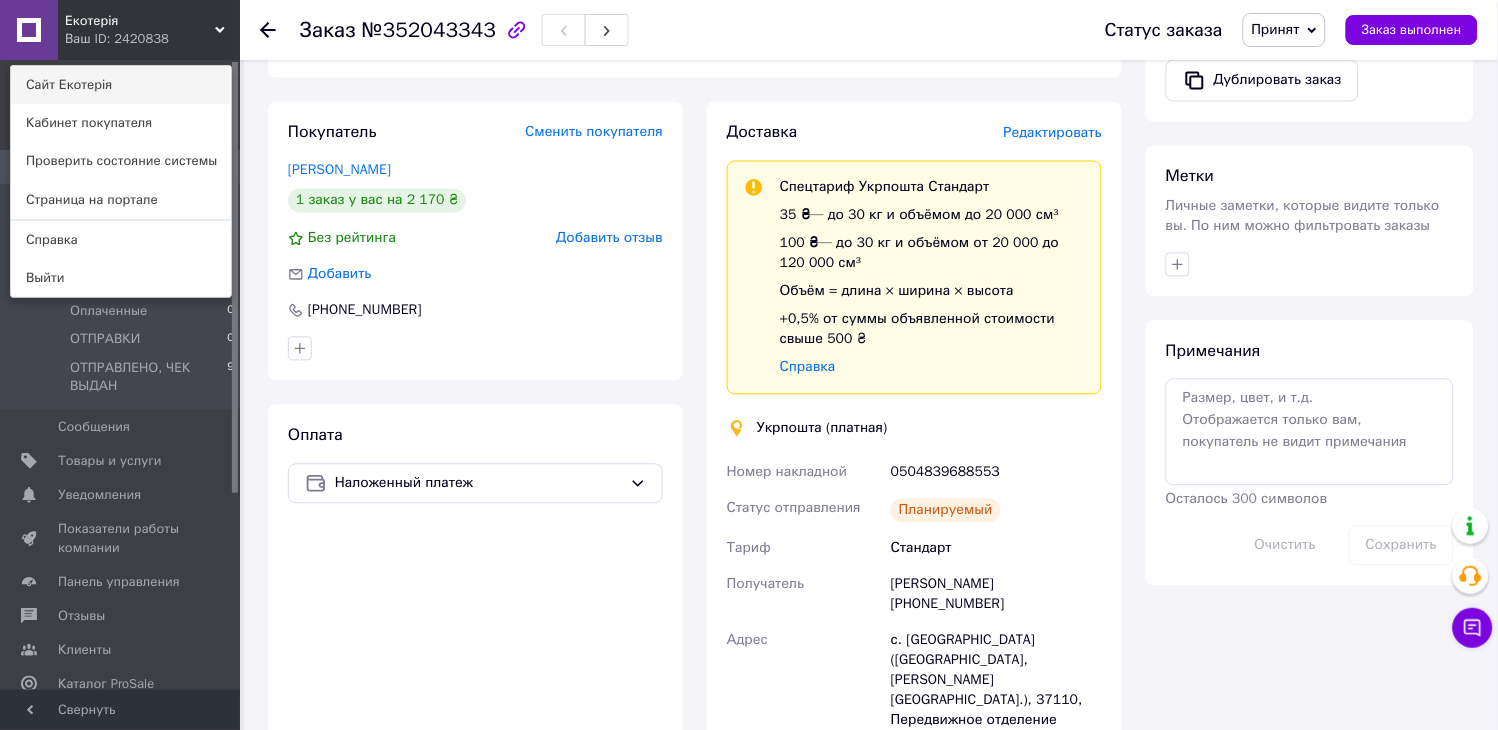 click on "Сайт Екотерія" at bounding box center (121, 85) 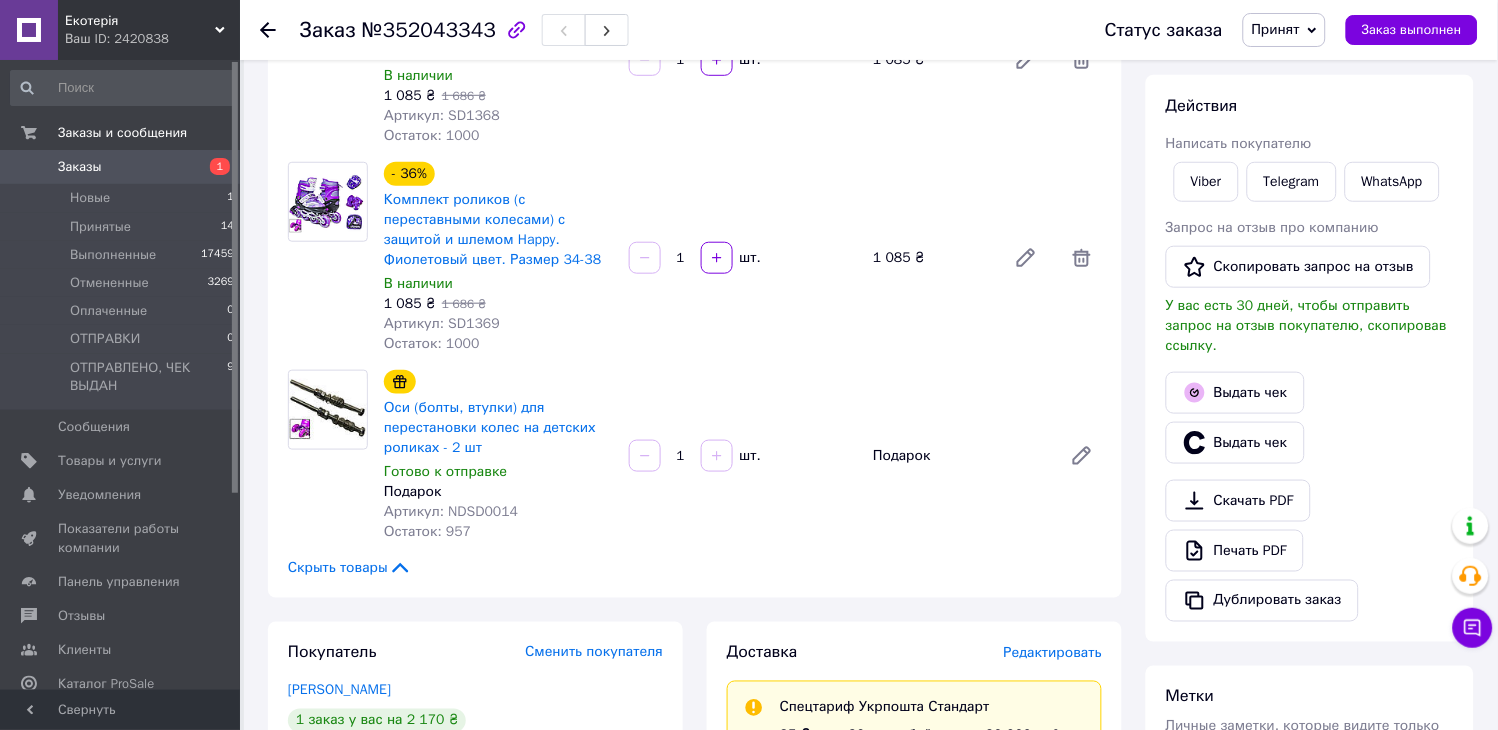 scroll, scrollTop: 222, scrollLeft: 0, axis: vertical 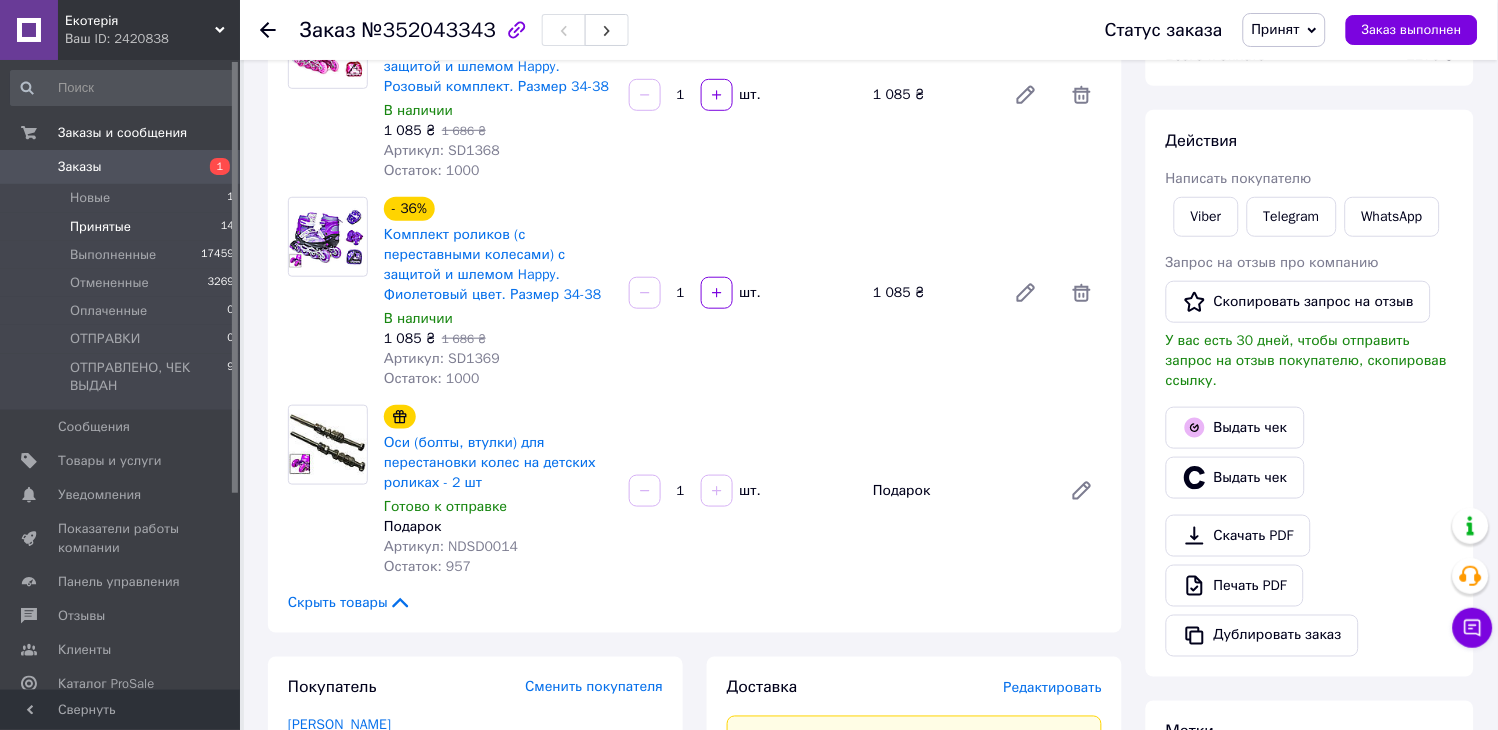 click on "Принятые" at bounding box center [100, 227] 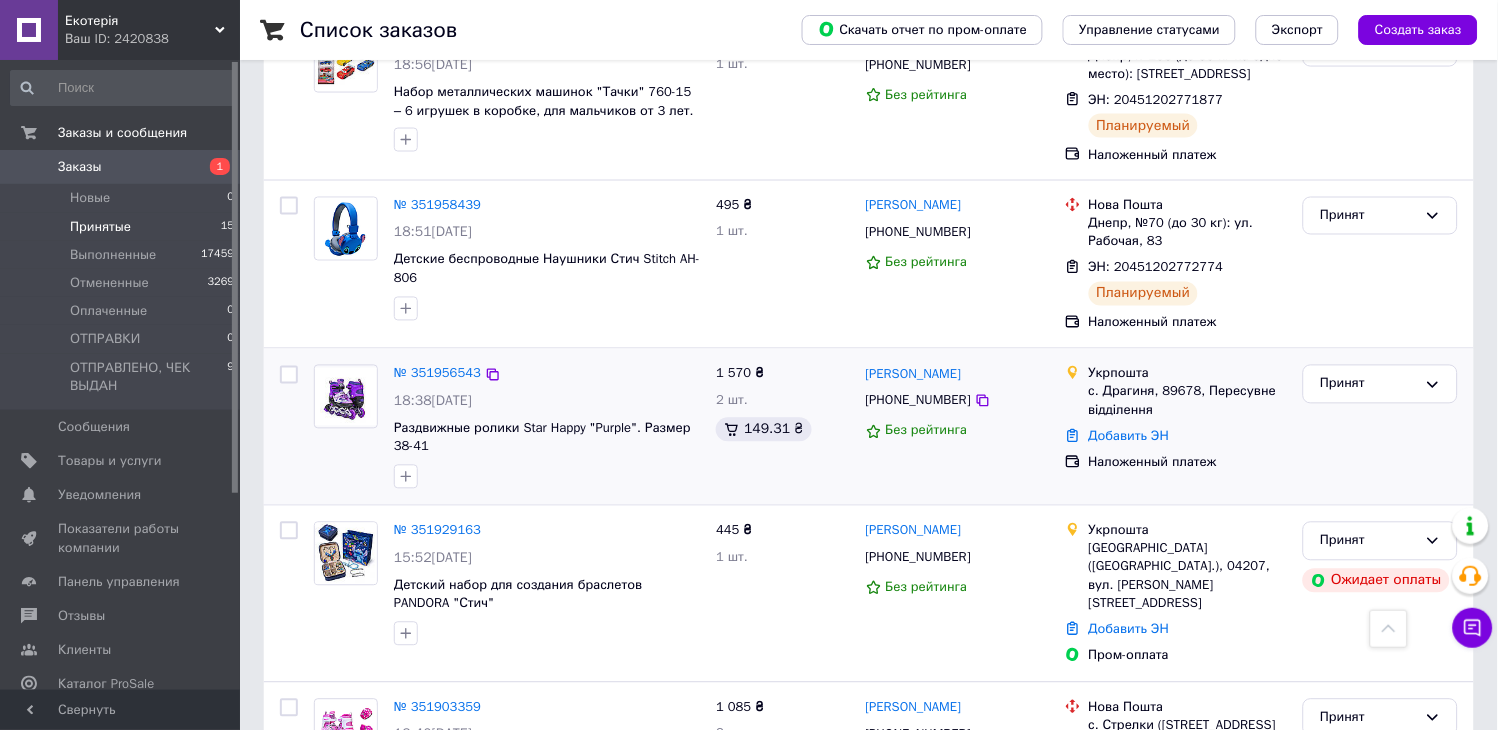 scroll, scrollTop: 666, scrollLeft: 0, axis: vertical 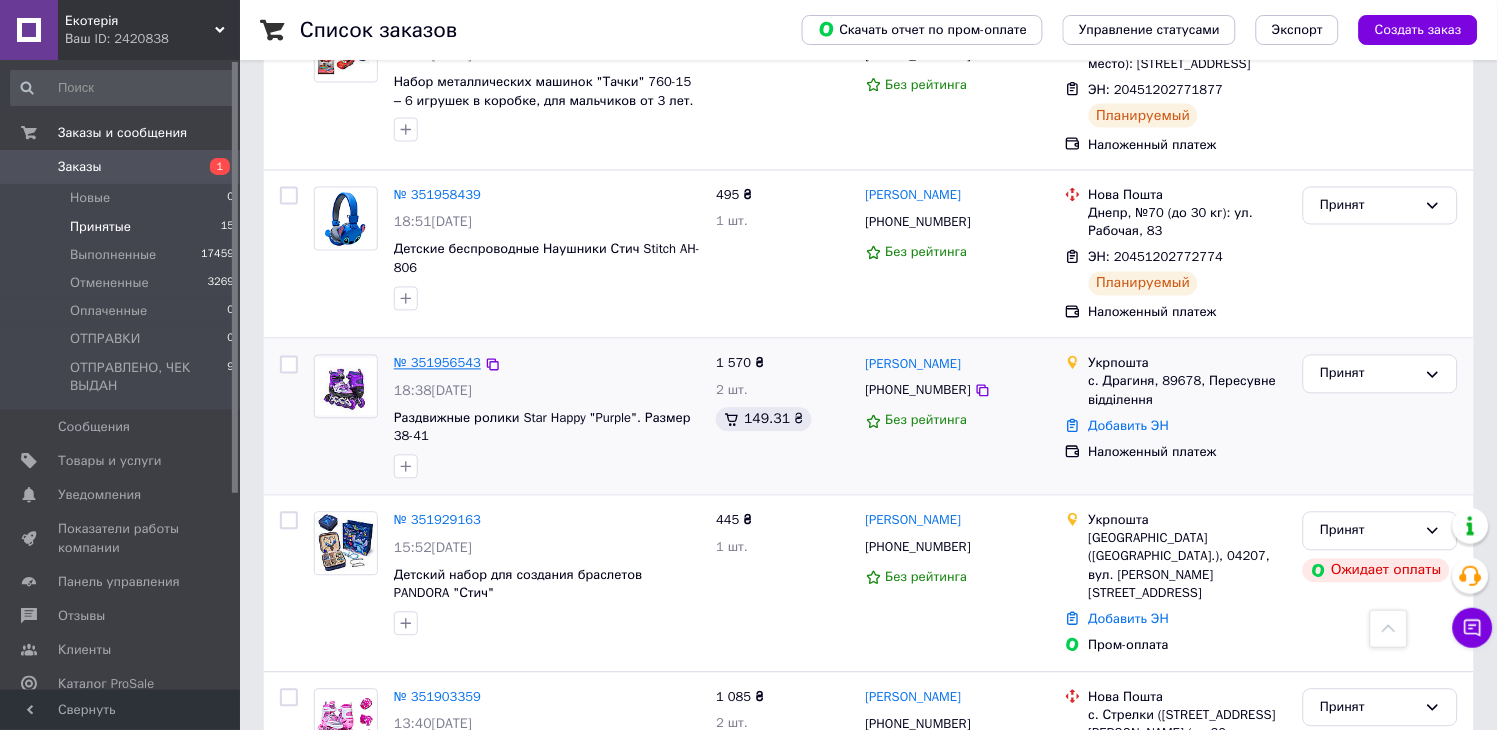 click on "№ 351956543" at bounding box center (437, 363) 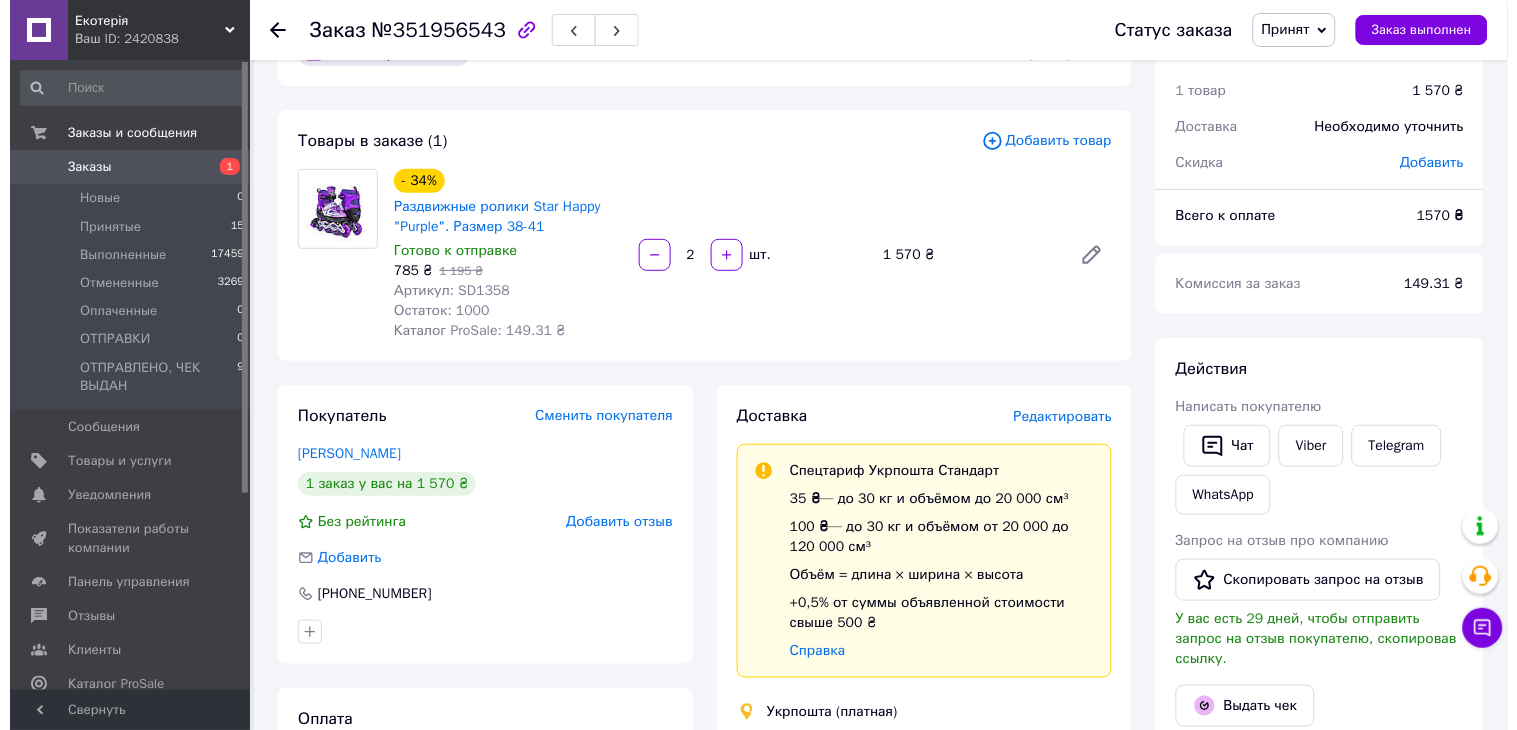 scroll, scrollTop: 0, scrollLeft: 0, axis: both 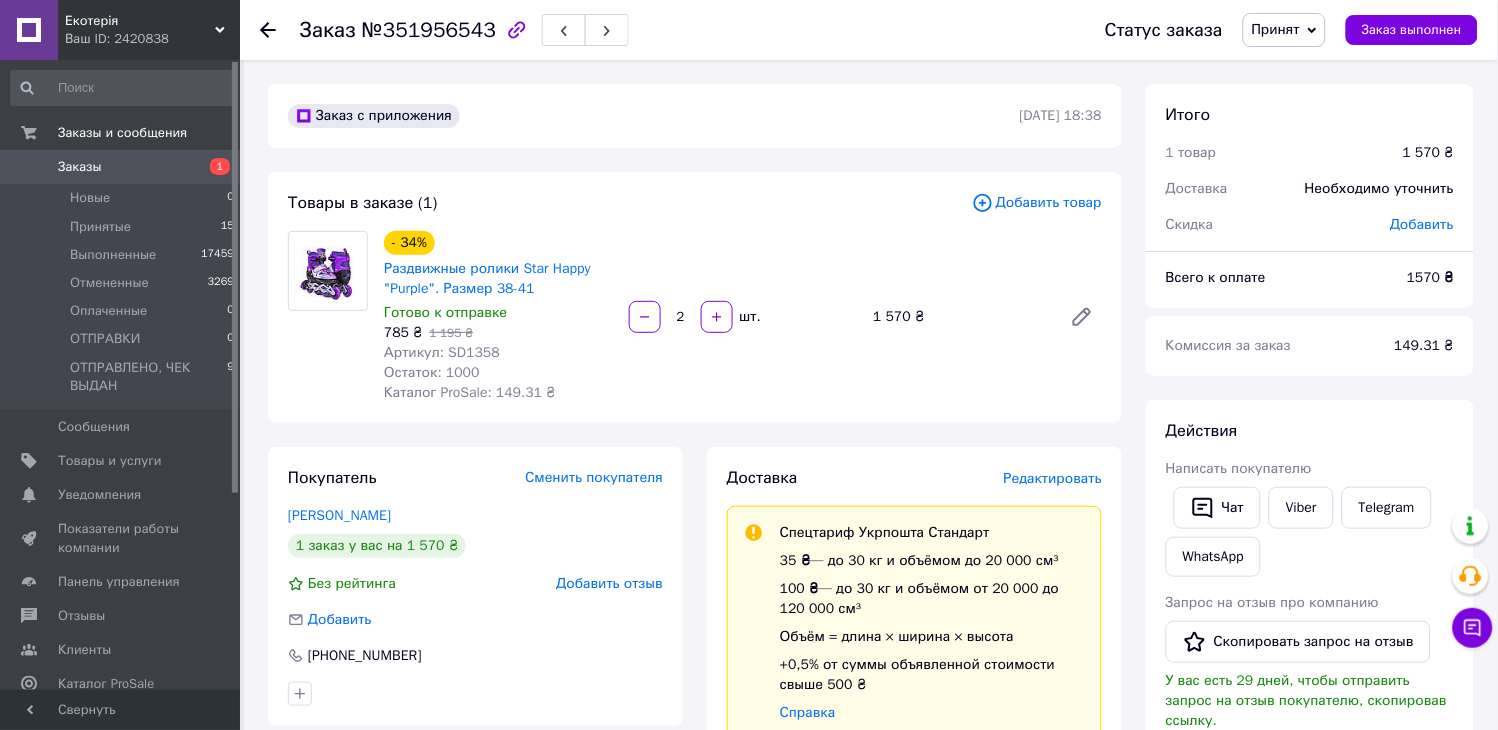 click on "Добавить товар" at bounding box center (1037, 203) 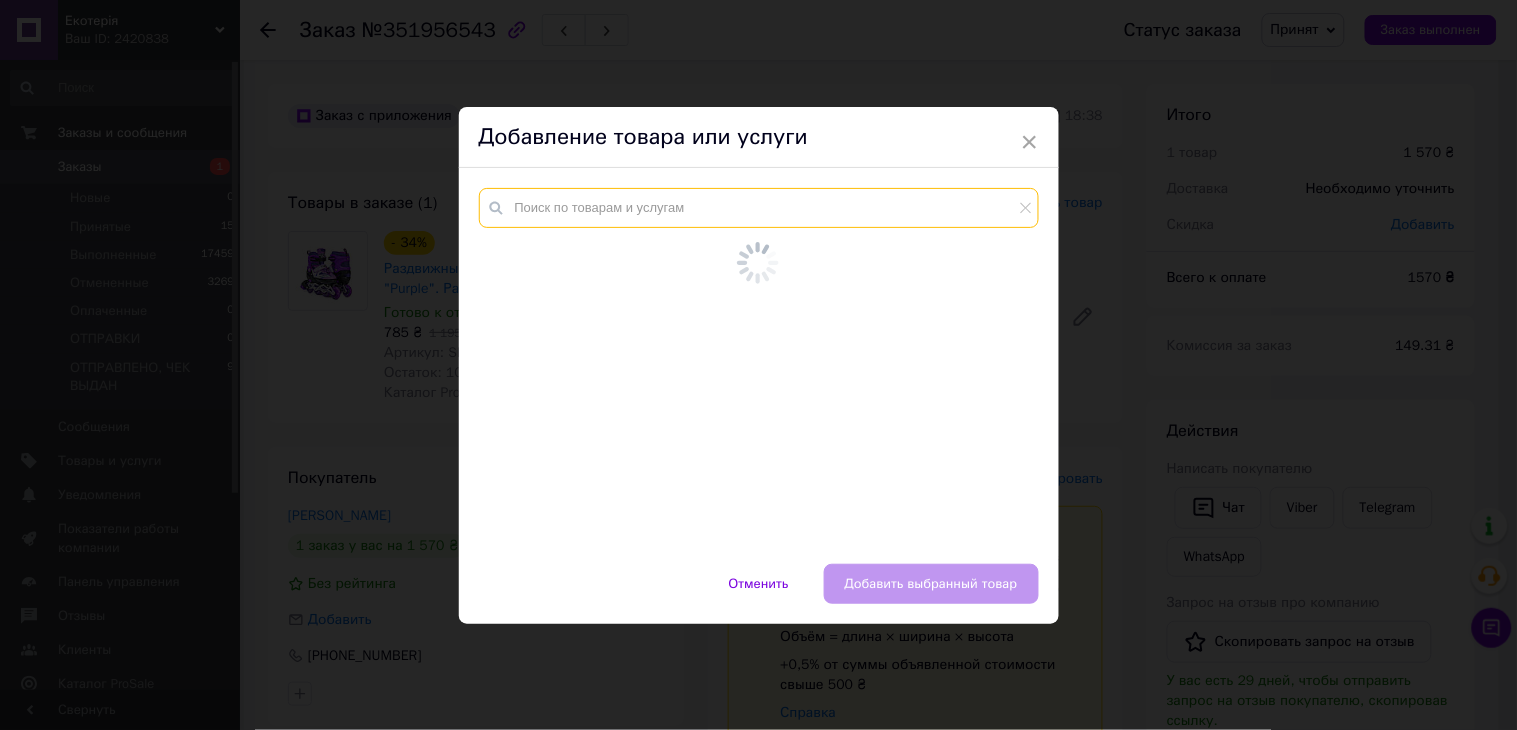 click at bounding box center [759, 366] 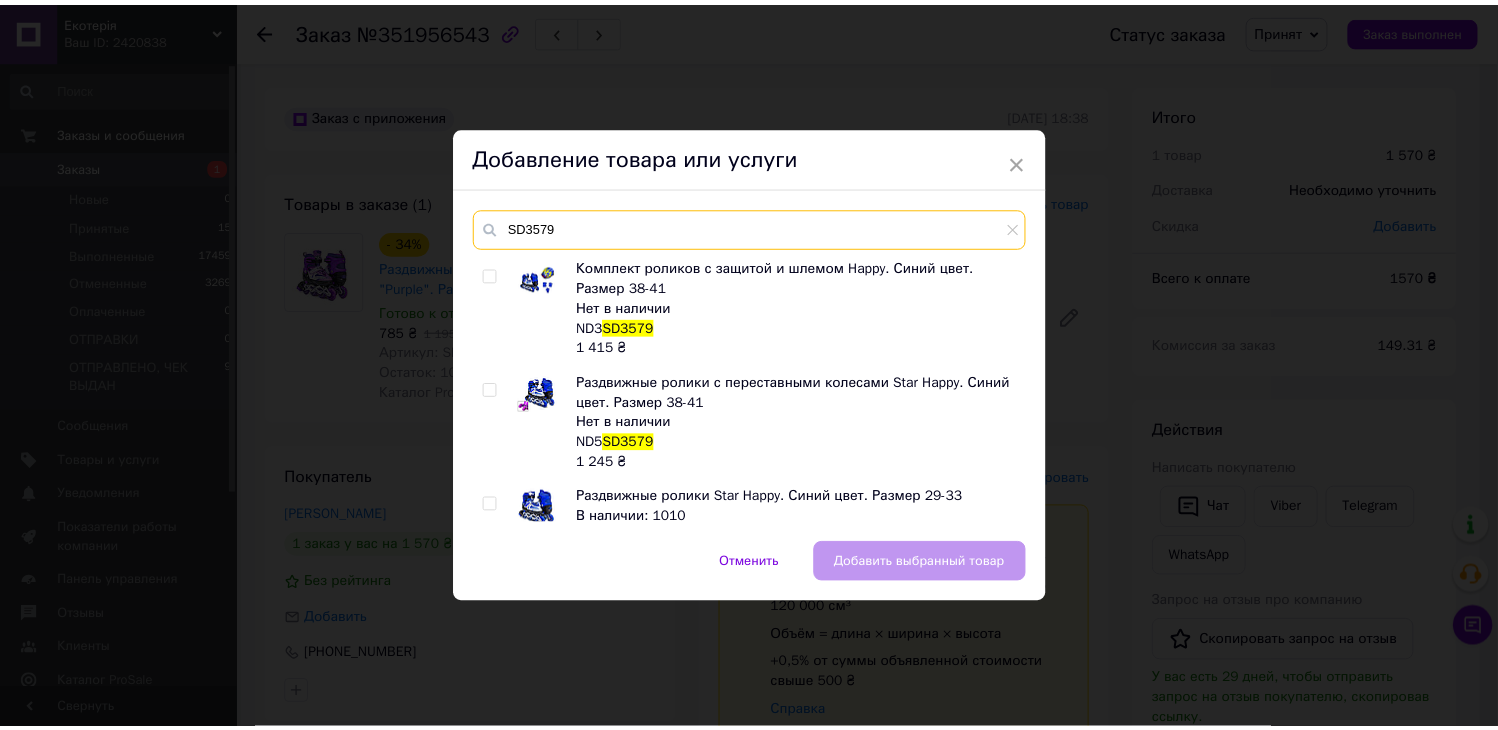 scroll, scrollTop: 111, scrollLeft: 0, axis: vertical 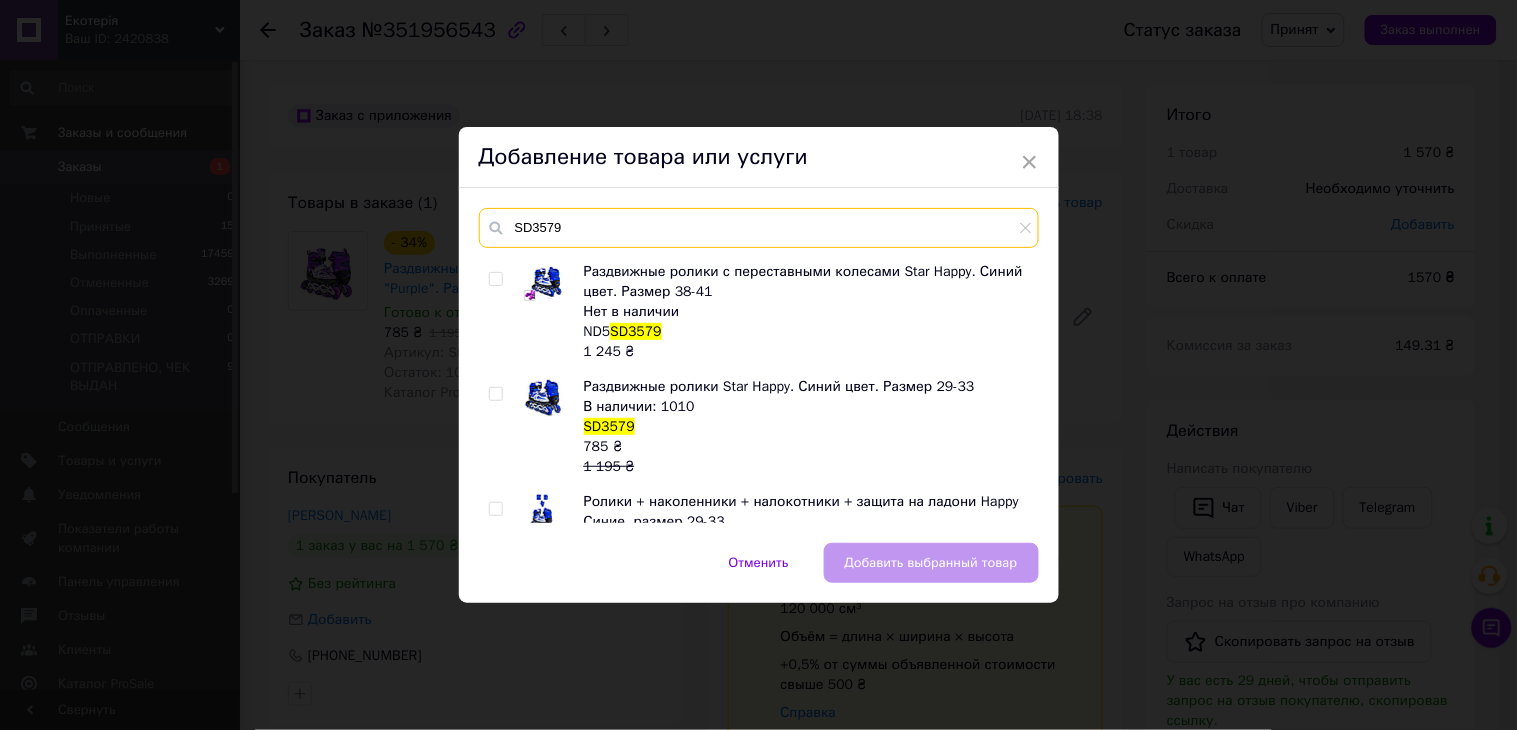 type on "SD3579" 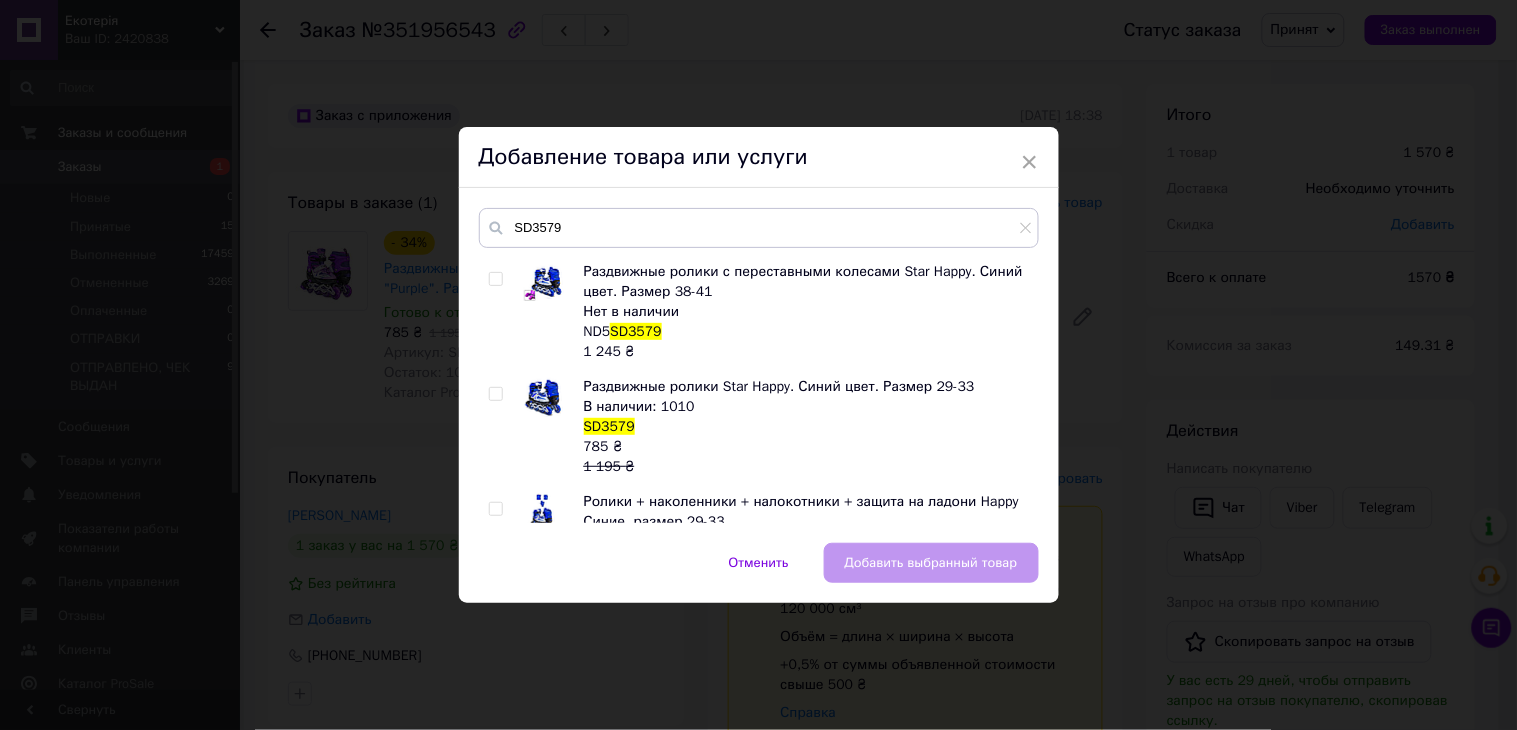 click at bounding box center [495, 394] 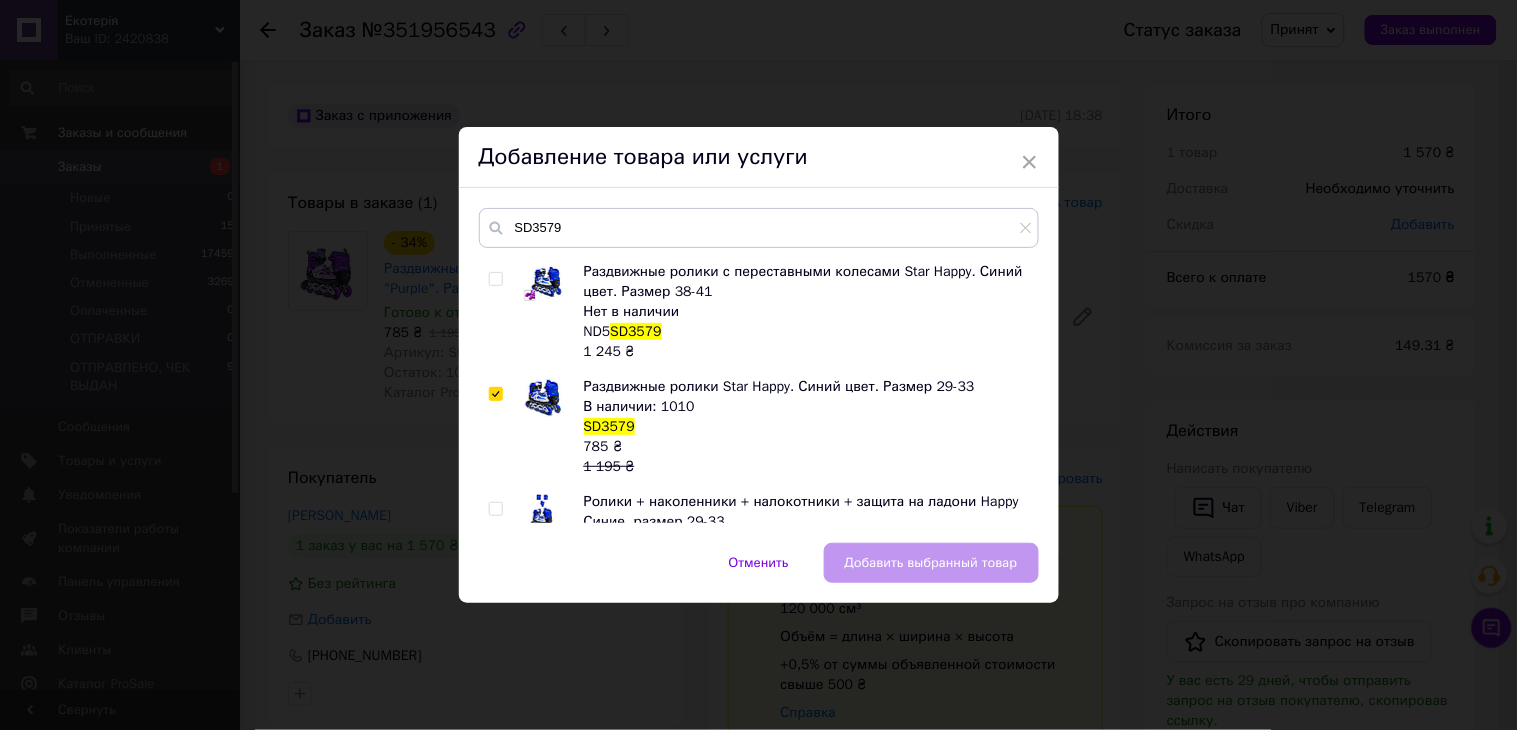 checkbox on "true" 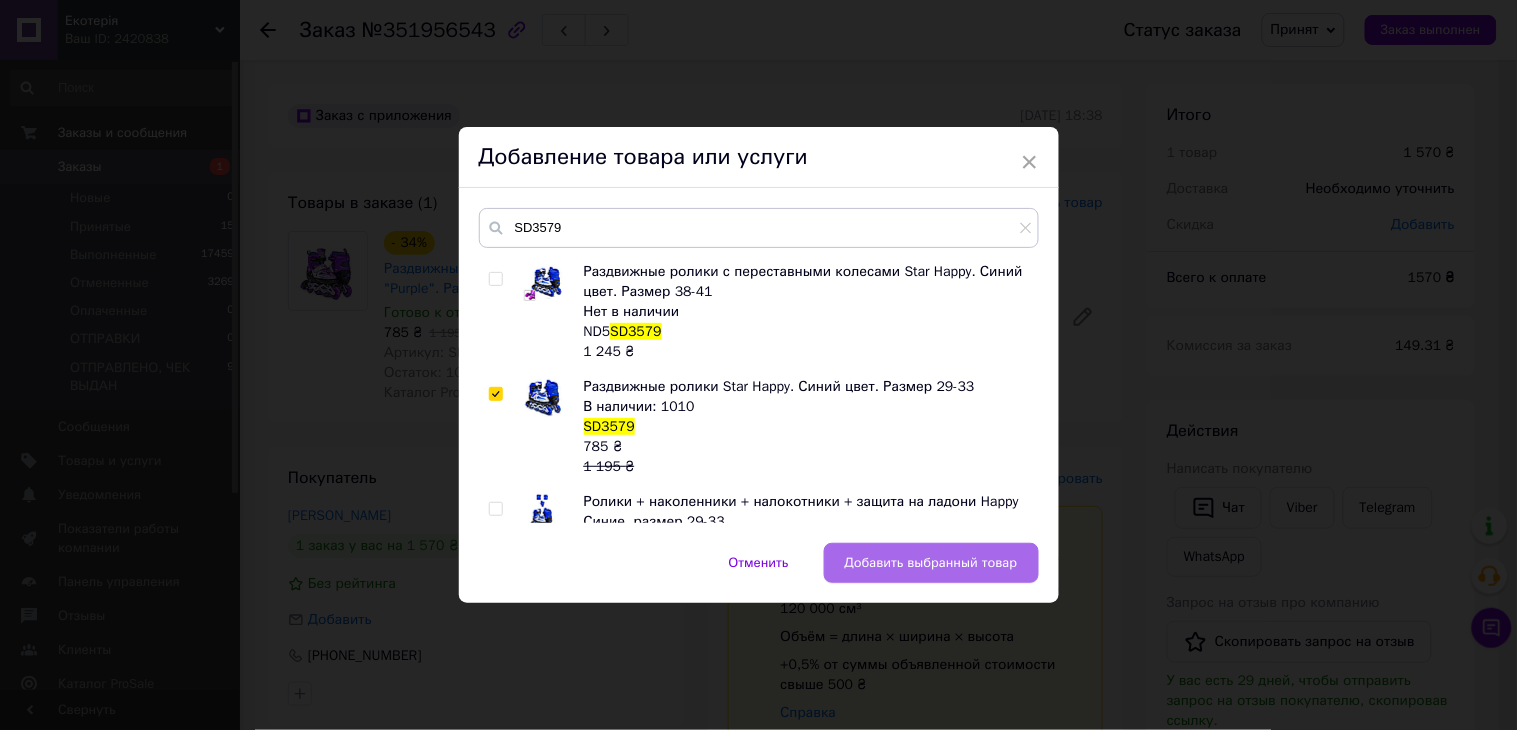 click on "Добавить выбранный товар" at bounding box center [931, 563] 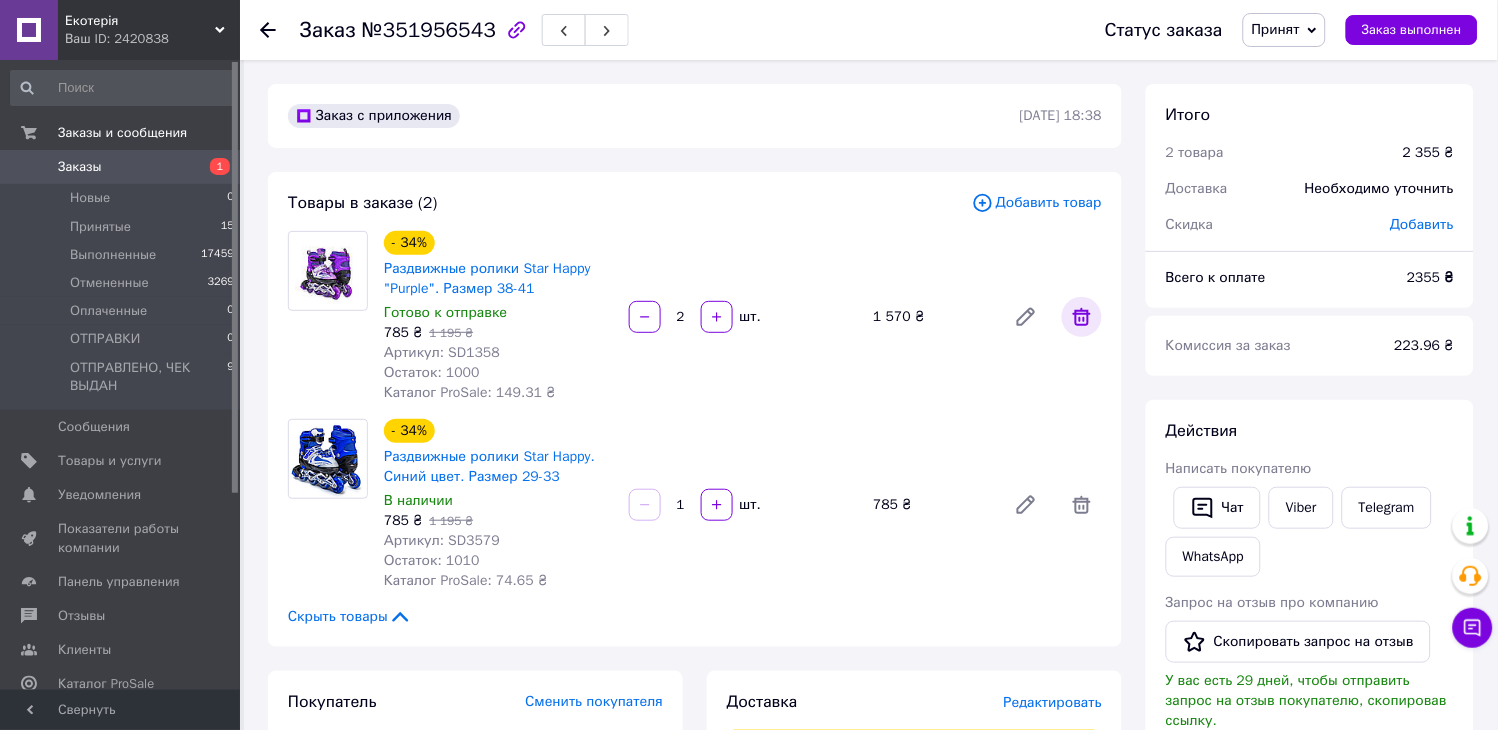 click 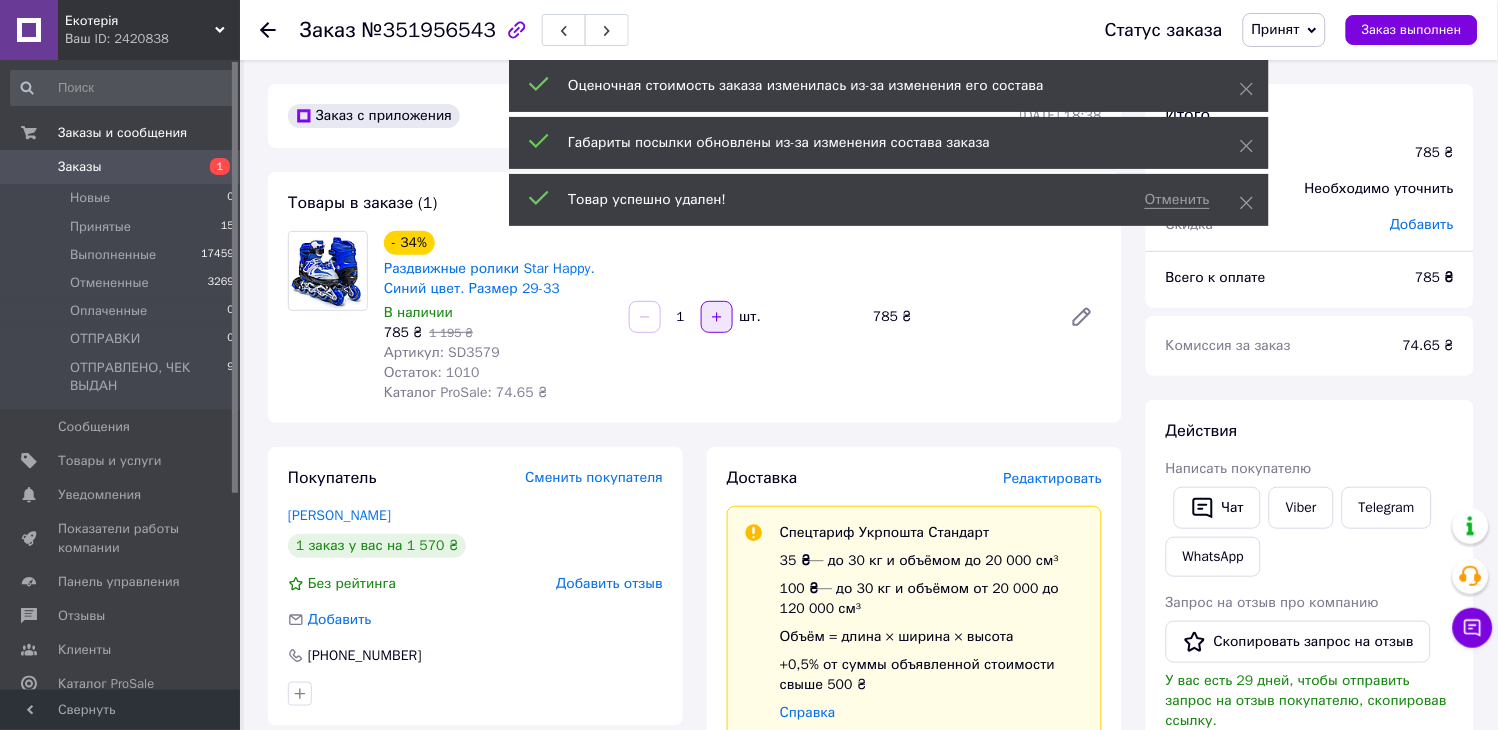 click 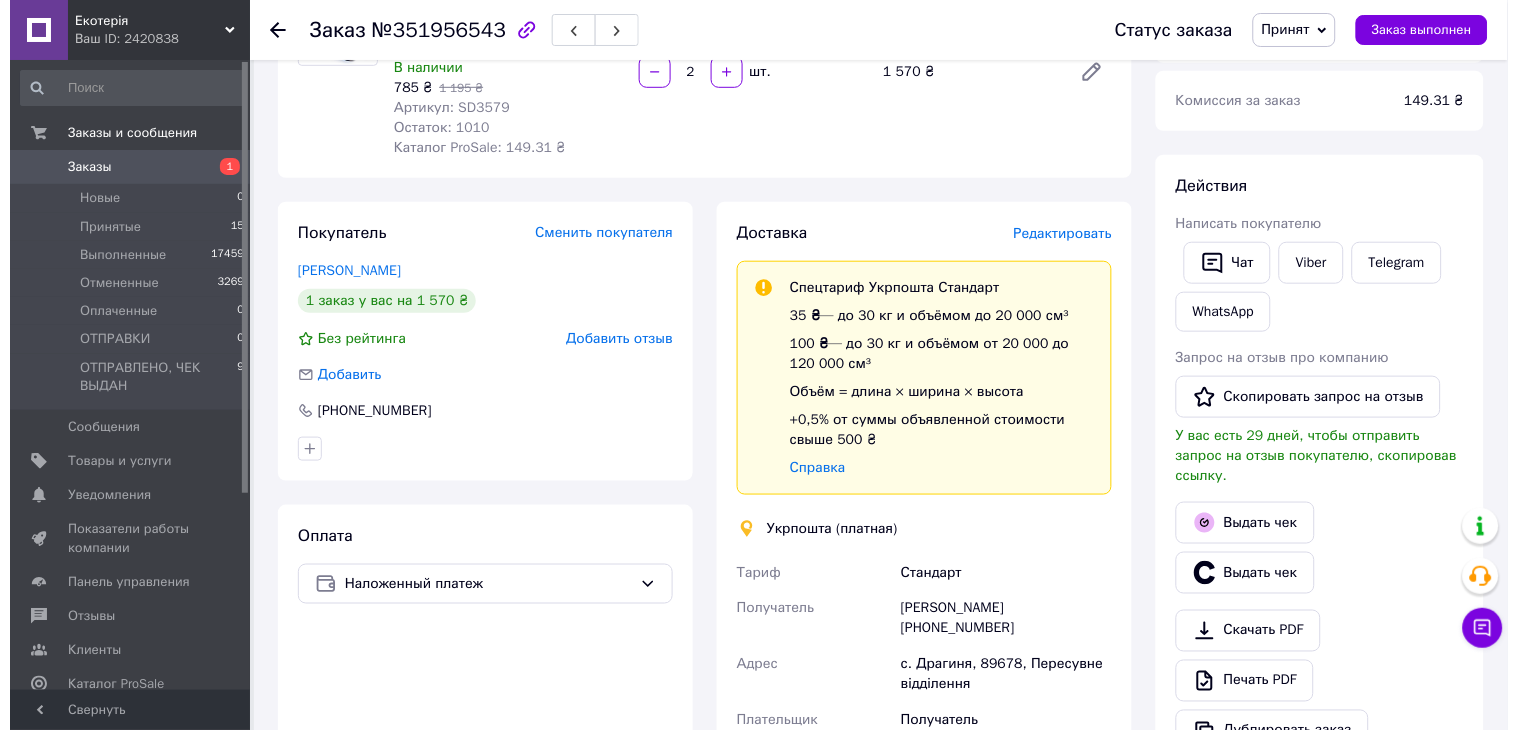 scroll, scrollTop: 333, scrollLeft: 0, axis: vertical 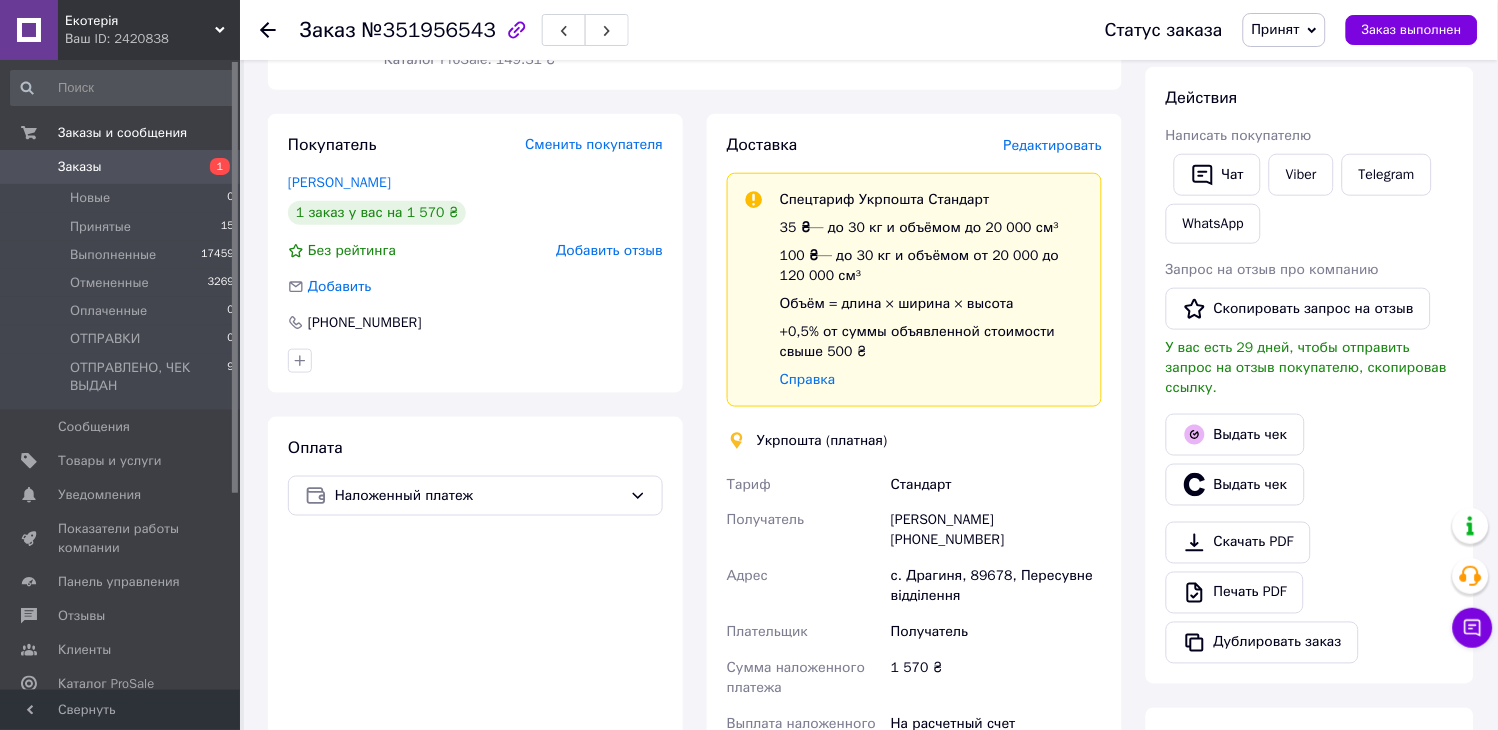 click on "Редактировать" at bounding box center [1053, 145] 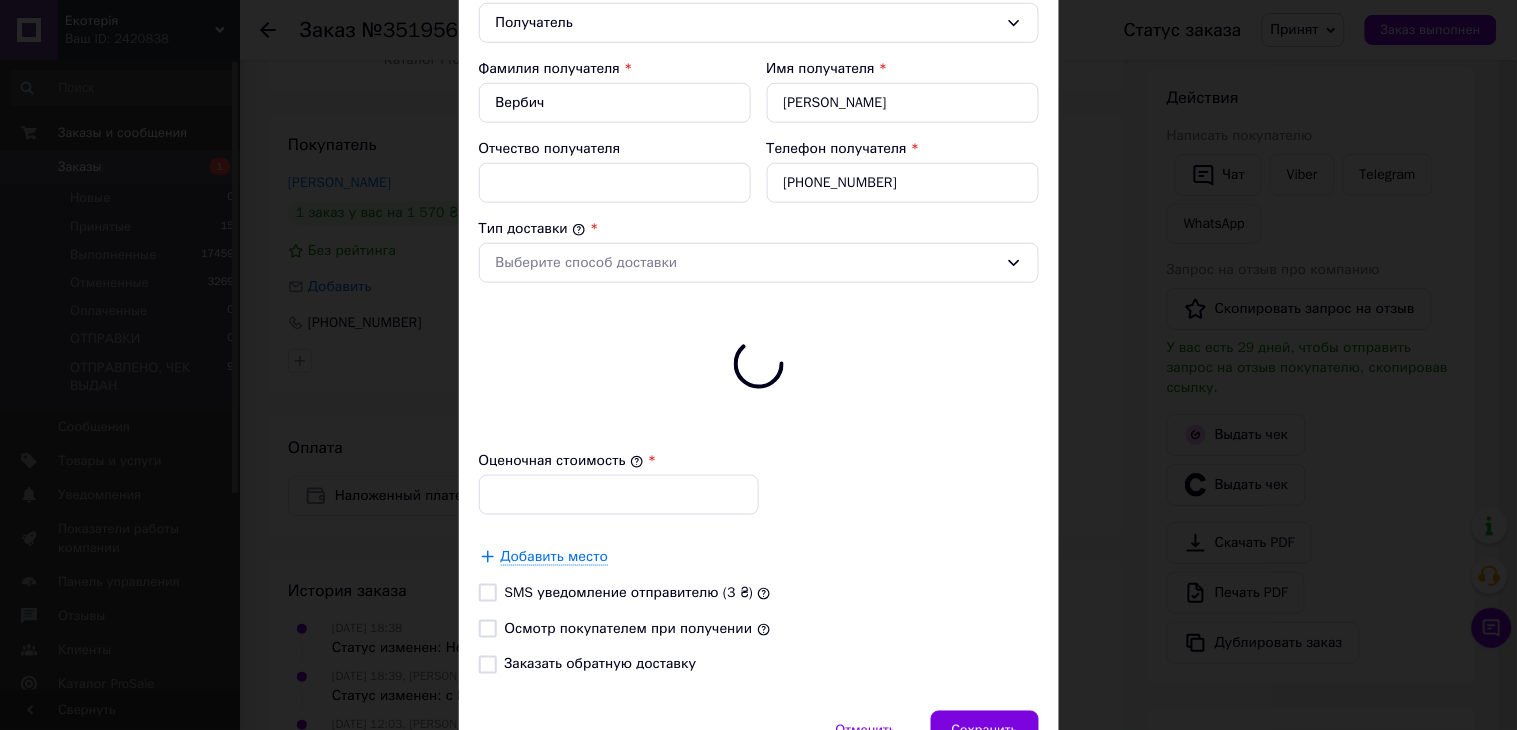 type on "1570" 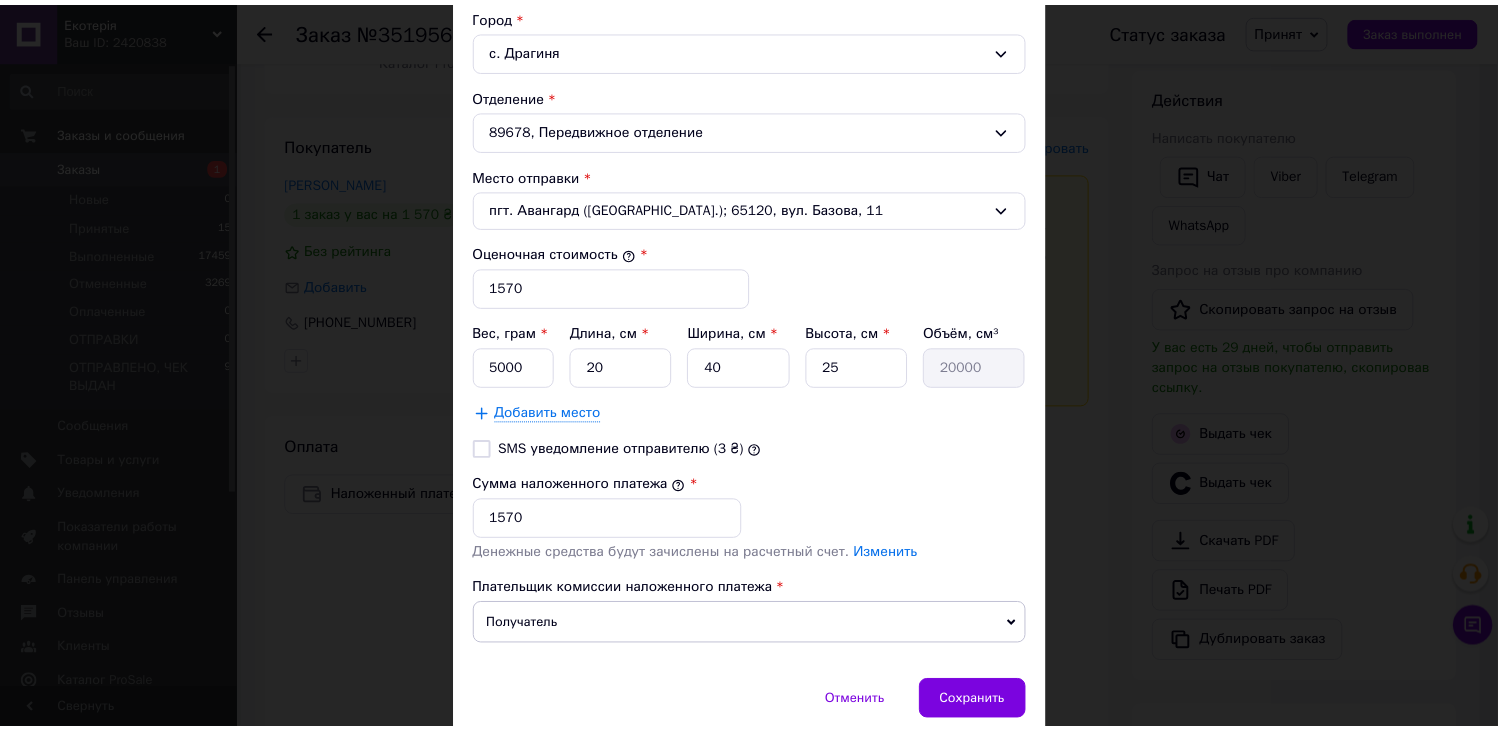 scroll, scrollTop: 710, scrollLeft: 0, axis: vertical 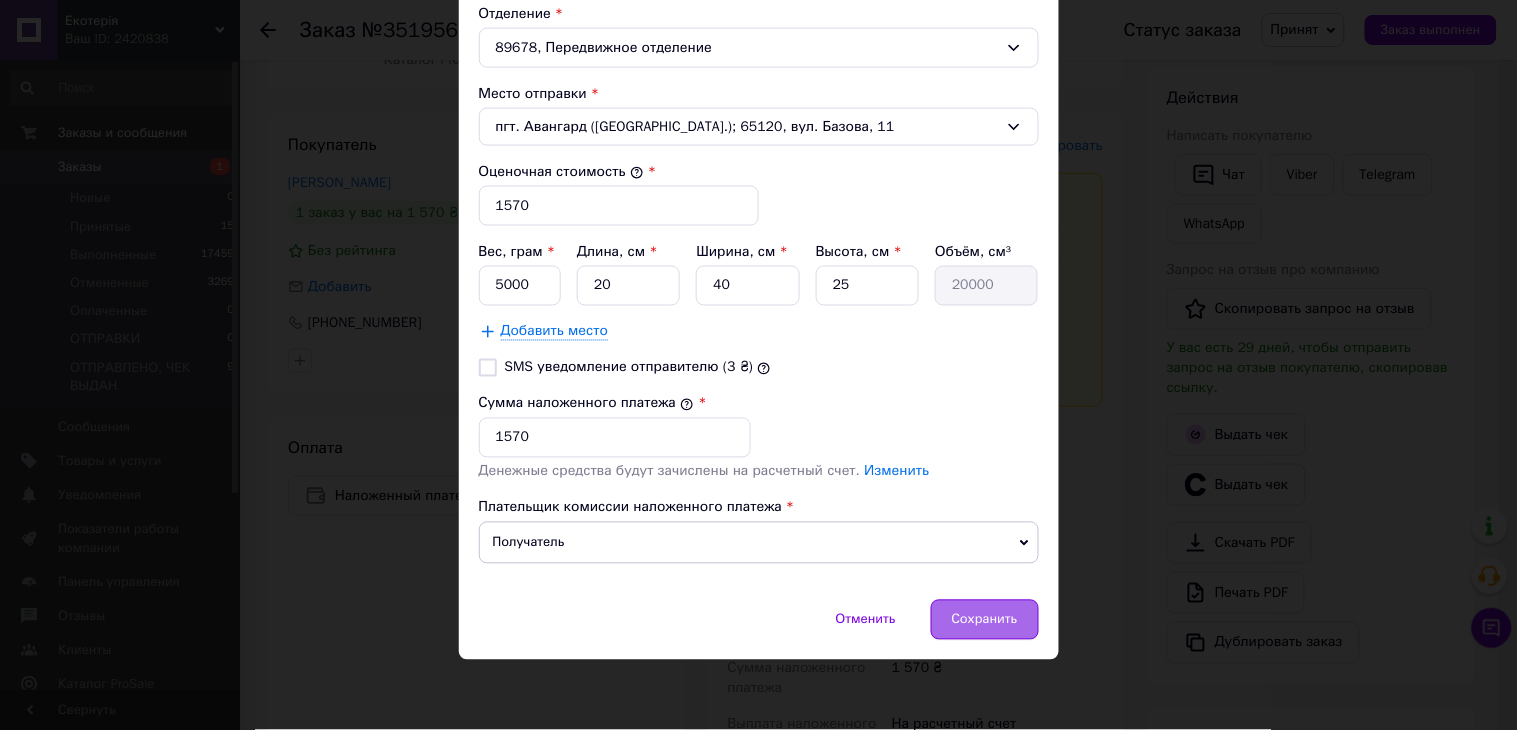 click on "Сохранить" at bounding box center (985, 620) 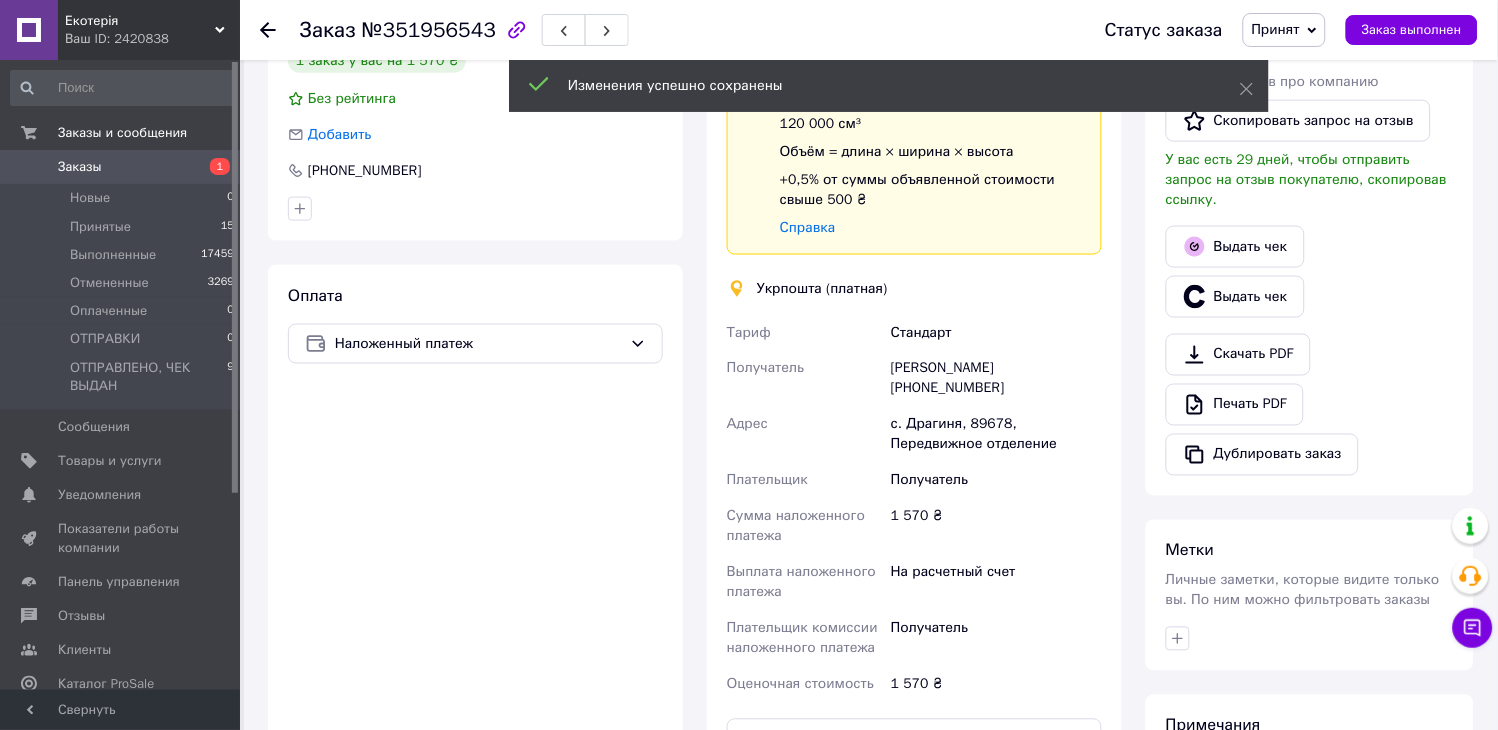 scroll, scrollTop: 666, scrollLeft: 0, axis: vertical 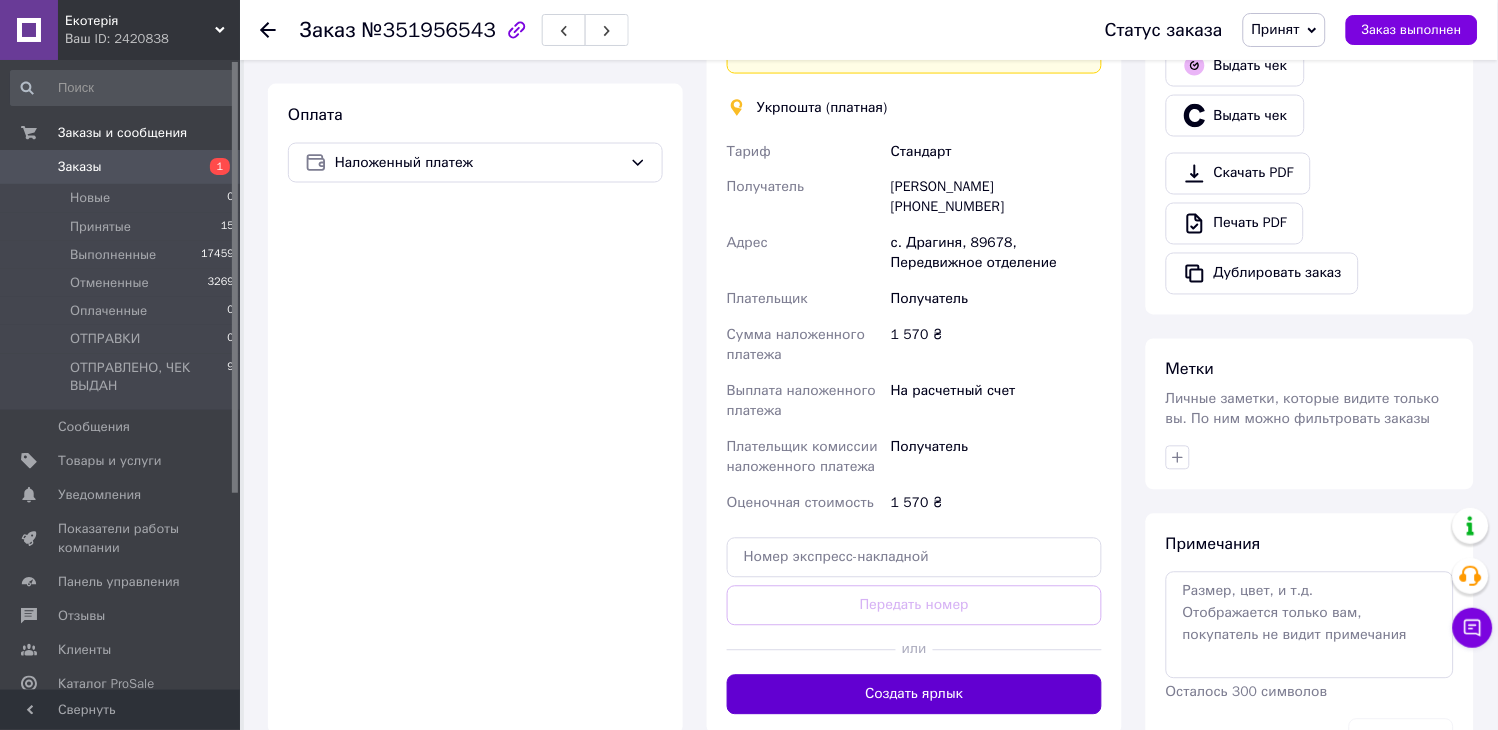 click on "Создать ярлык" at bounding box center (914, 695) 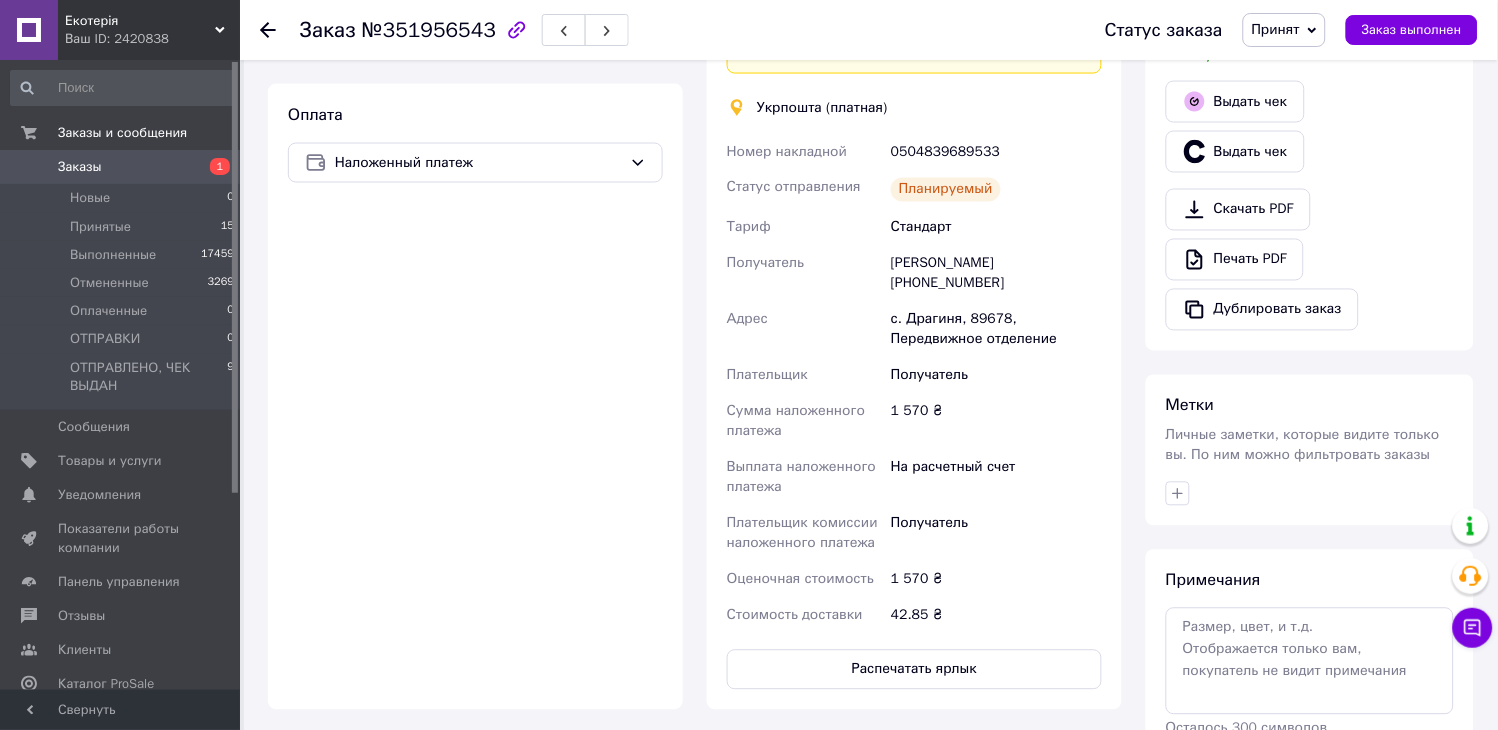 click on "0504839689533" at bounding box center [996, 152] 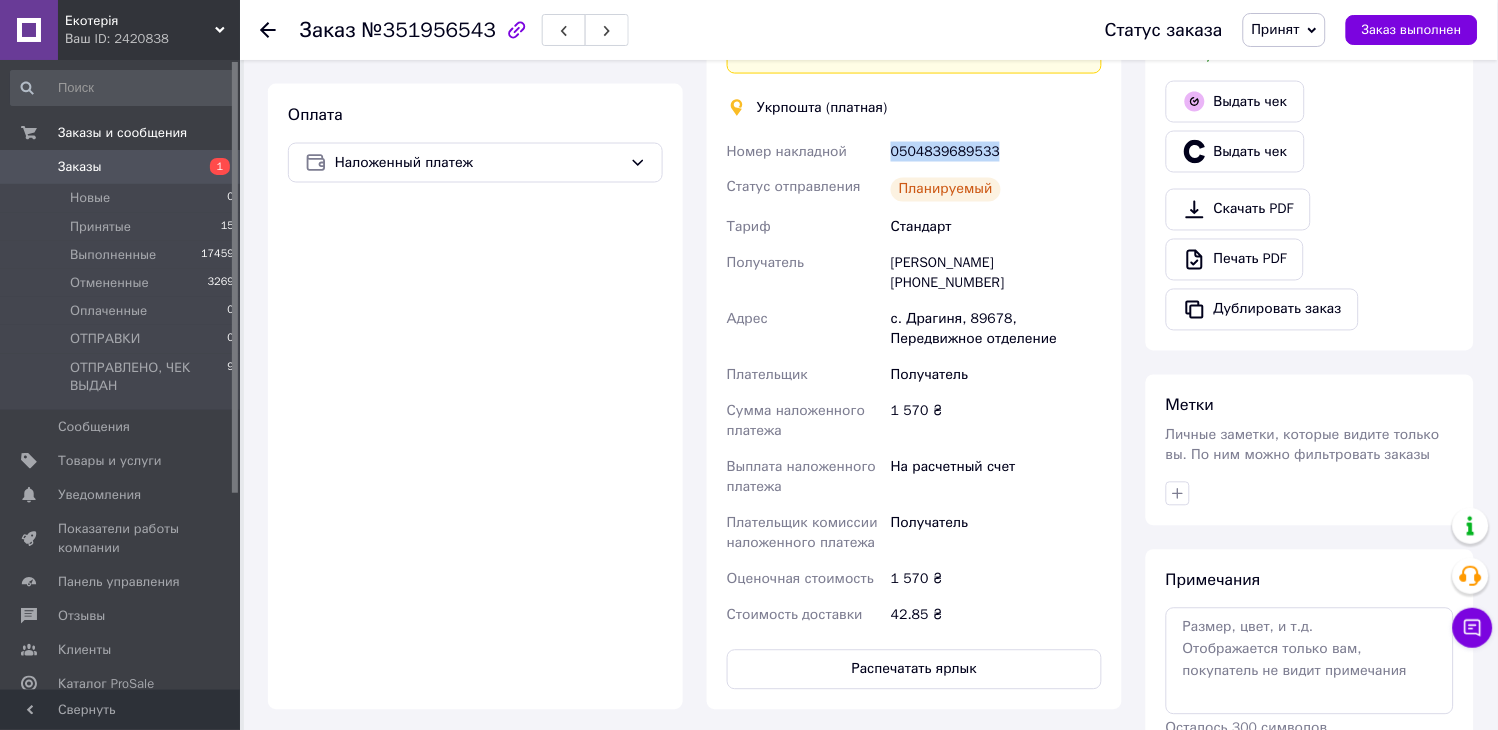 click on "0504839689533" at bounding box center (996, 152) 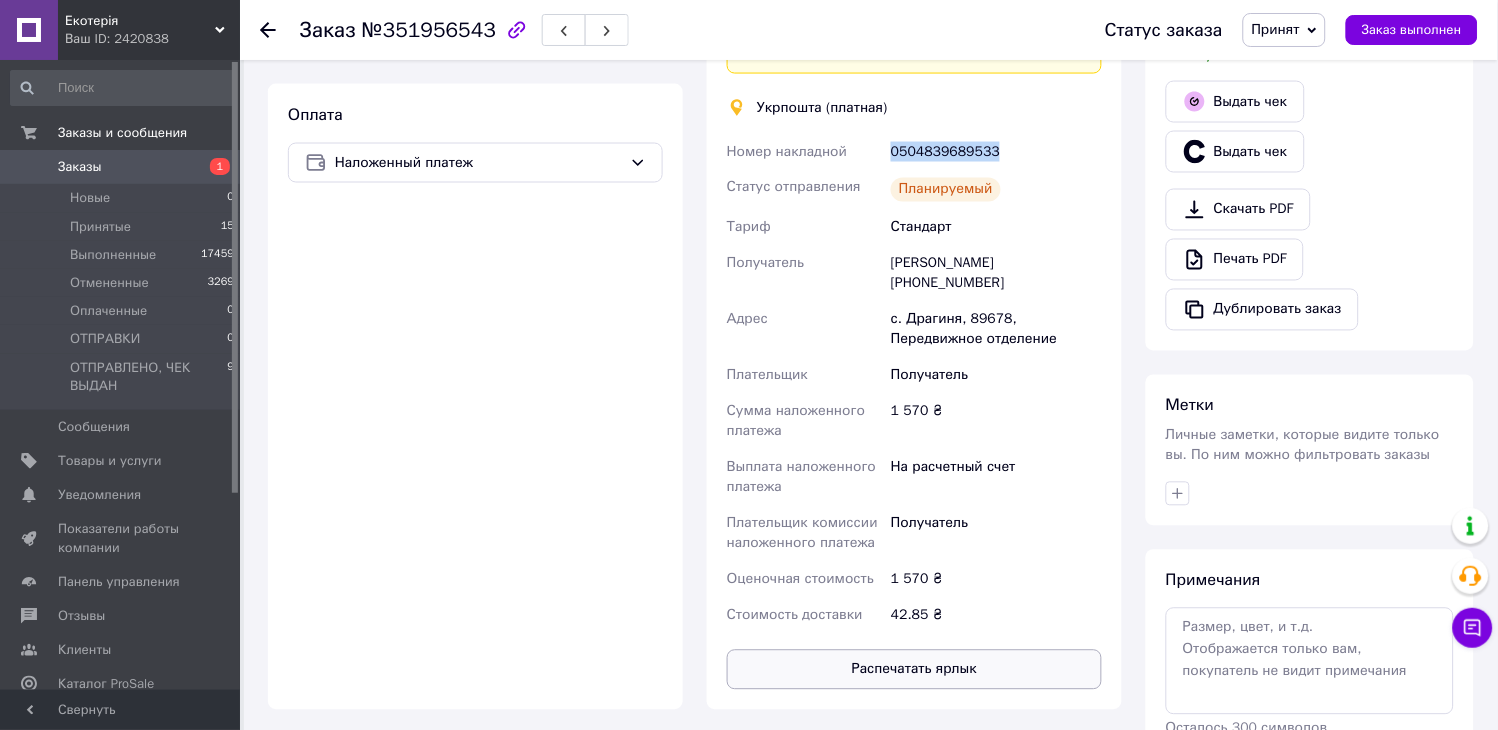 click on "Распечатать ярлык" at bounding box center (914, 670) 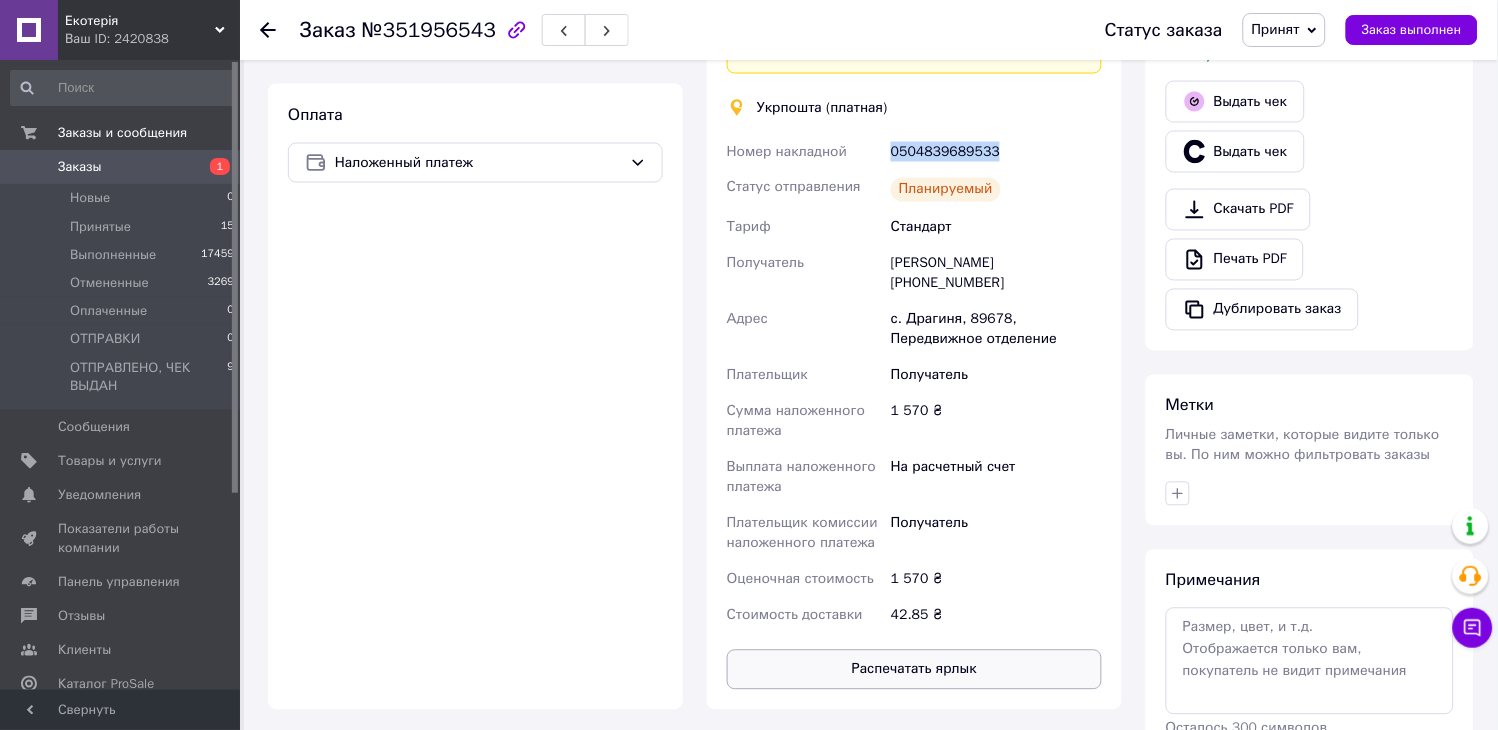 click on "Распечатать ярлык" at bounding box center (914, 670) 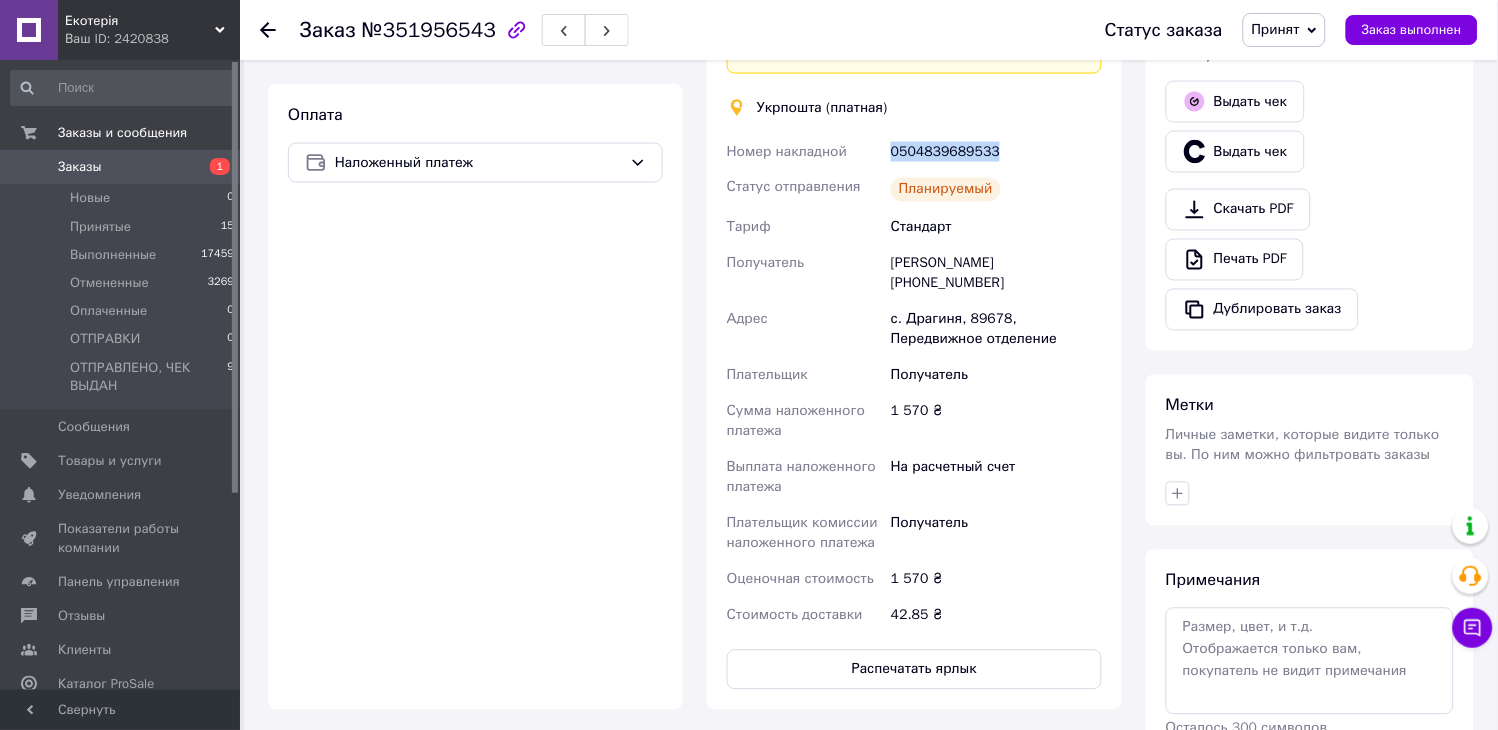 click on "Заказы" at bounding box center (121, 167) 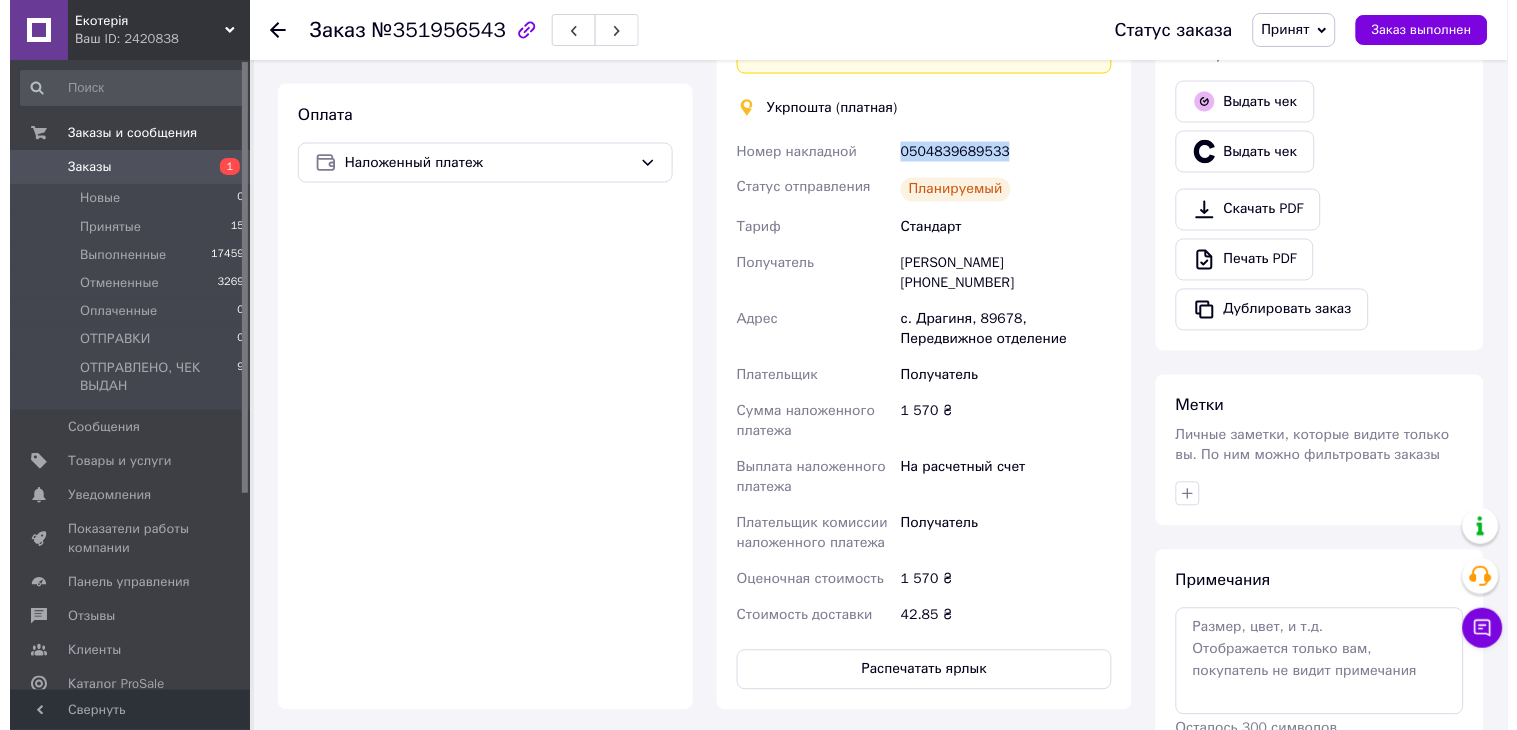 scroll, scrollTop: 0, scrollLeft: 0, axis: both 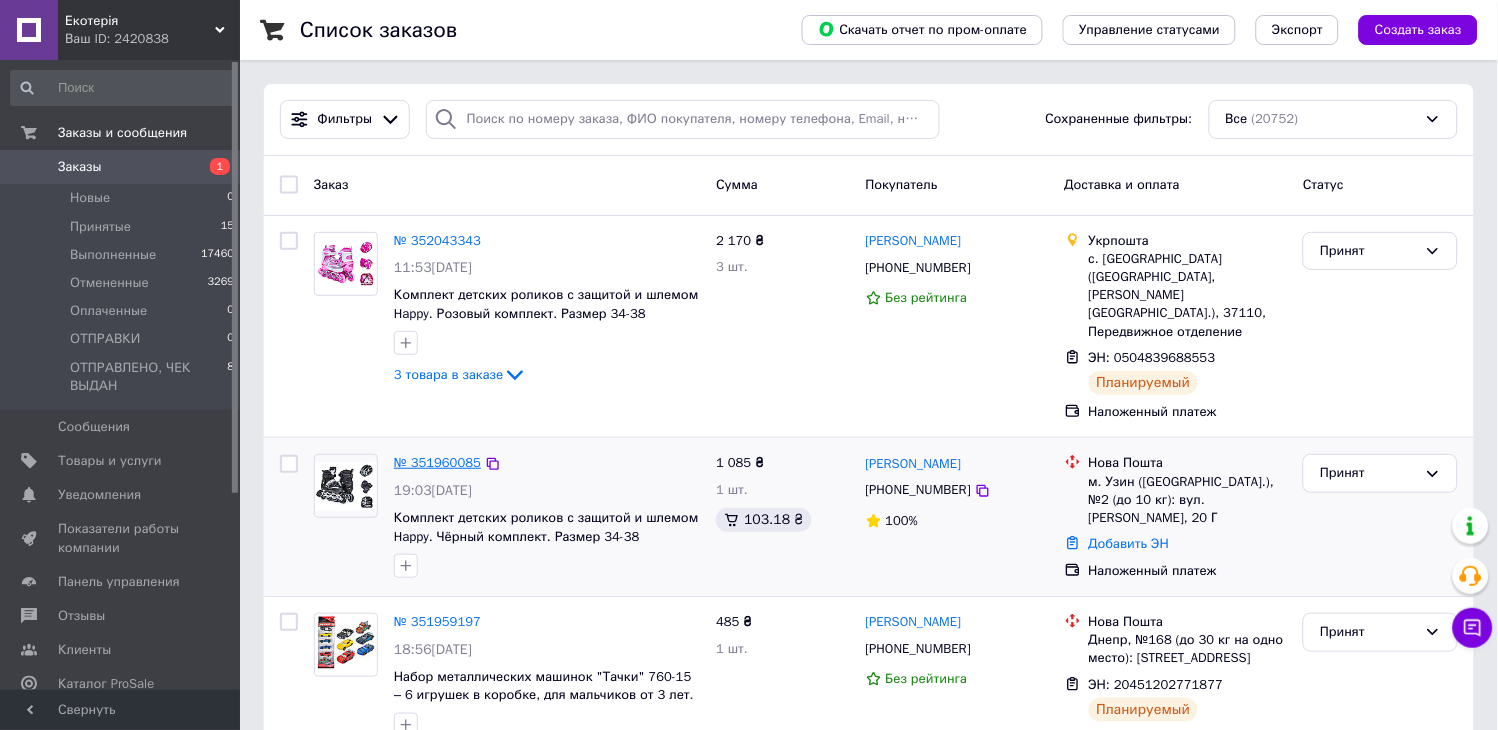 click on "№ 351960085" at bounding box center (437, 462) 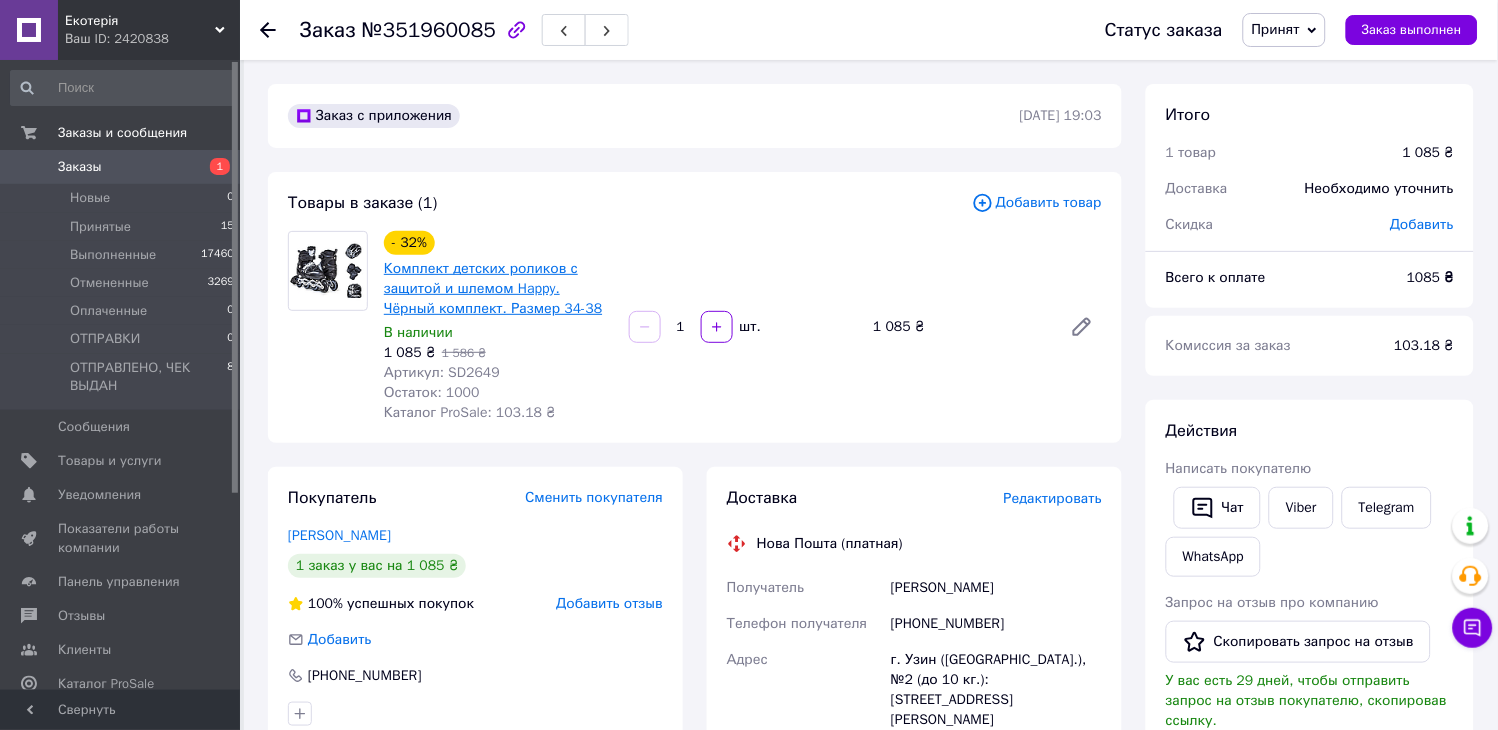 click on "Комплект детских  роликов с защитой и шлемом Happy. Чёрный комплект. Размер 34-38" at bounding box center (493, 288) 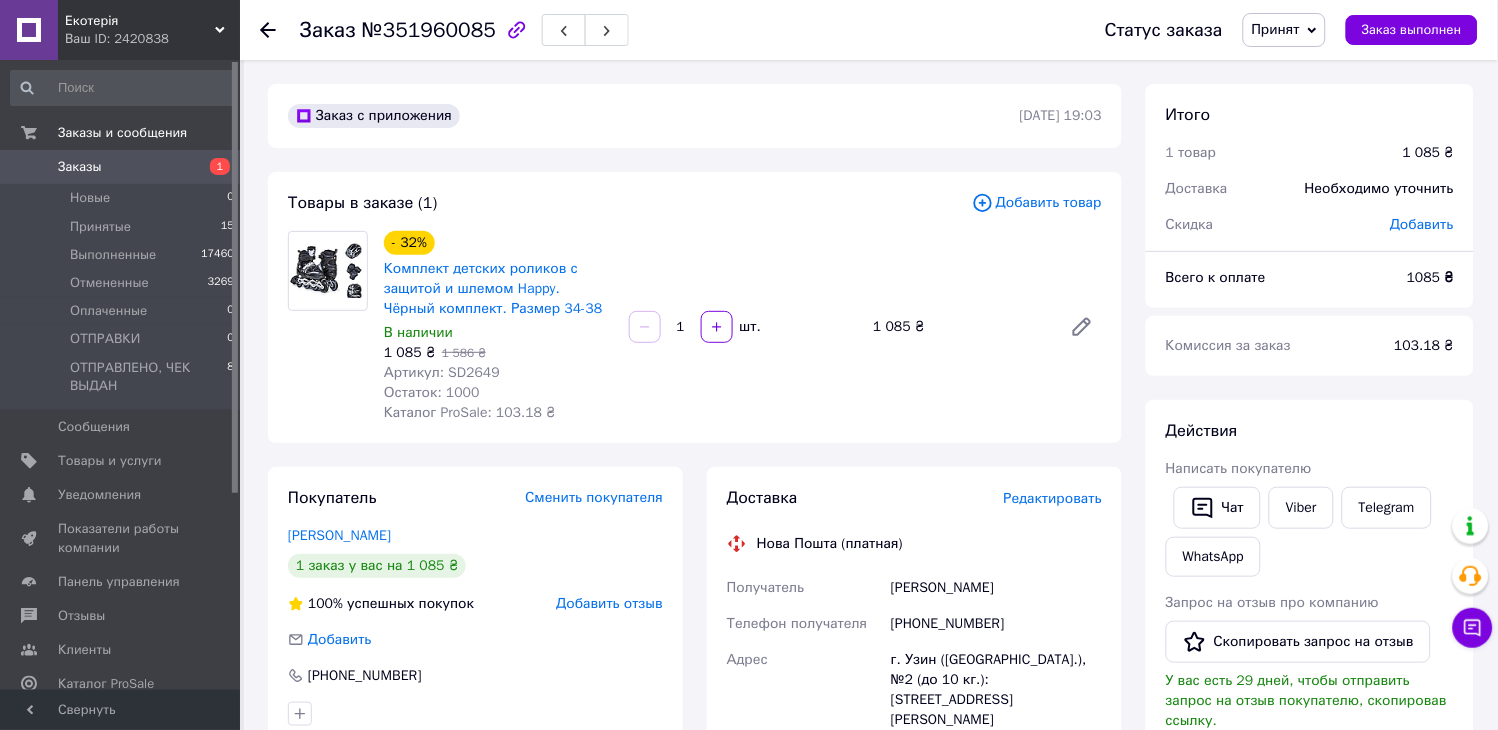 click on "Заказы" at bounding box center (80, 167) 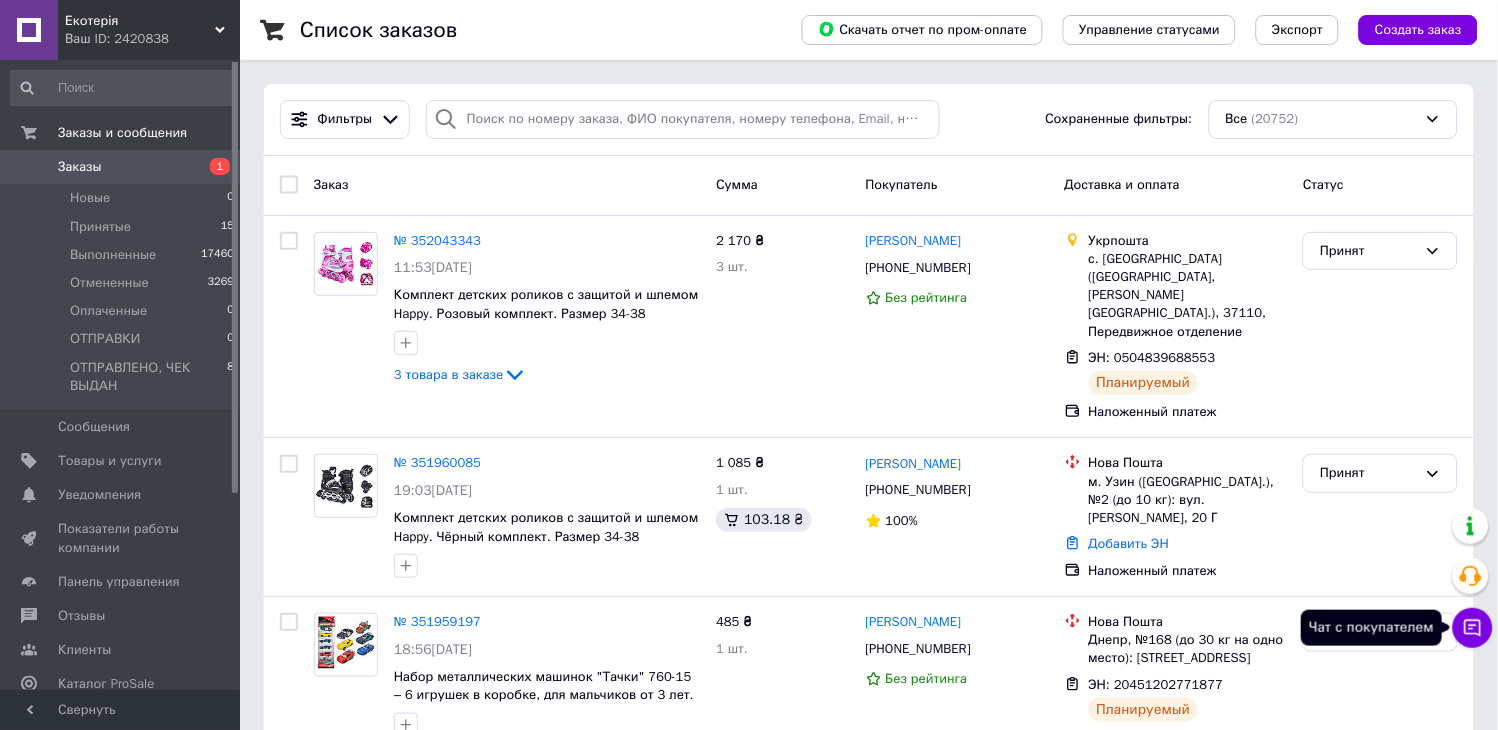 click 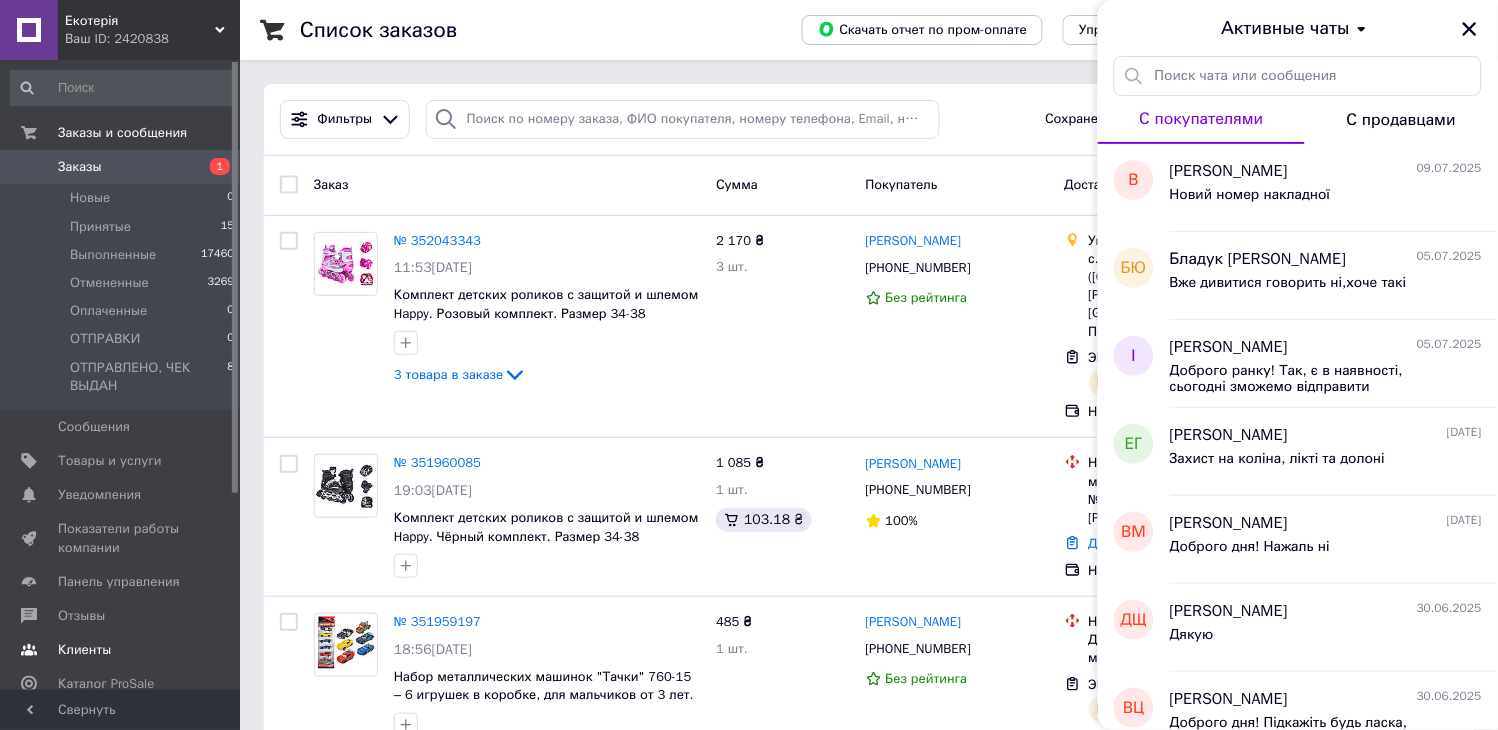 click on "Сообщения" at bounding box center (94, 427) 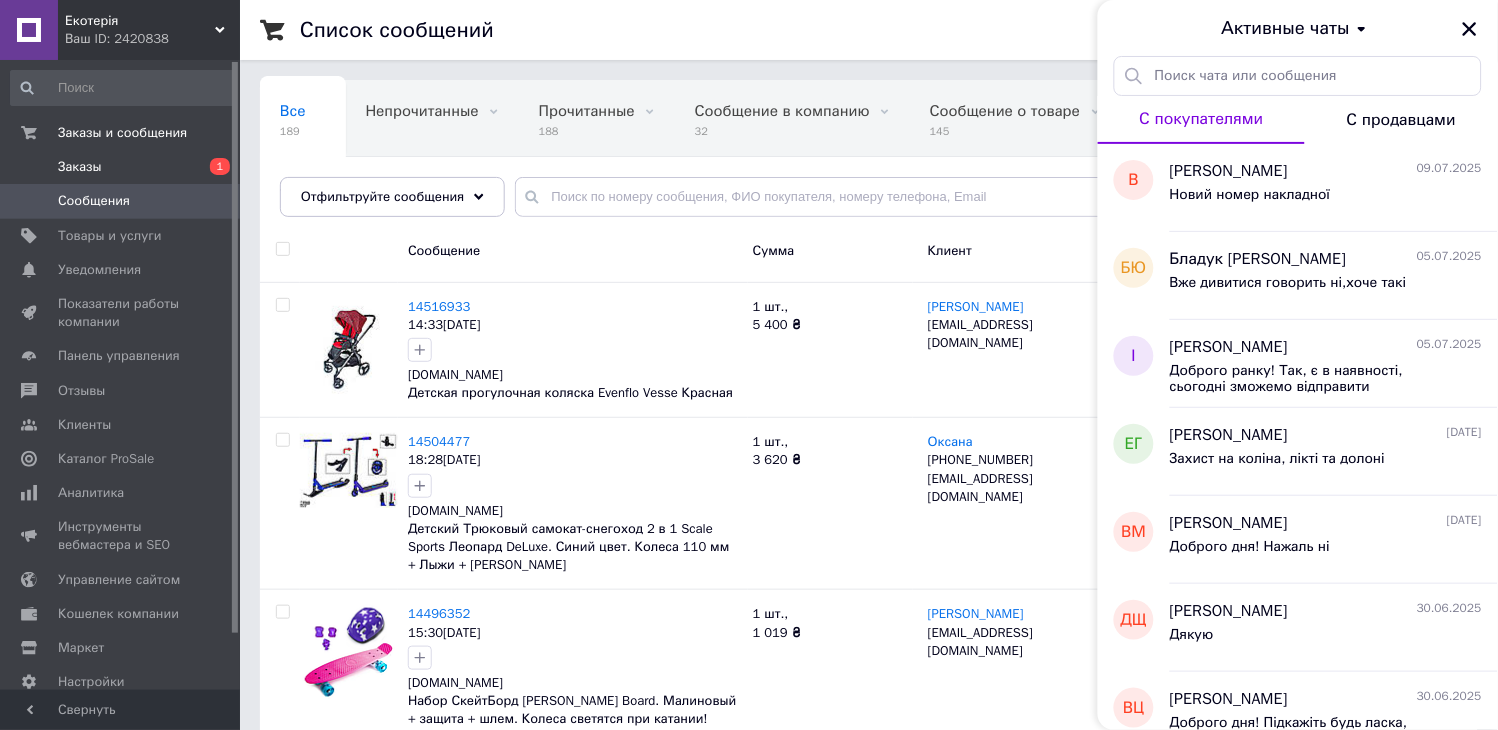 click on "Заказы" at bounding box center (121, 167) 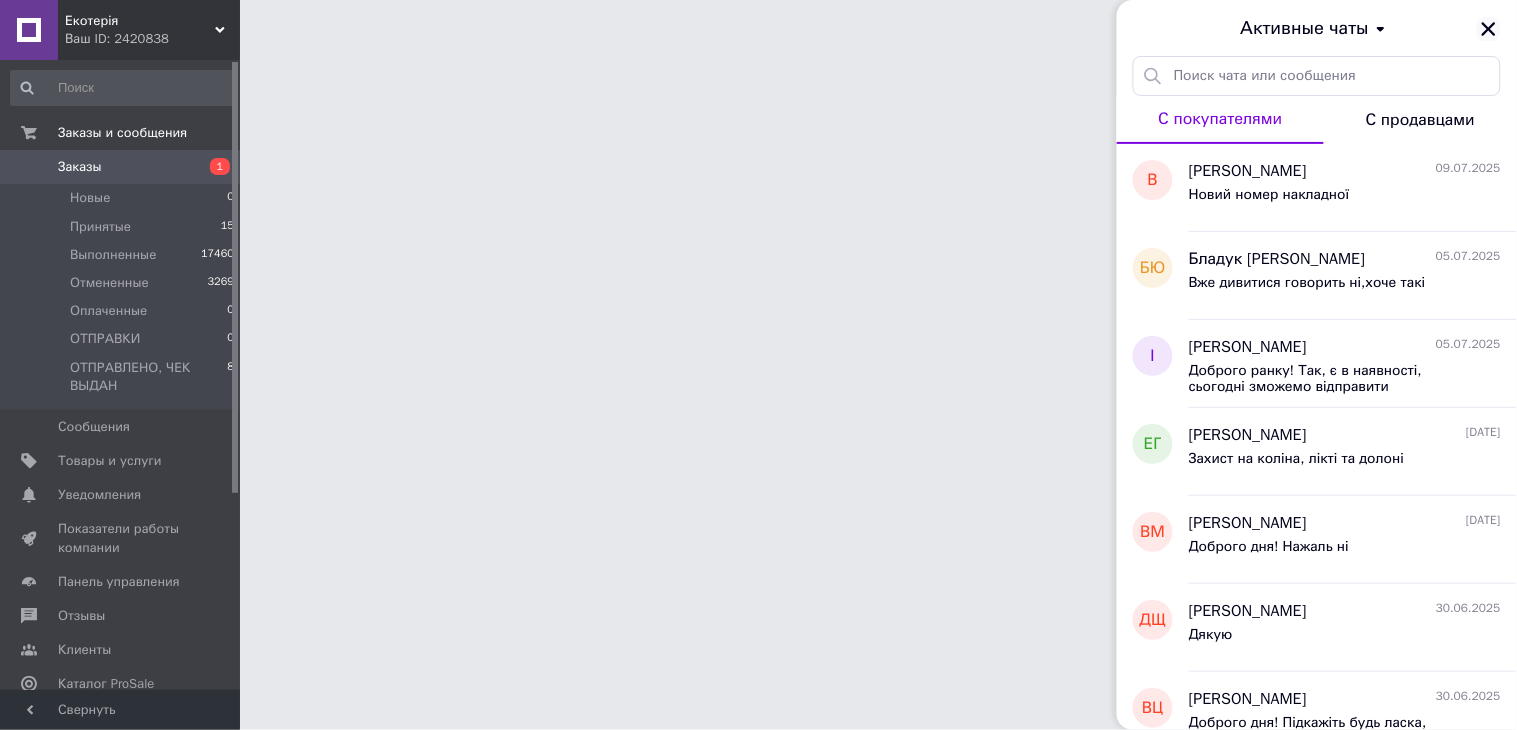 click 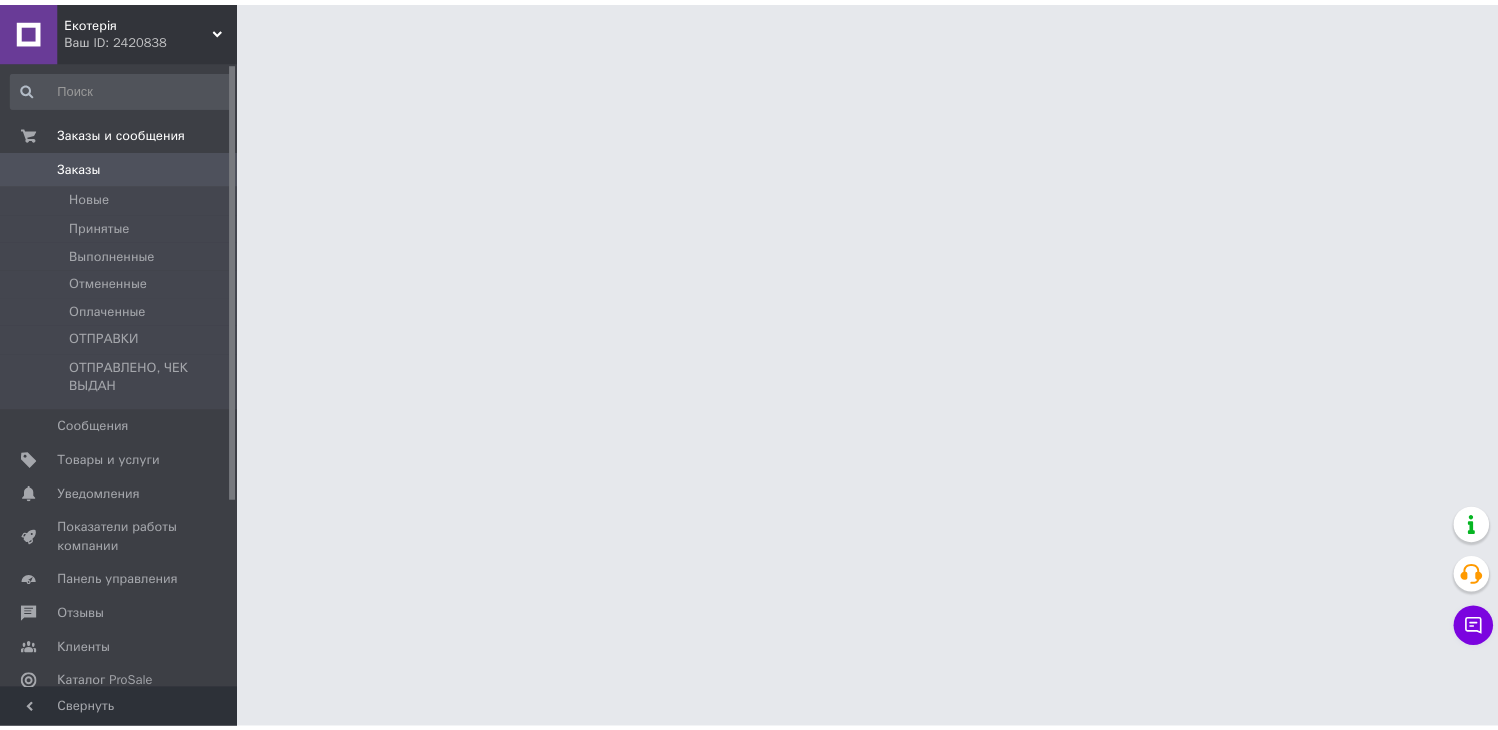 scroll, scrollTop: 0, scrollLeft: 0, axis: both 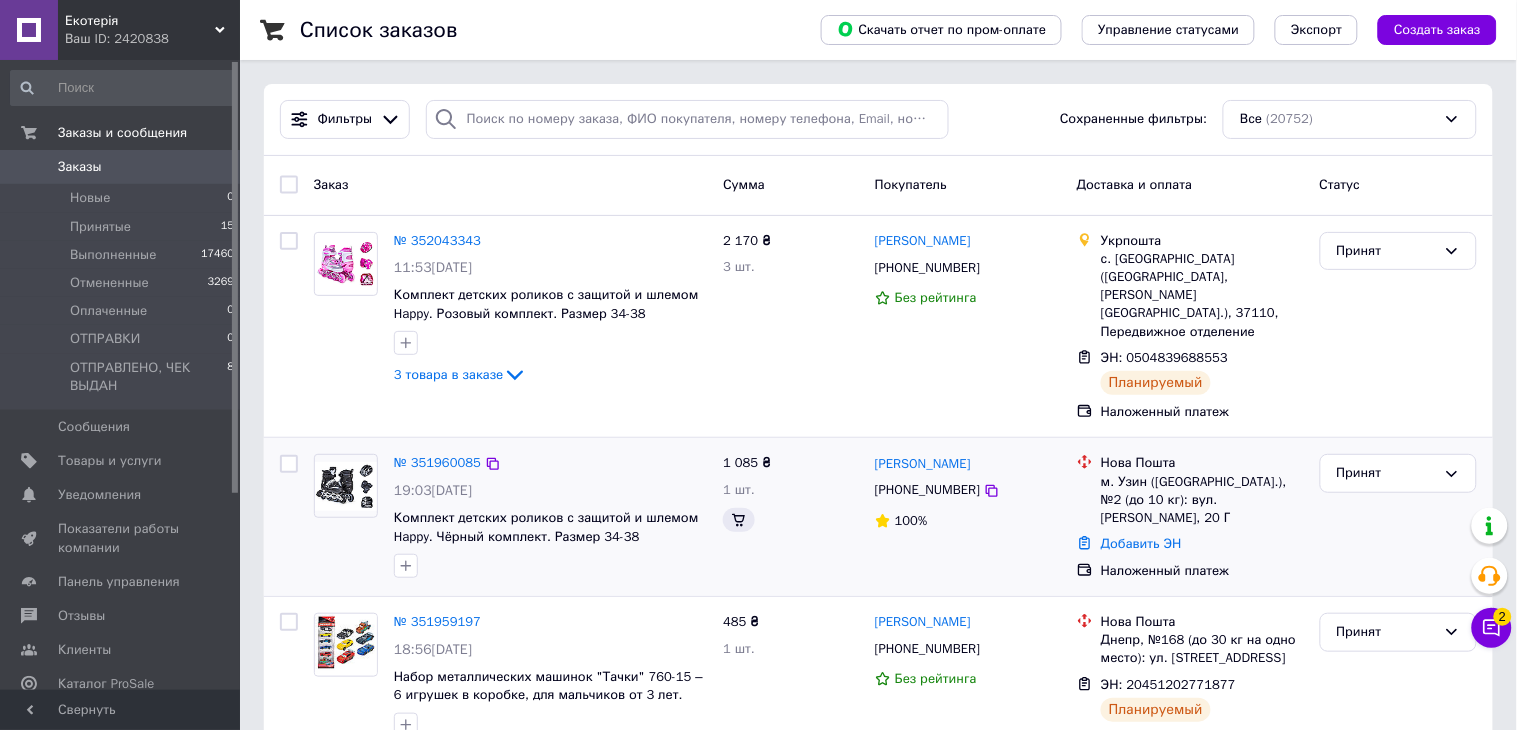 click on "Чат с покупателем 2" at bounding box center [1492, 628] 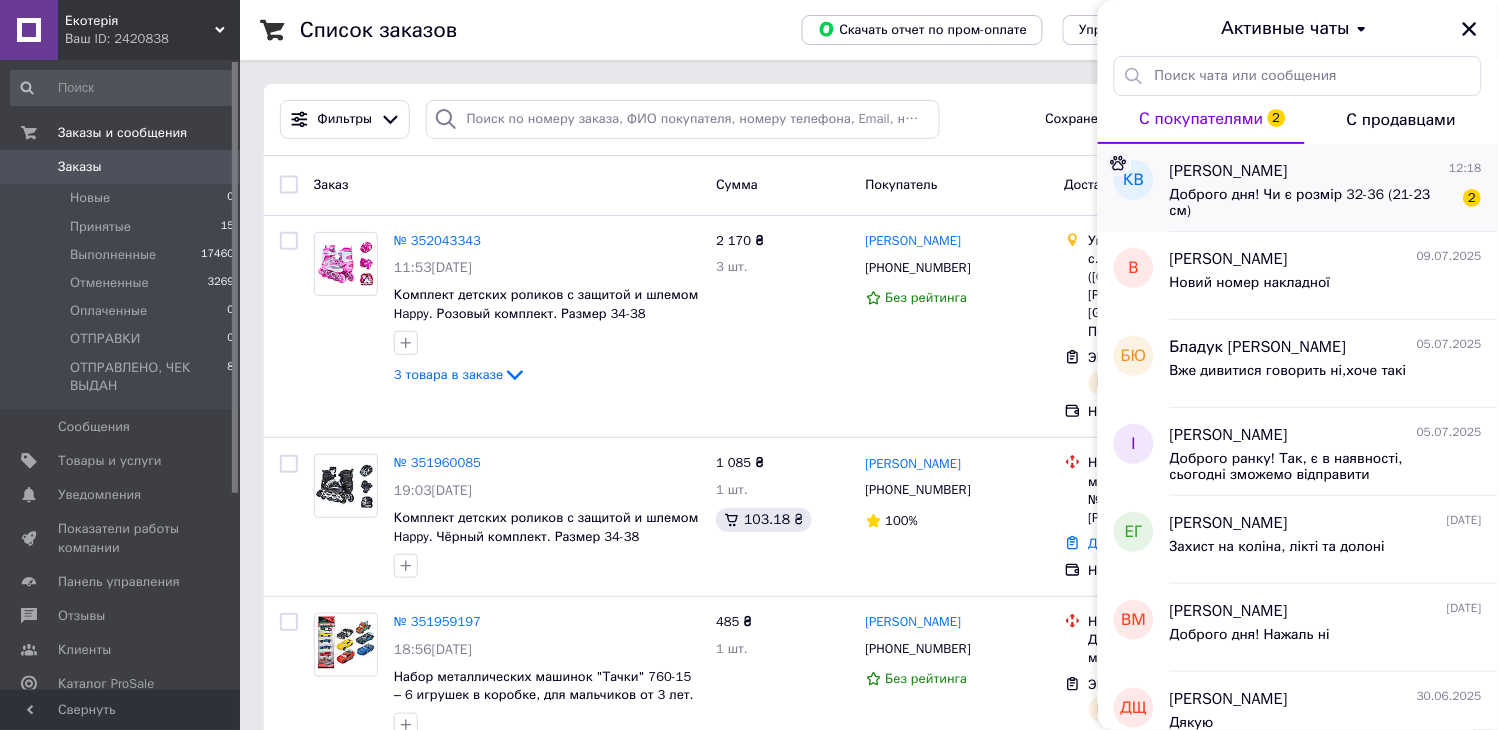click on "Карина Викторовна Шевченко" at bounding box center (1229, 171) 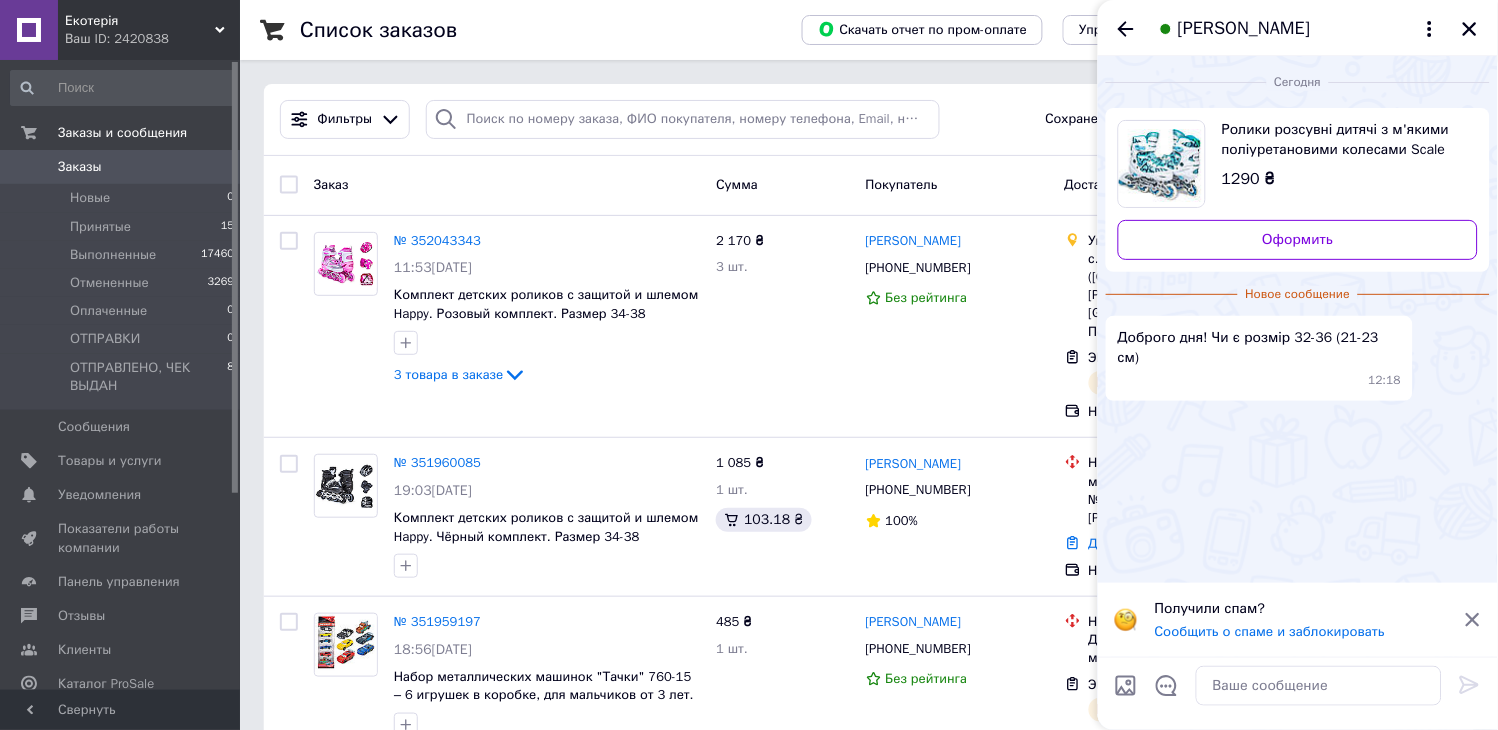 click on "Ролики розсувні дитячі з м'якими поліуретановими колесами Scale Sports, колір Тіффані, розміри 29-33 / 38-41" at bounding box center [1342, 140] 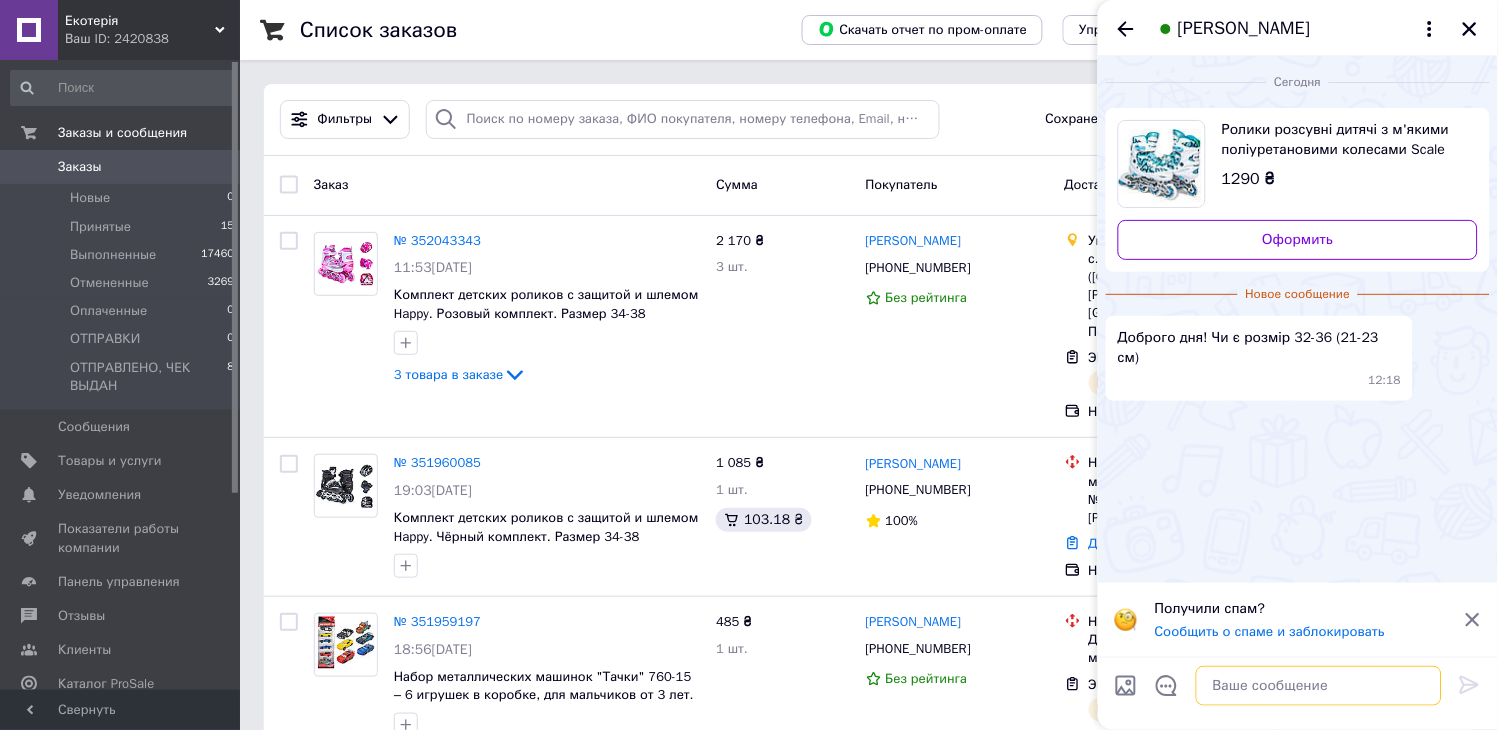 click at bounding box center (1319, 686) 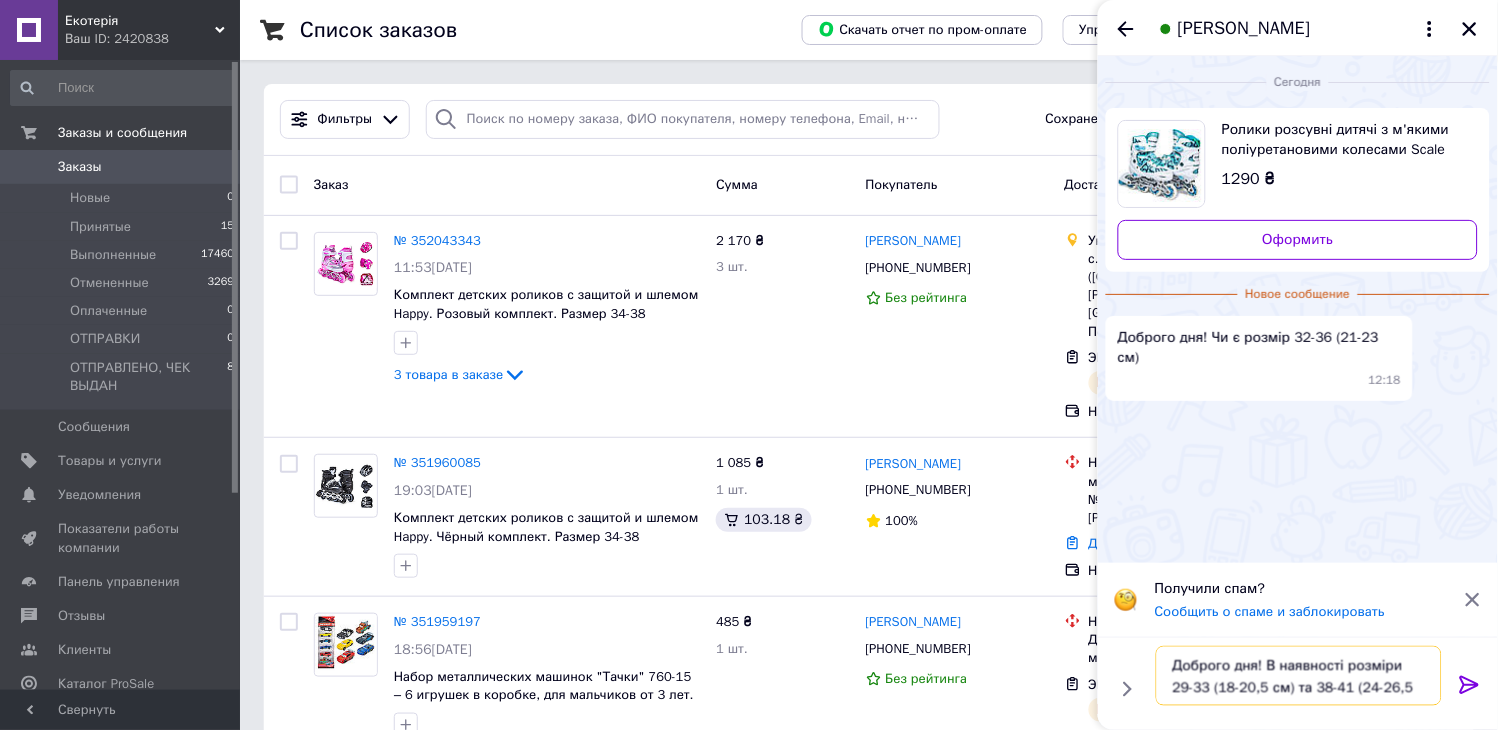 type on "Доброго дня! В наявності розміри 29-33 (18-20,5 см) та 38-41 (24-26,5 см)" 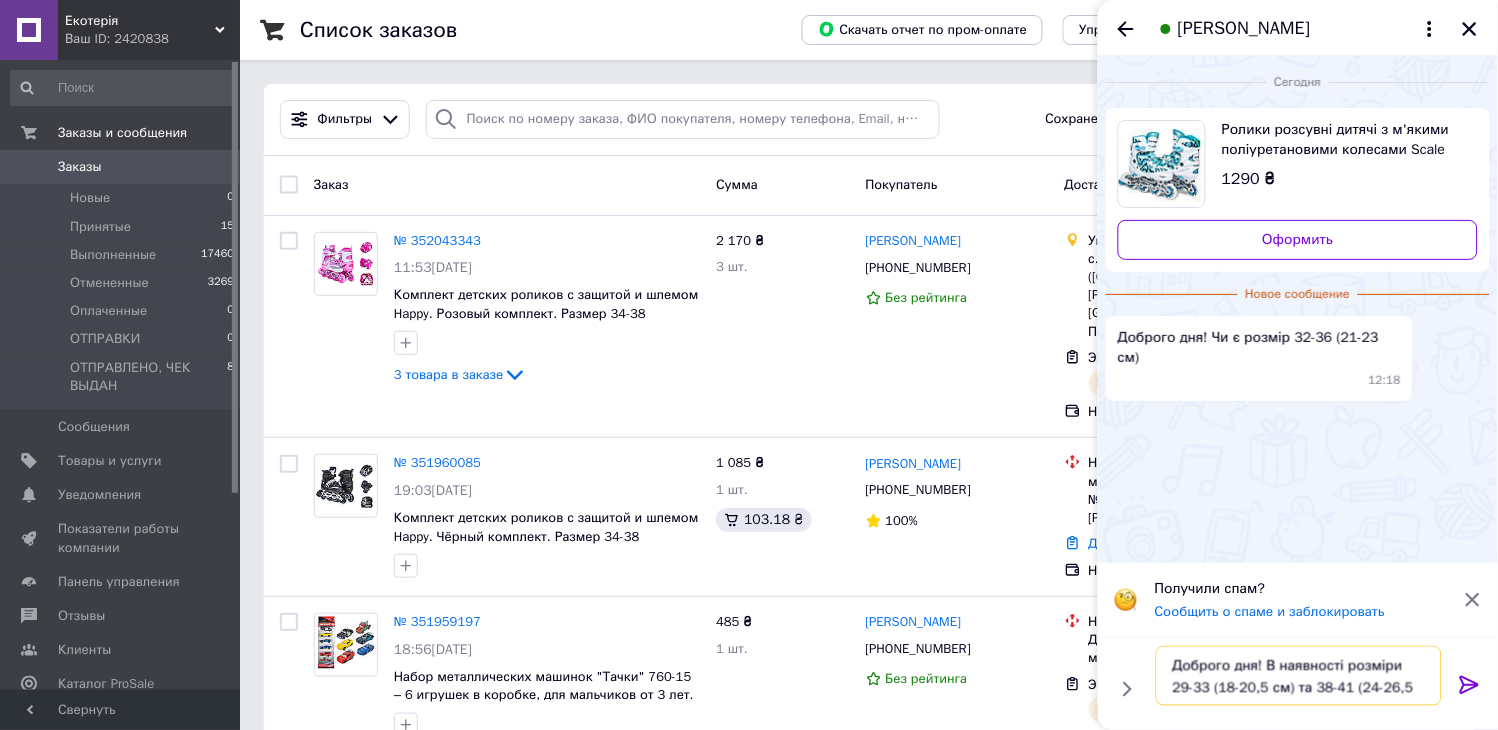 type 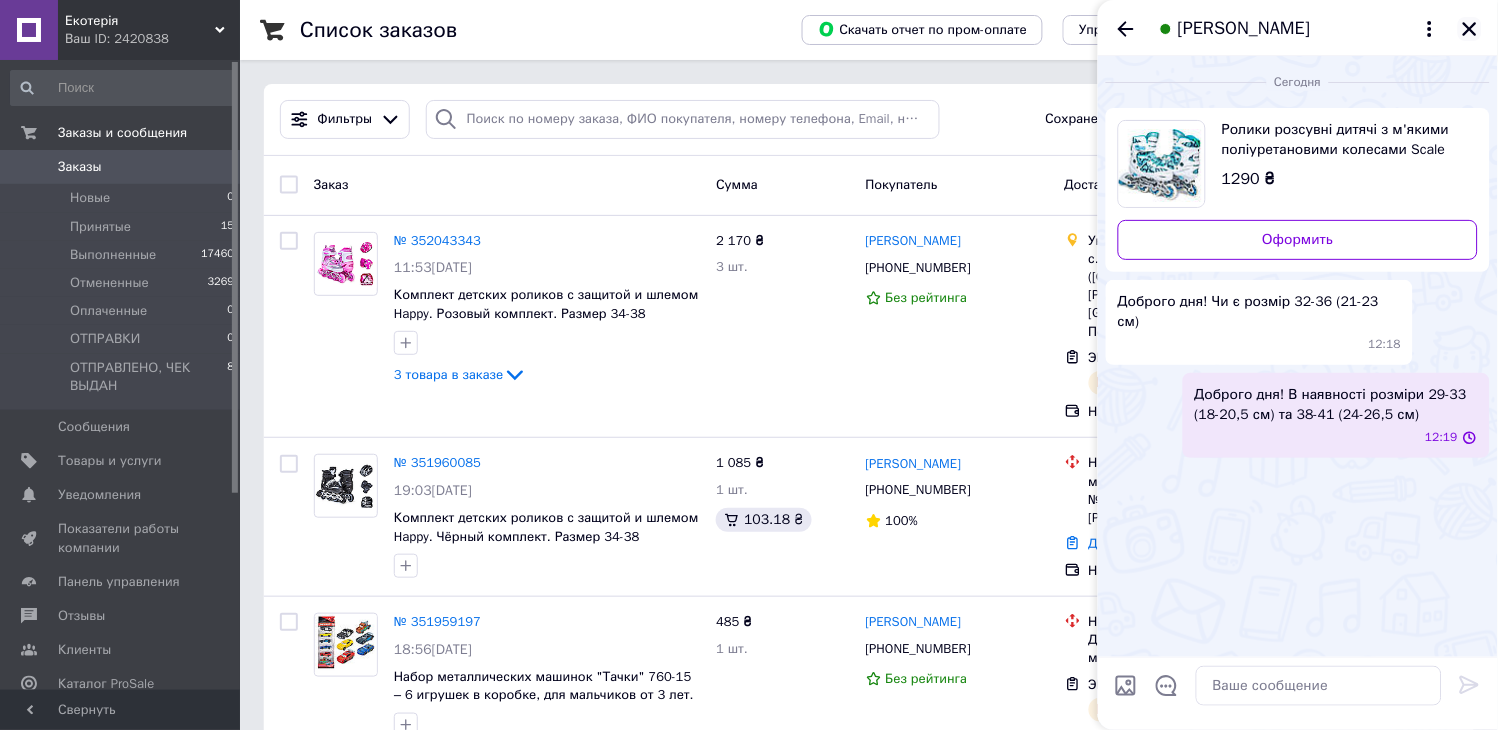 click 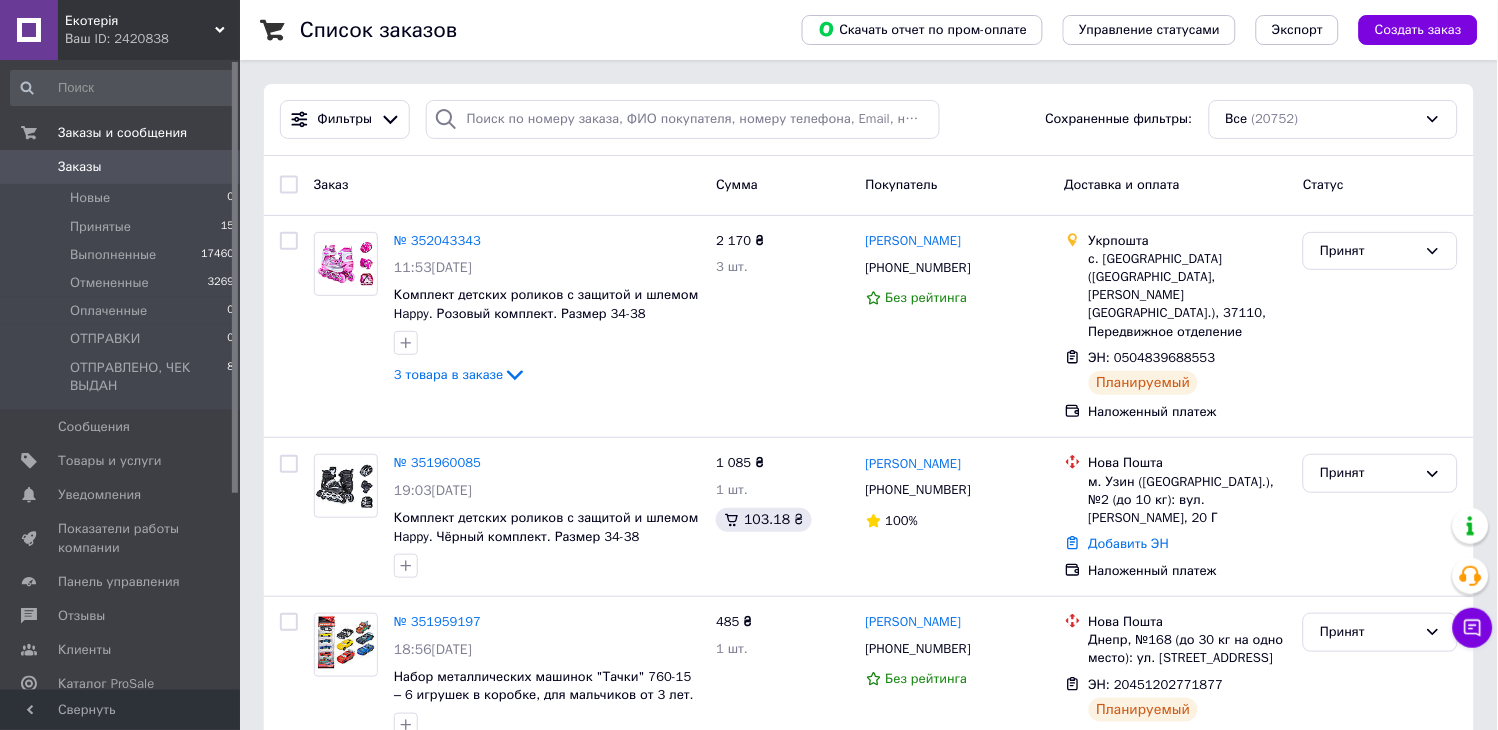 click on "Заказы" at bounding box center (121, 167) 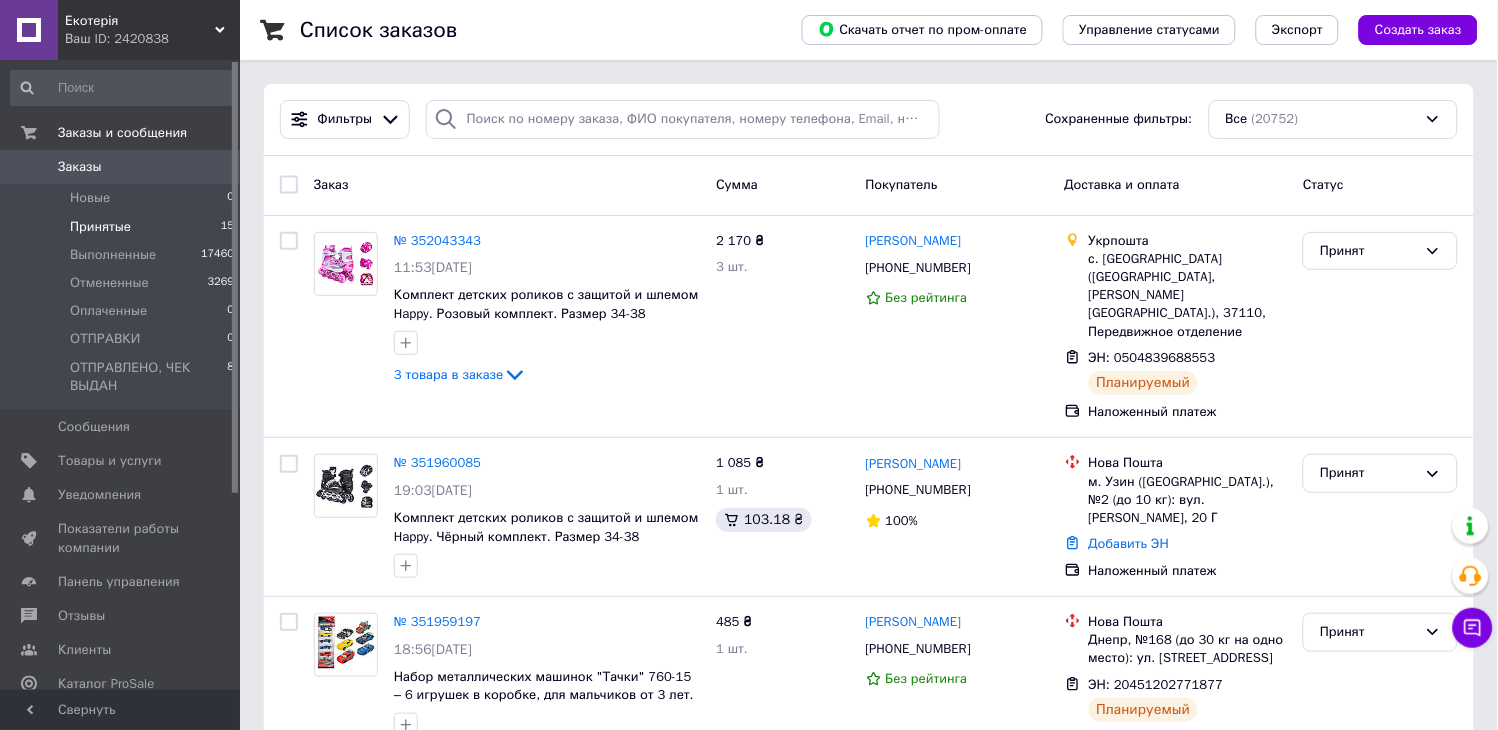 click on "Принятые 15" at bounding box center [123, 227] 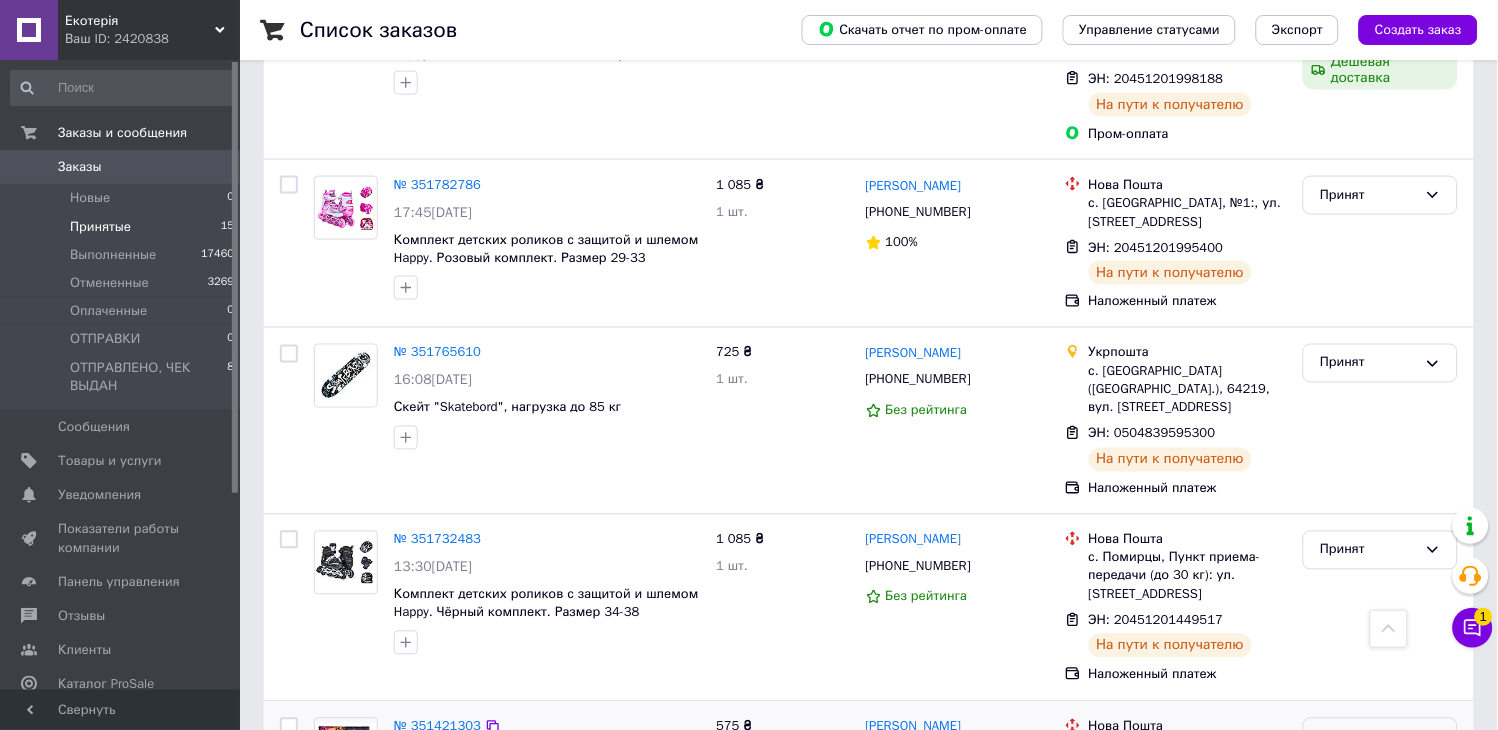 scroll, scrollTop: 2235, scrollLeft: 0, axis: vertical 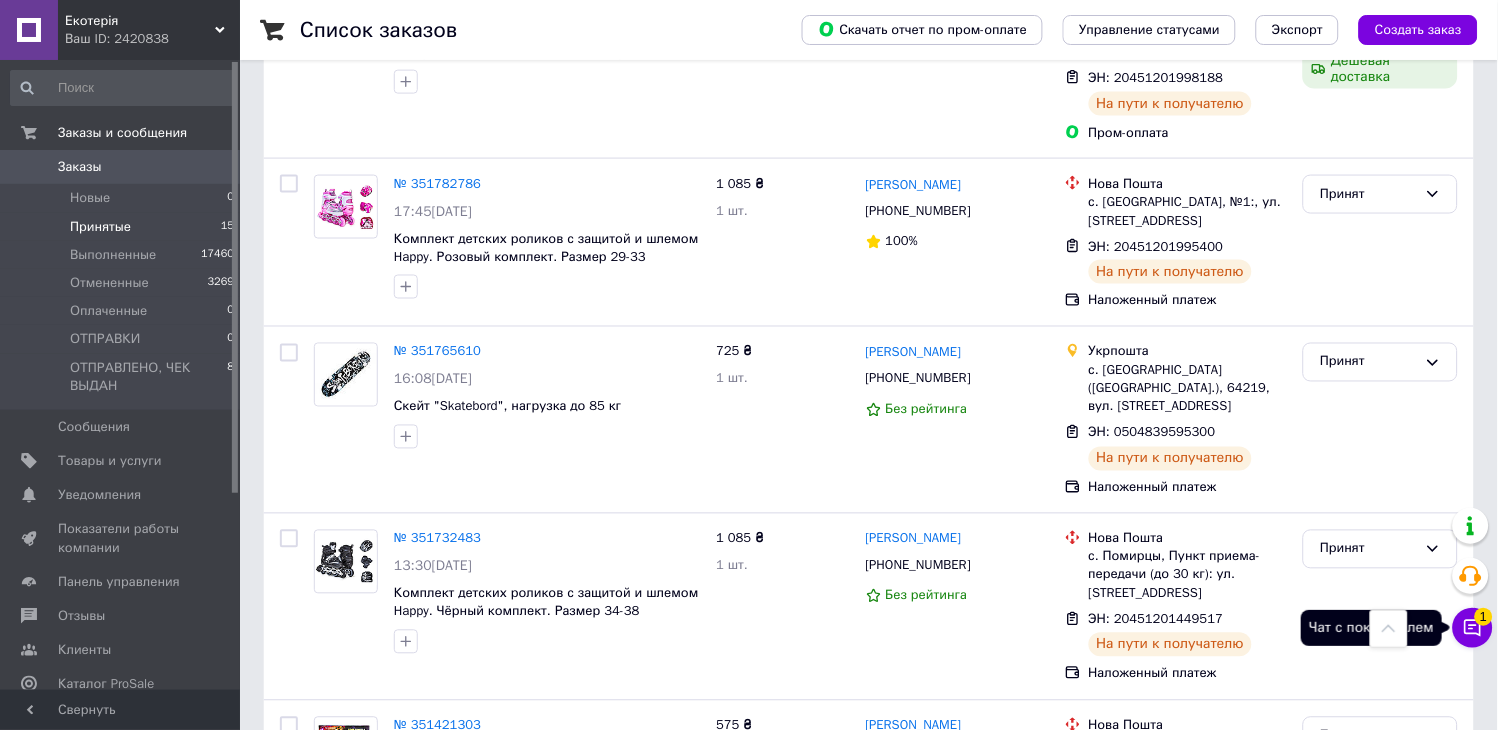 click on "Чат с покупателем 1" at bounding box center [1473, 628] 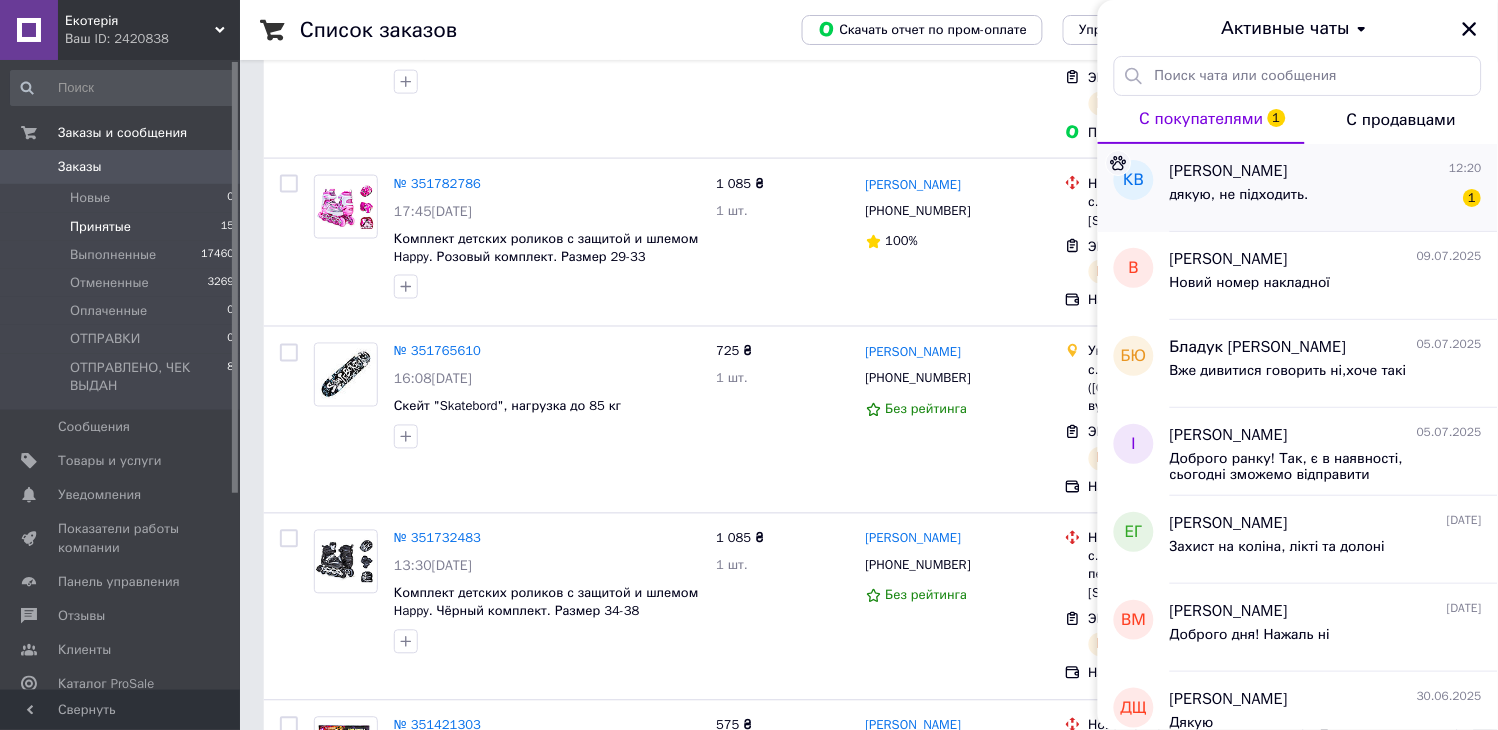 click on "дякую, не підходить. 1" at bounding box center [1326, 199] 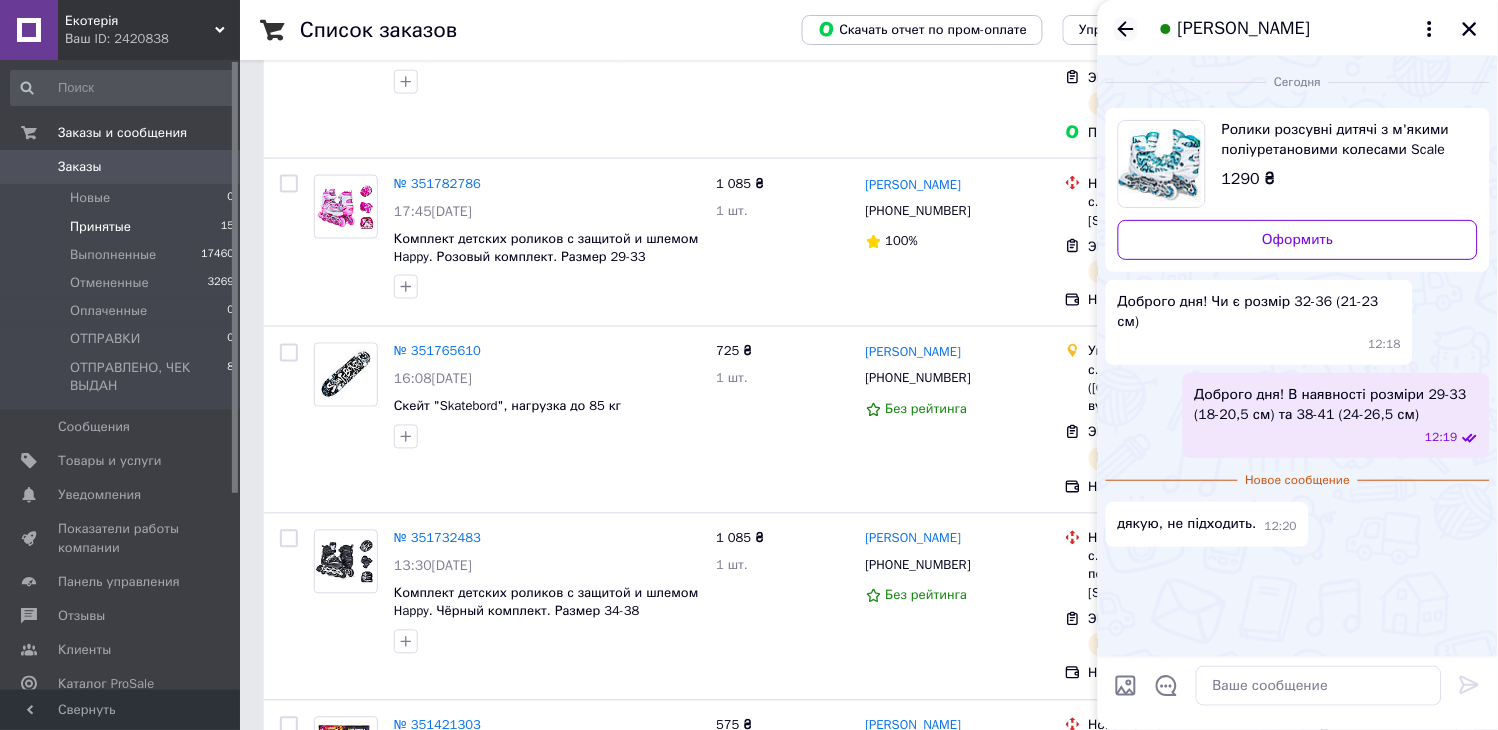 click 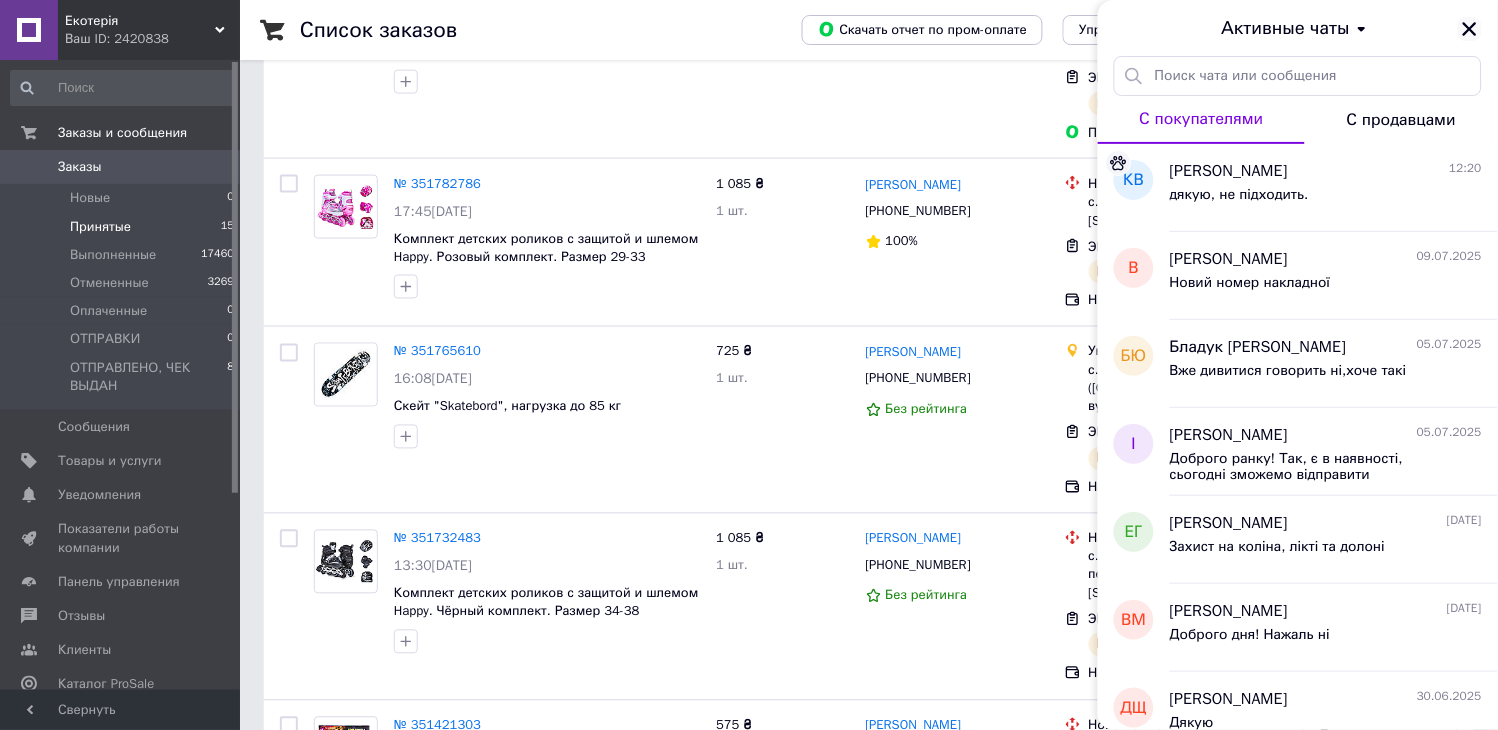 click 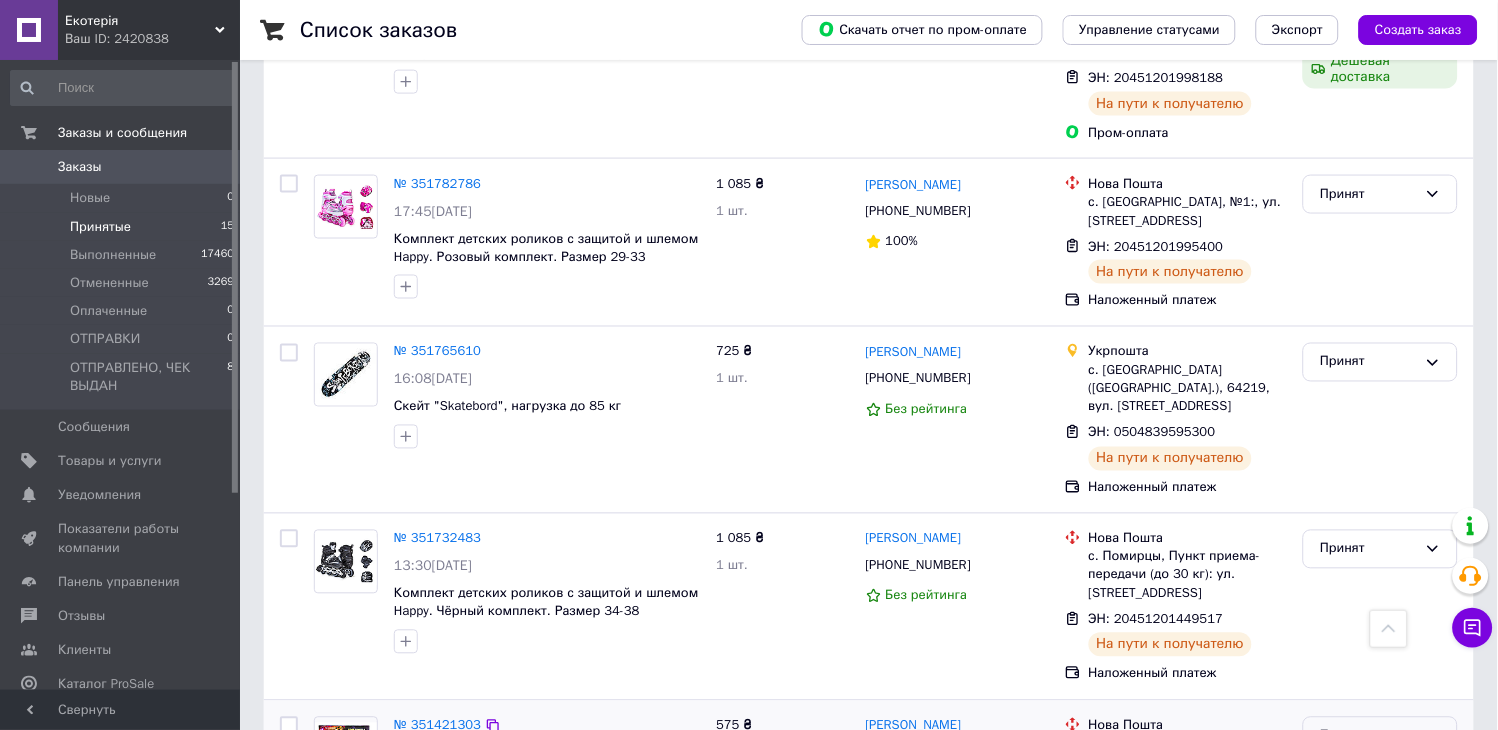 click on "Принят" at bounding box center [1368, 736] 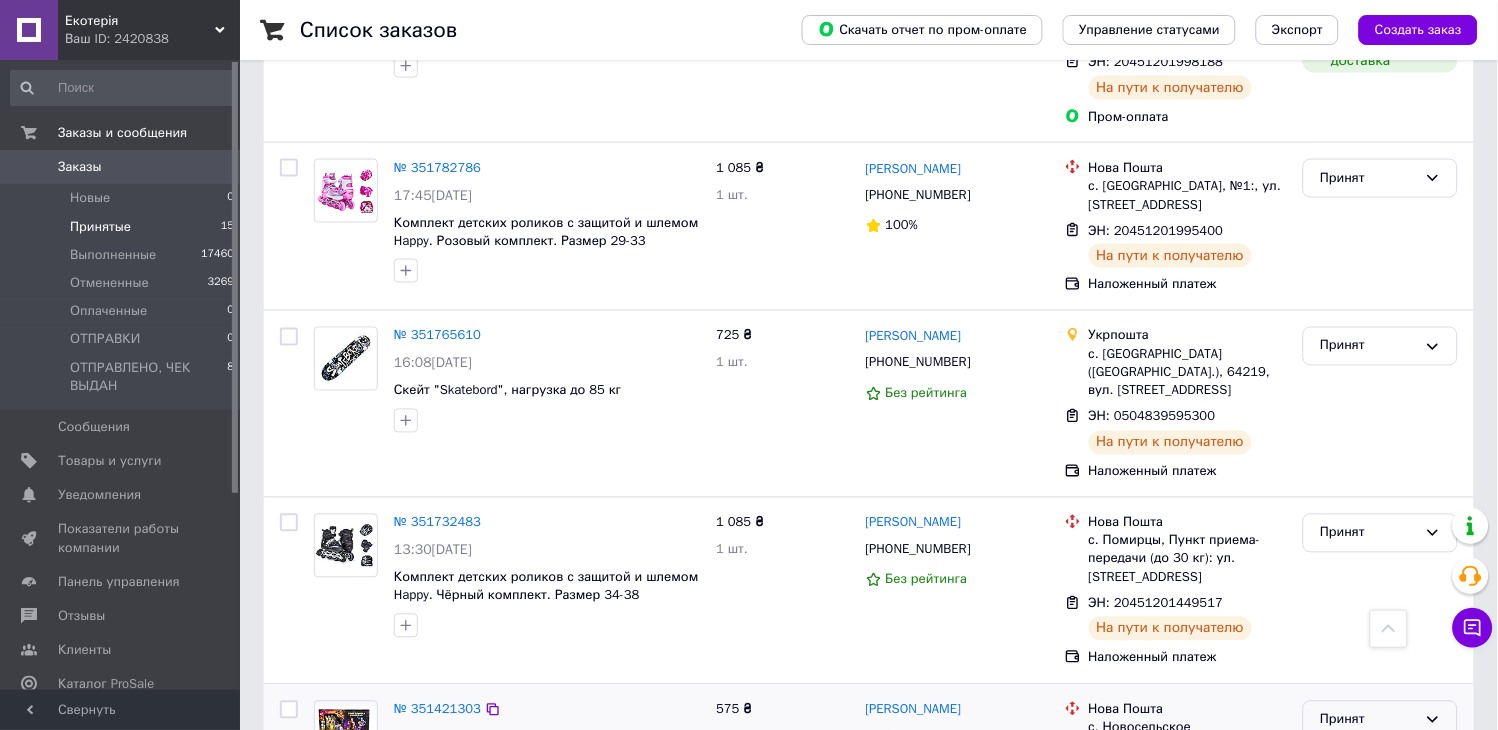 click on "ОТПРАВЛЕНО, ЧЕК ВЫДАН" at bounding box center [1380, 917] 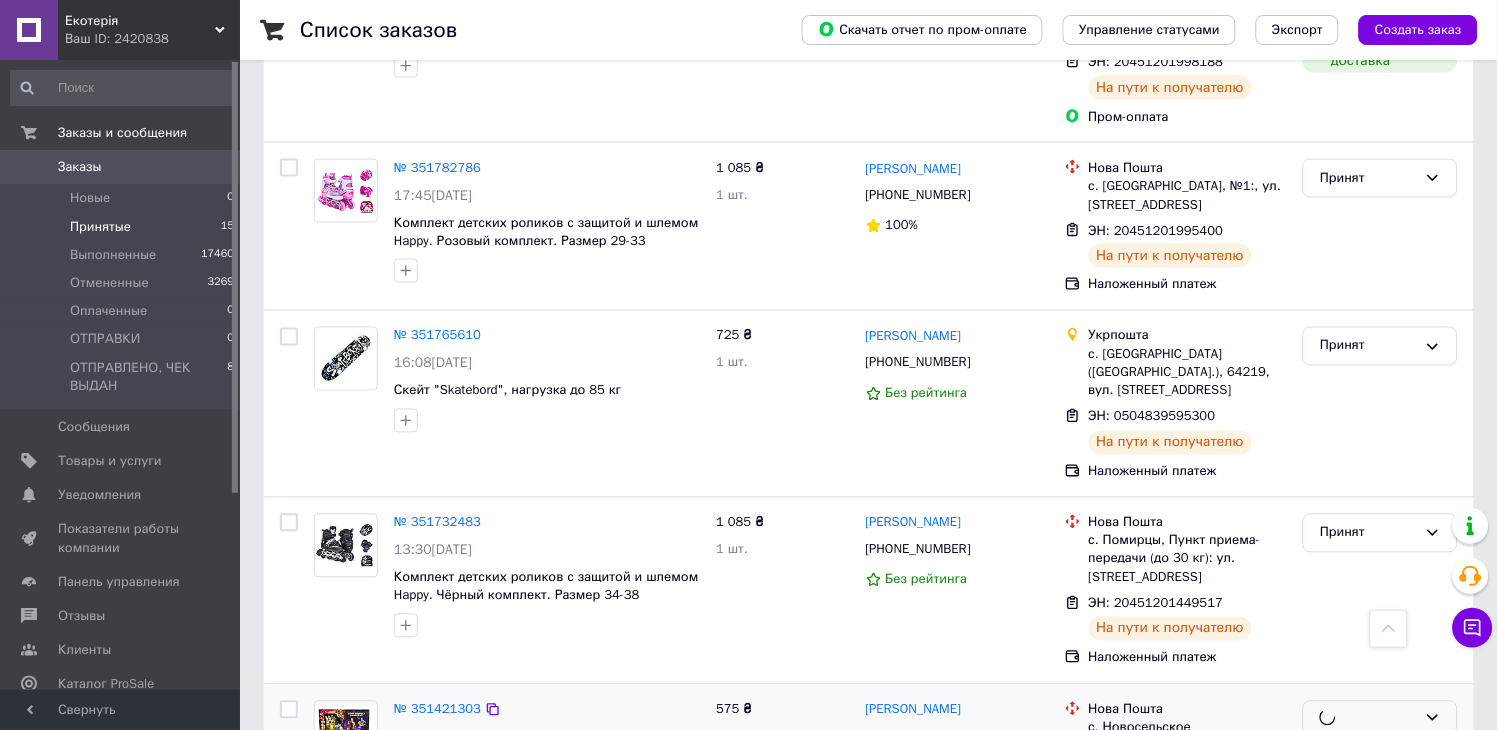 scroll, scrollTop: 2235, scrollLeft: 0, axis: vertical 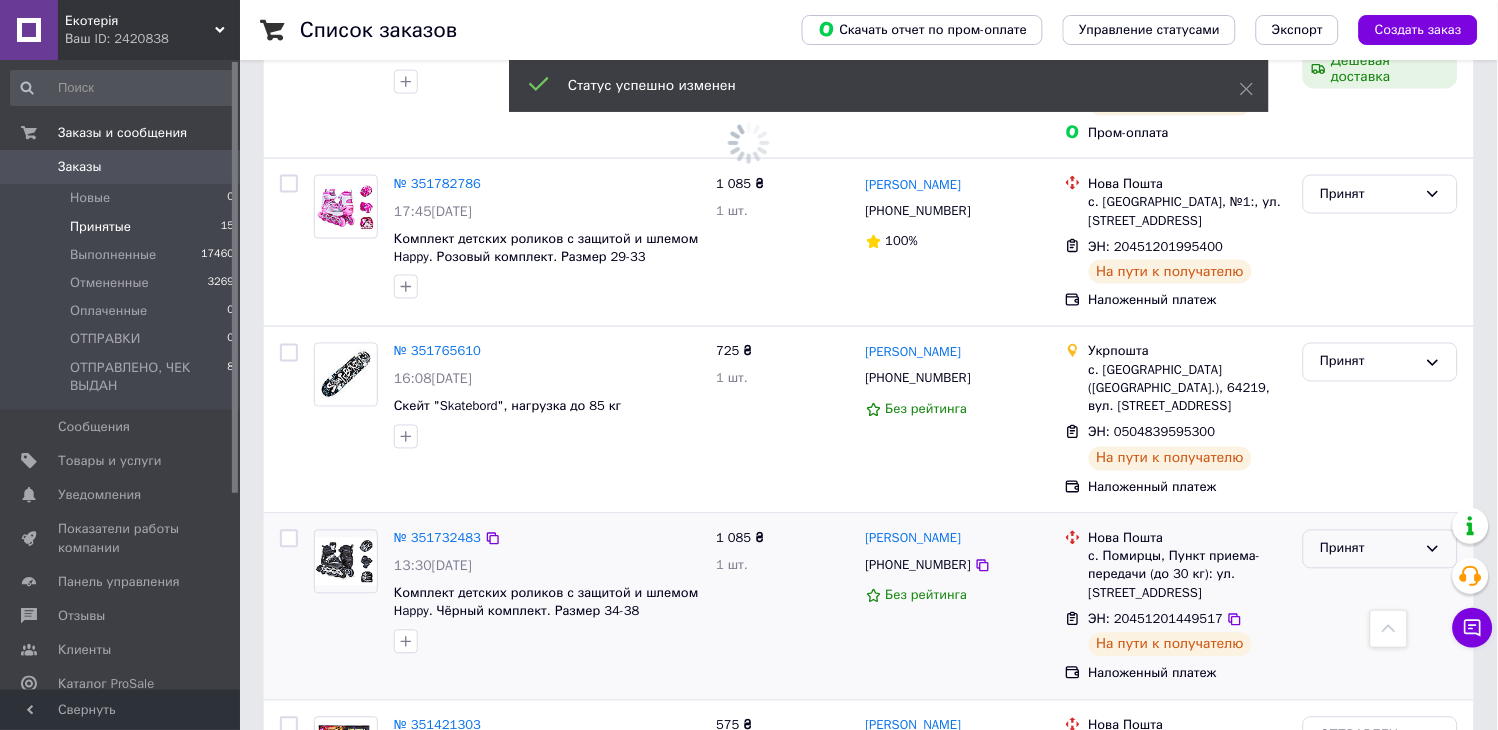 click on "Принят" at bounding box center [1368, 549] 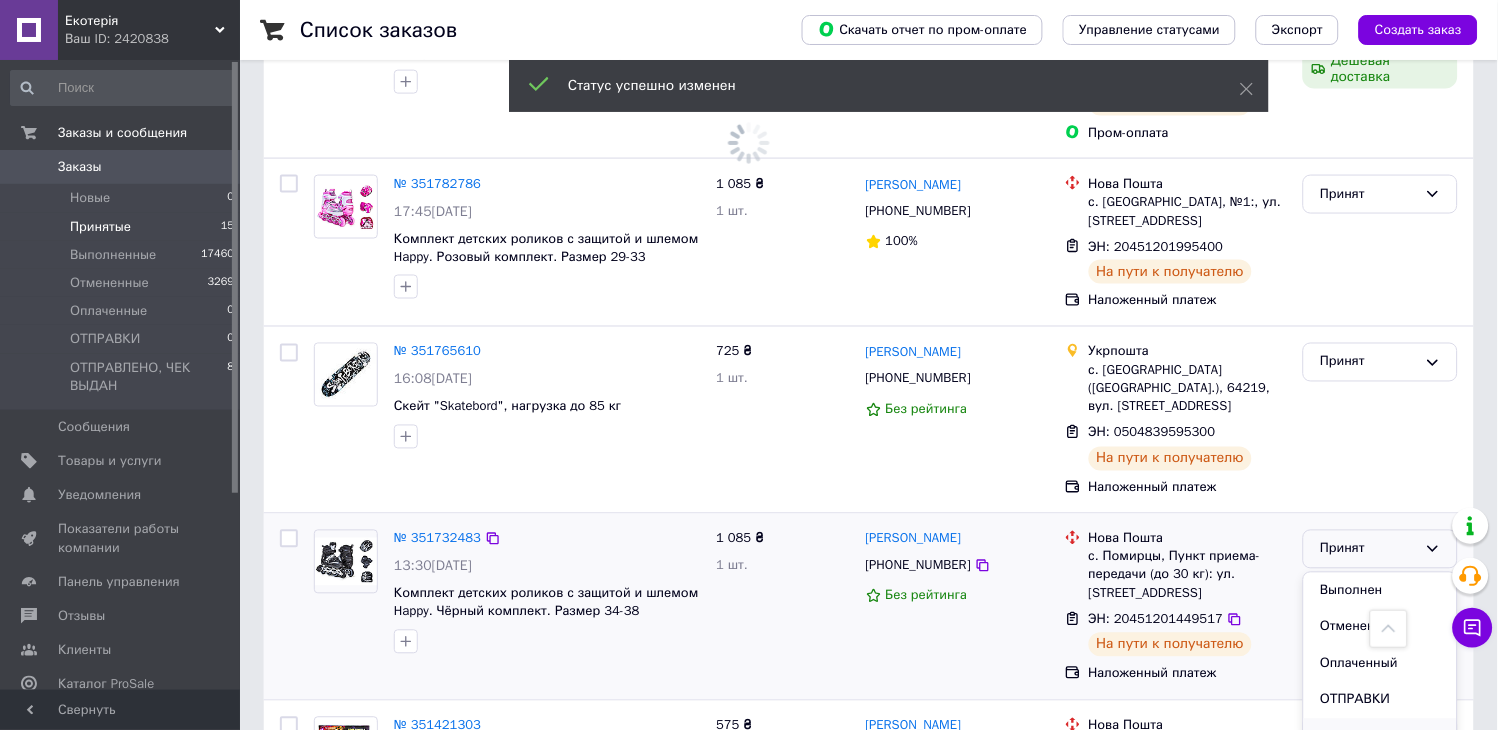 click on "ОТПРАВЛЕНО, ЧЕК ВЫДАН" at bounding box center [1380, 747] 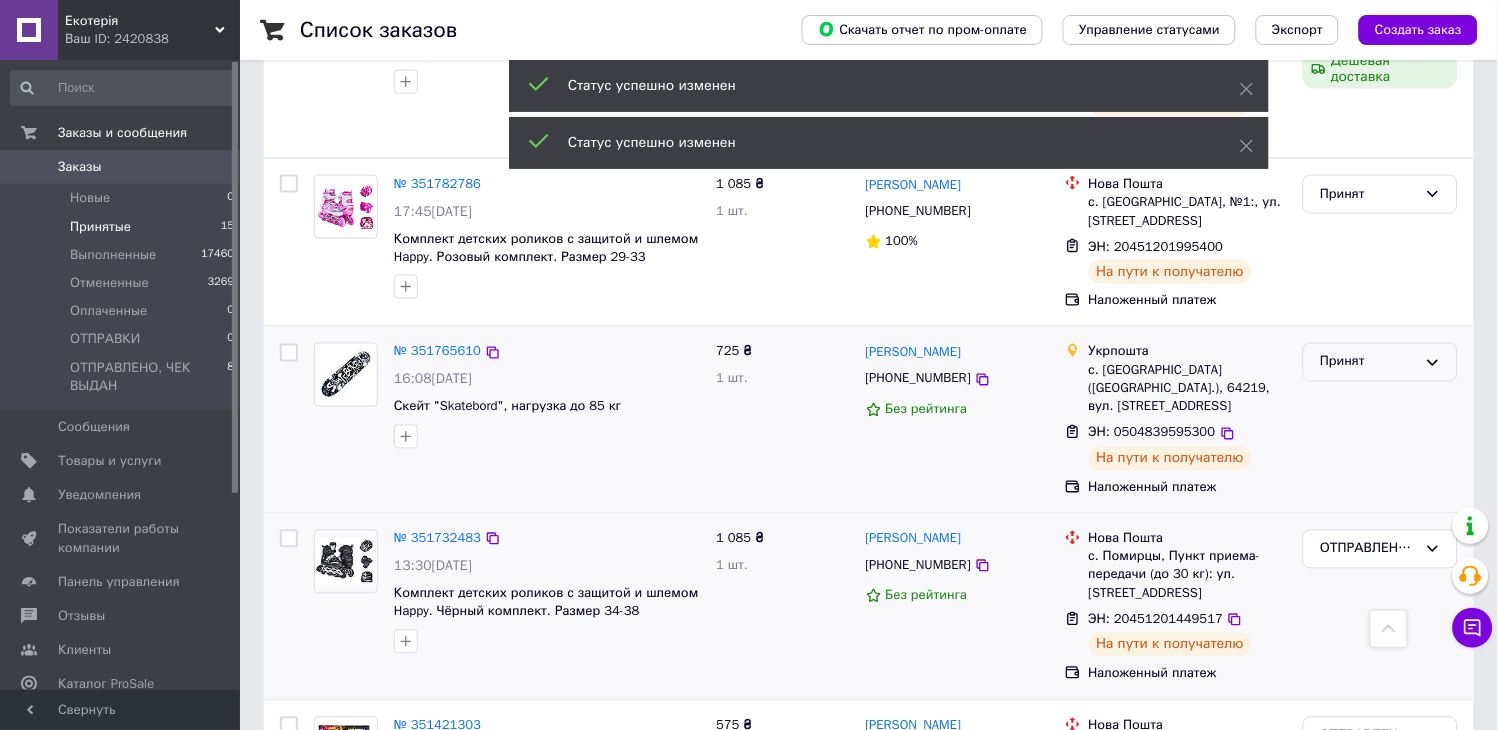 click 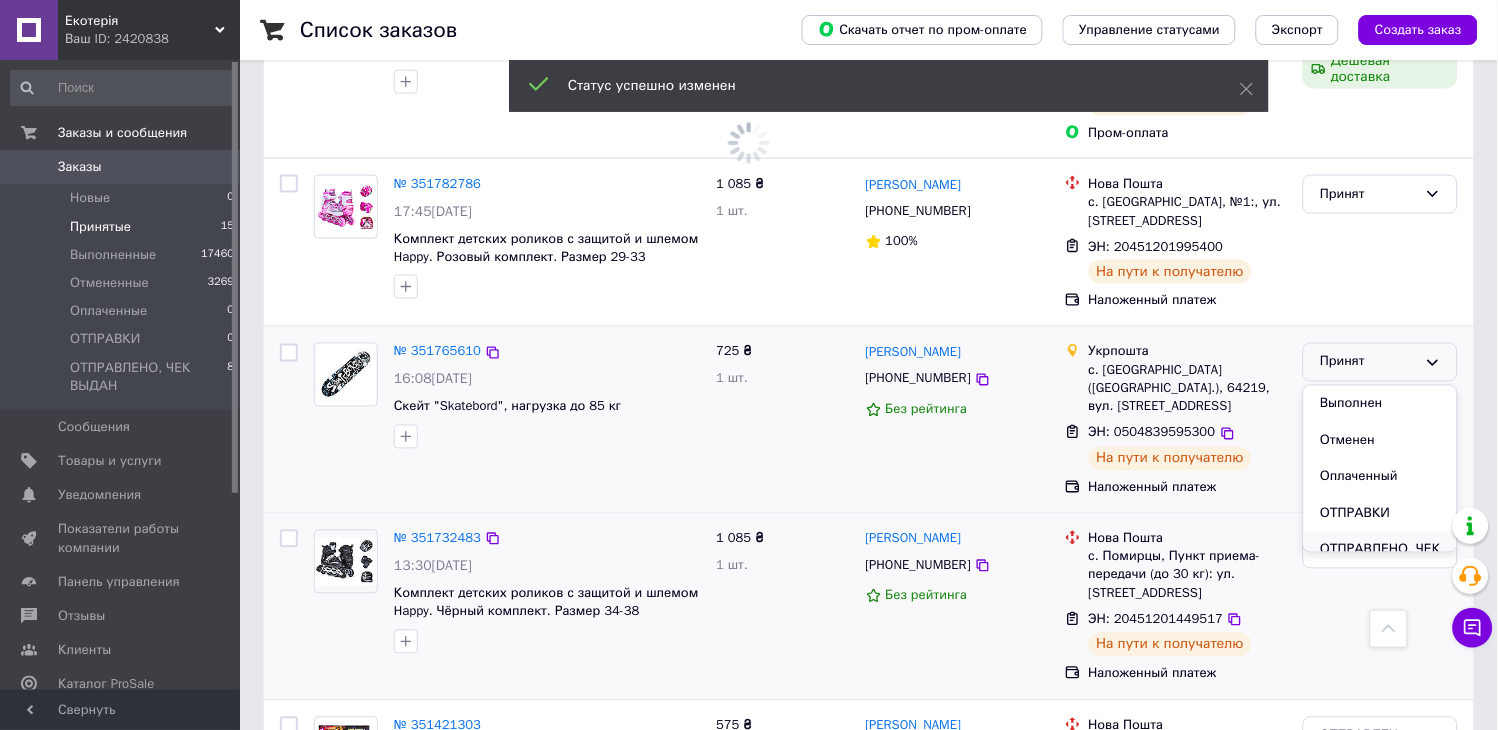 click on "ОТПРАВЛЕНО, ЧЕК ВЫДАН" at bounding box center (1380, 560) 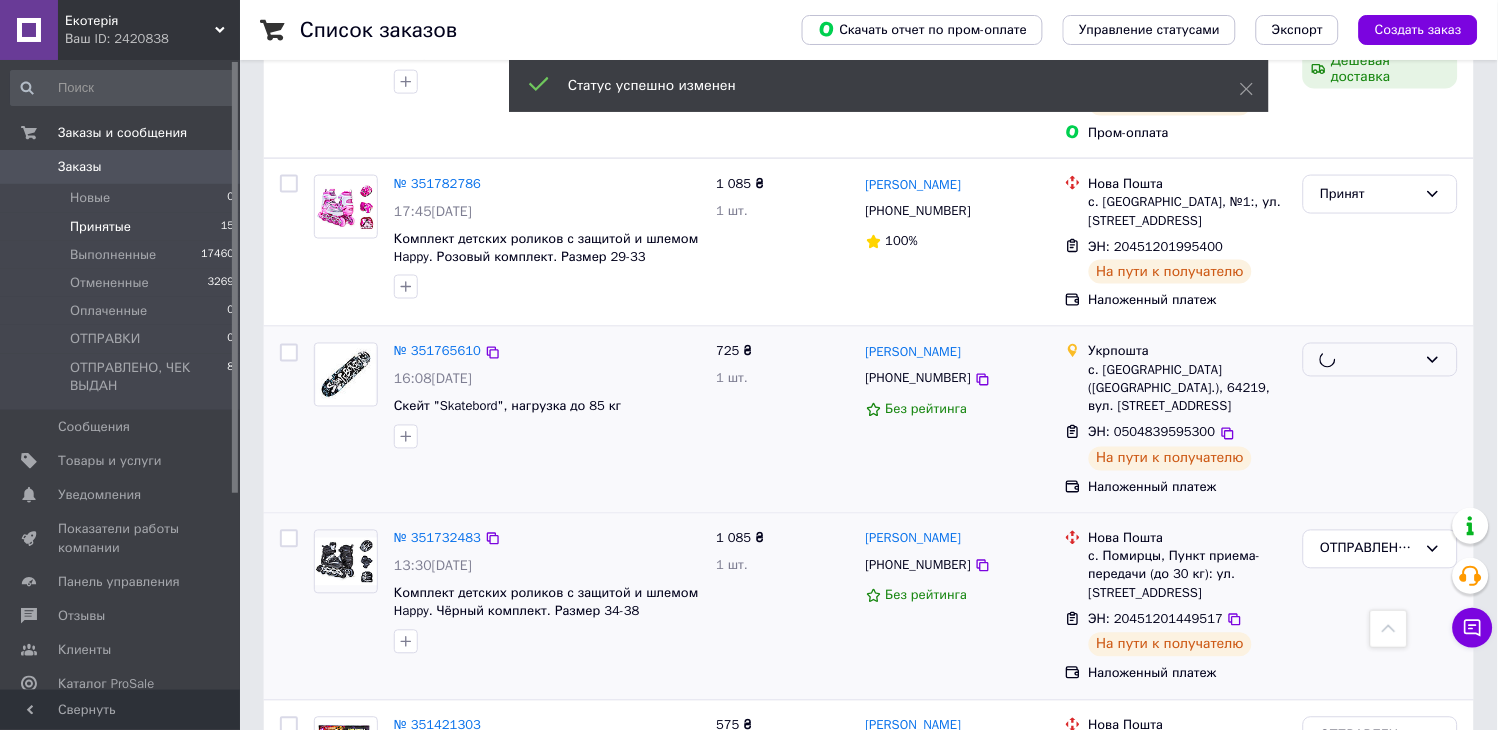 scroll, scrollTop: 2124, scrollLeft: 0, axis: vertical 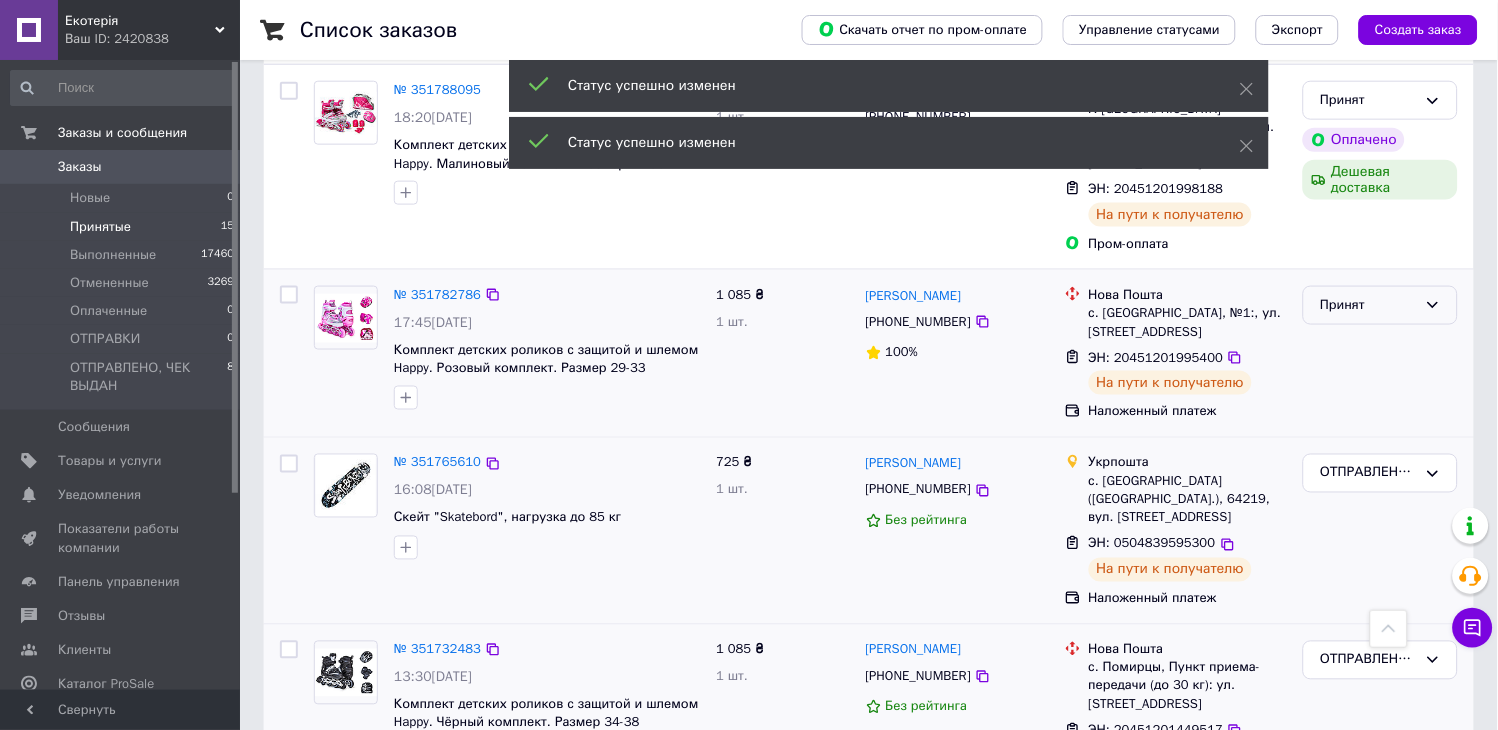 drag, startPoint x: 1423, startPoint y: 142, endPoint x: 1420, endPoint y: 157, distance: 15.297058 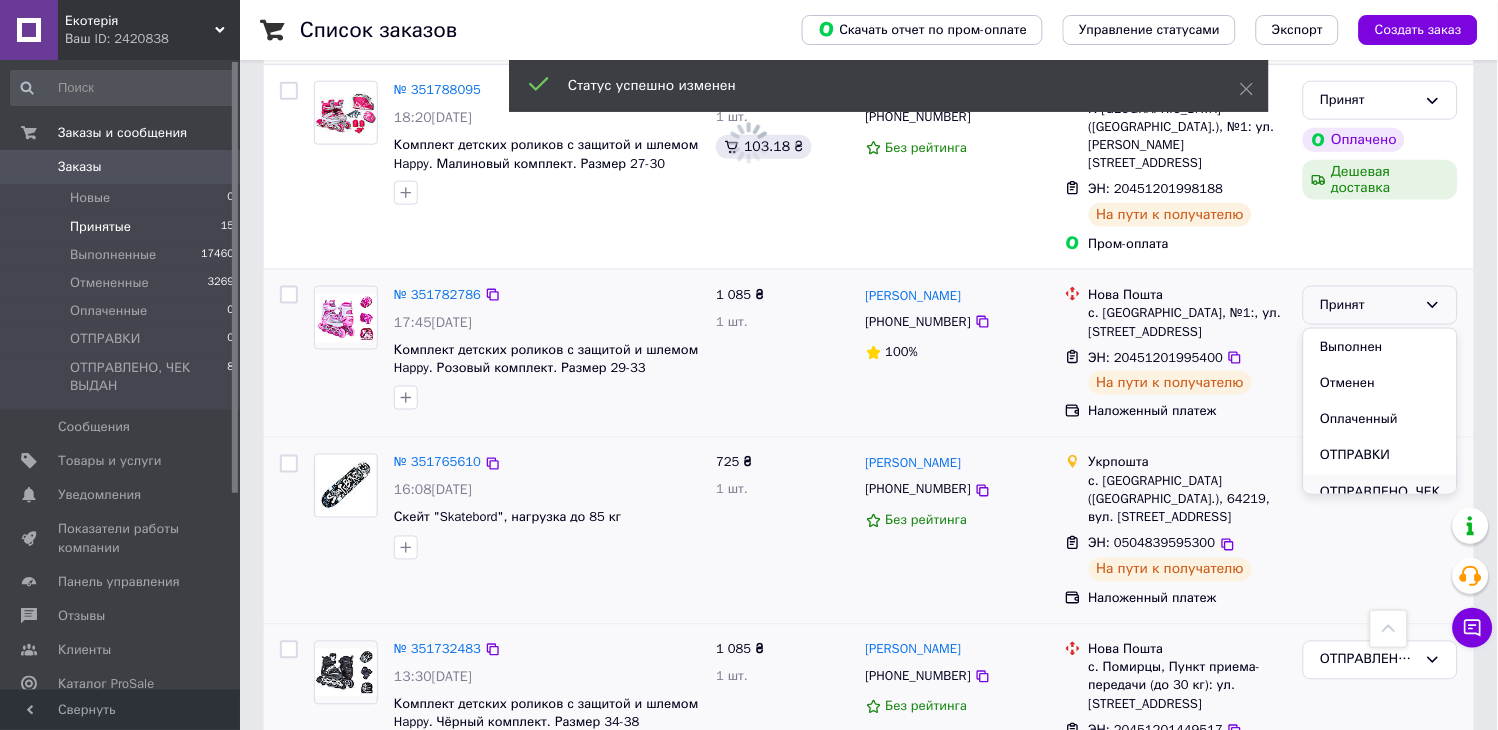 click on "ОТПРАВЛЕНО, ЧЕК ВЫДАН" at bounding box center (1380, 503) 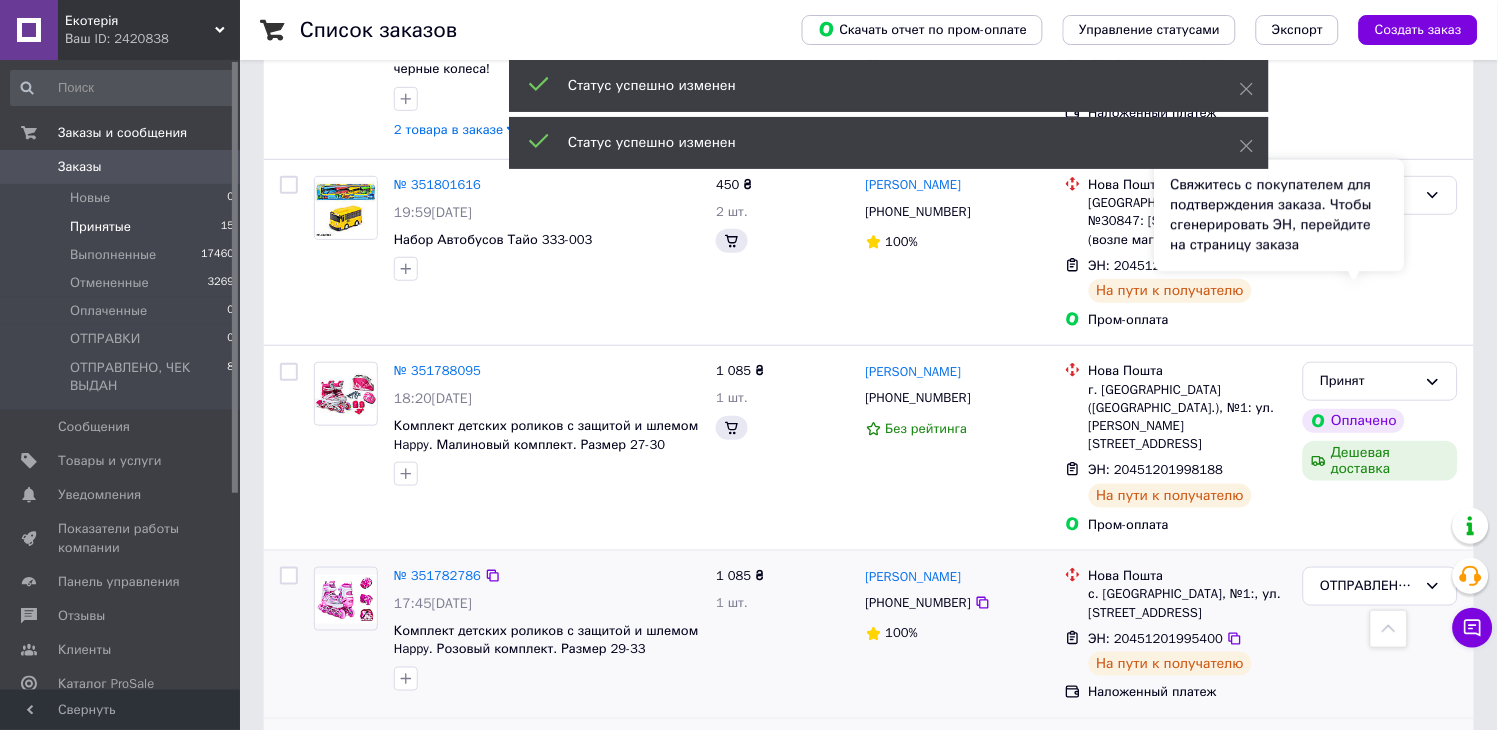 scroll, scrollTop: 1791, scrollLeft: 0, axis: vertical 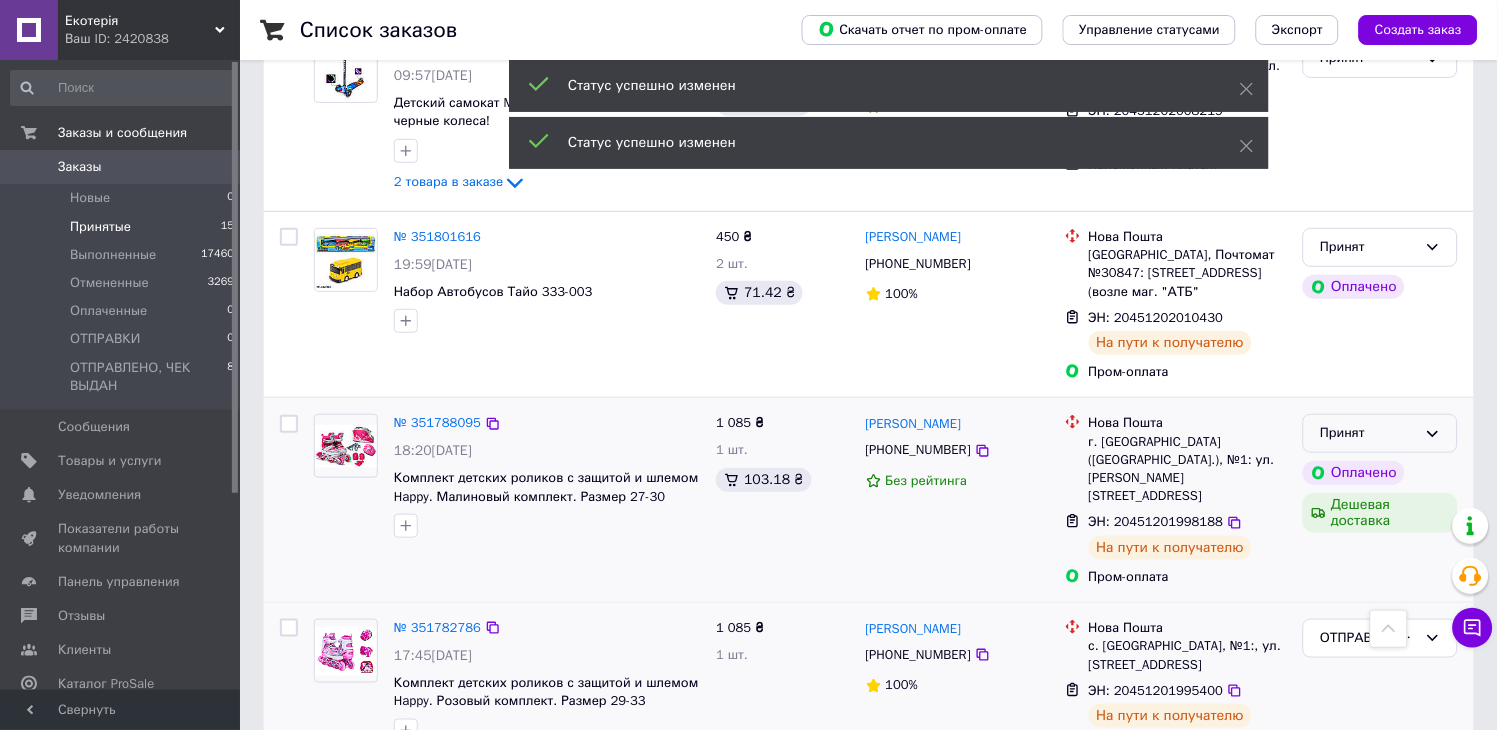 click on "Принят" at bounding box center (1380, 433) 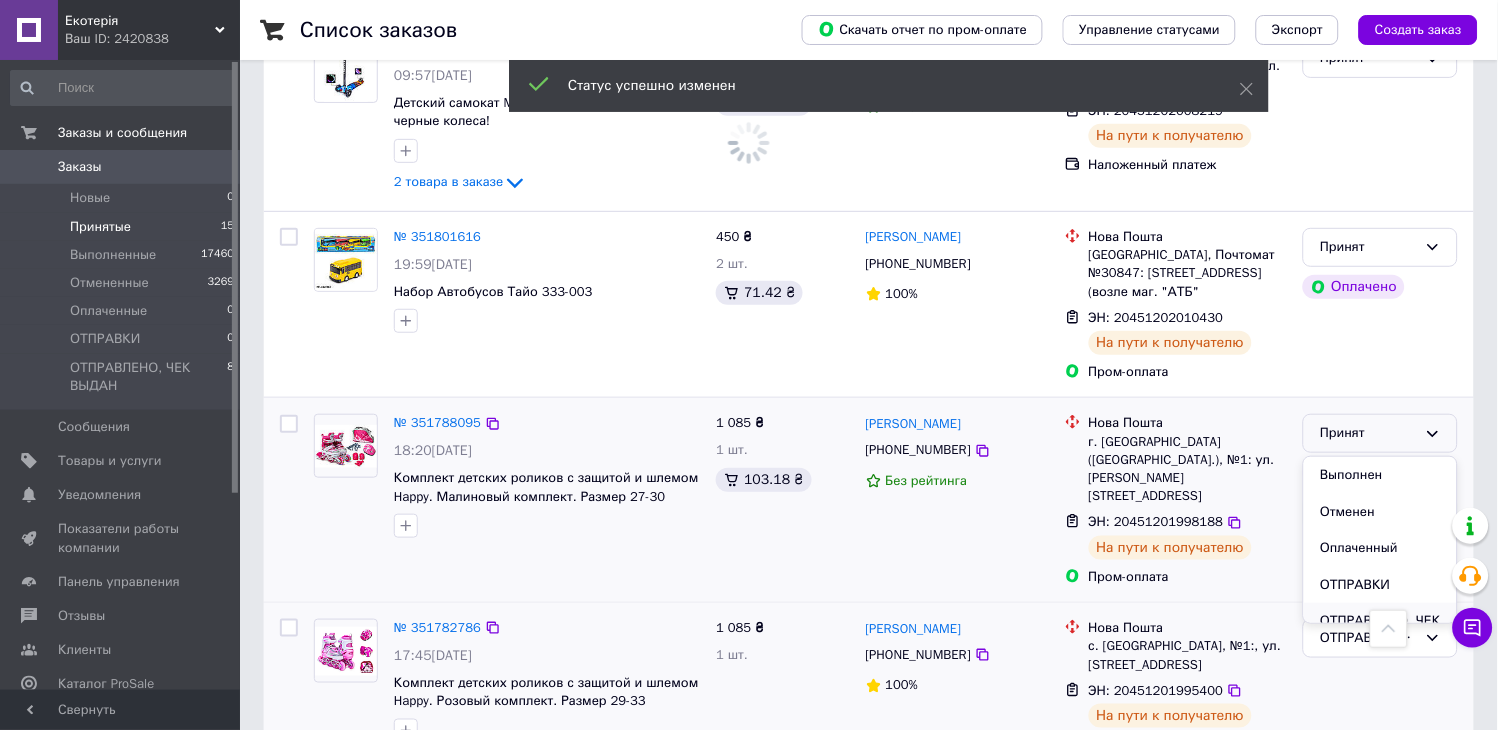 click on "ОТПРАВЛЕНО, ЧЕК ВЫДАН" at bounding box center (1380, 631) 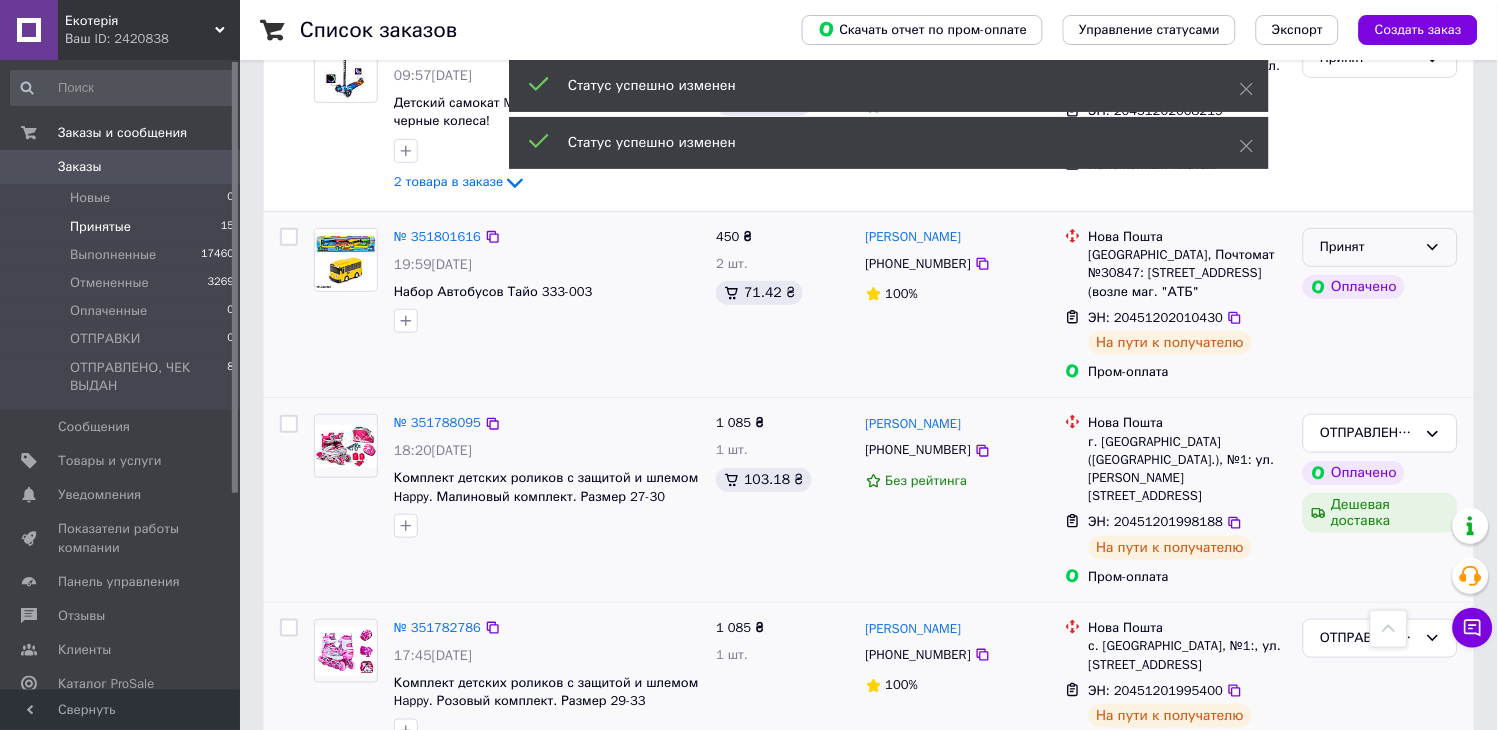 click 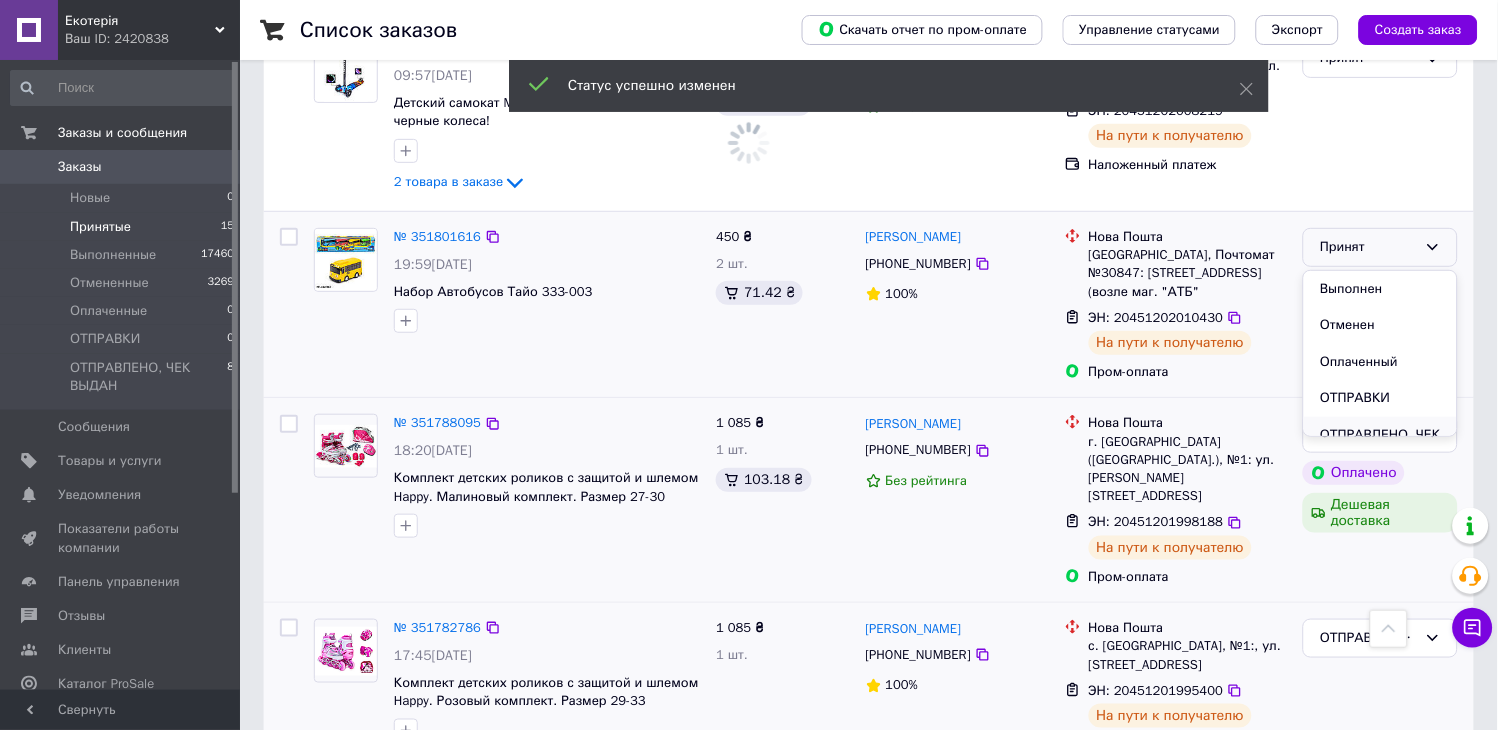 click on "ОТПРАВЛЕНО, ЧЕК ВЫДАН" at bounding box center (1380, 445) 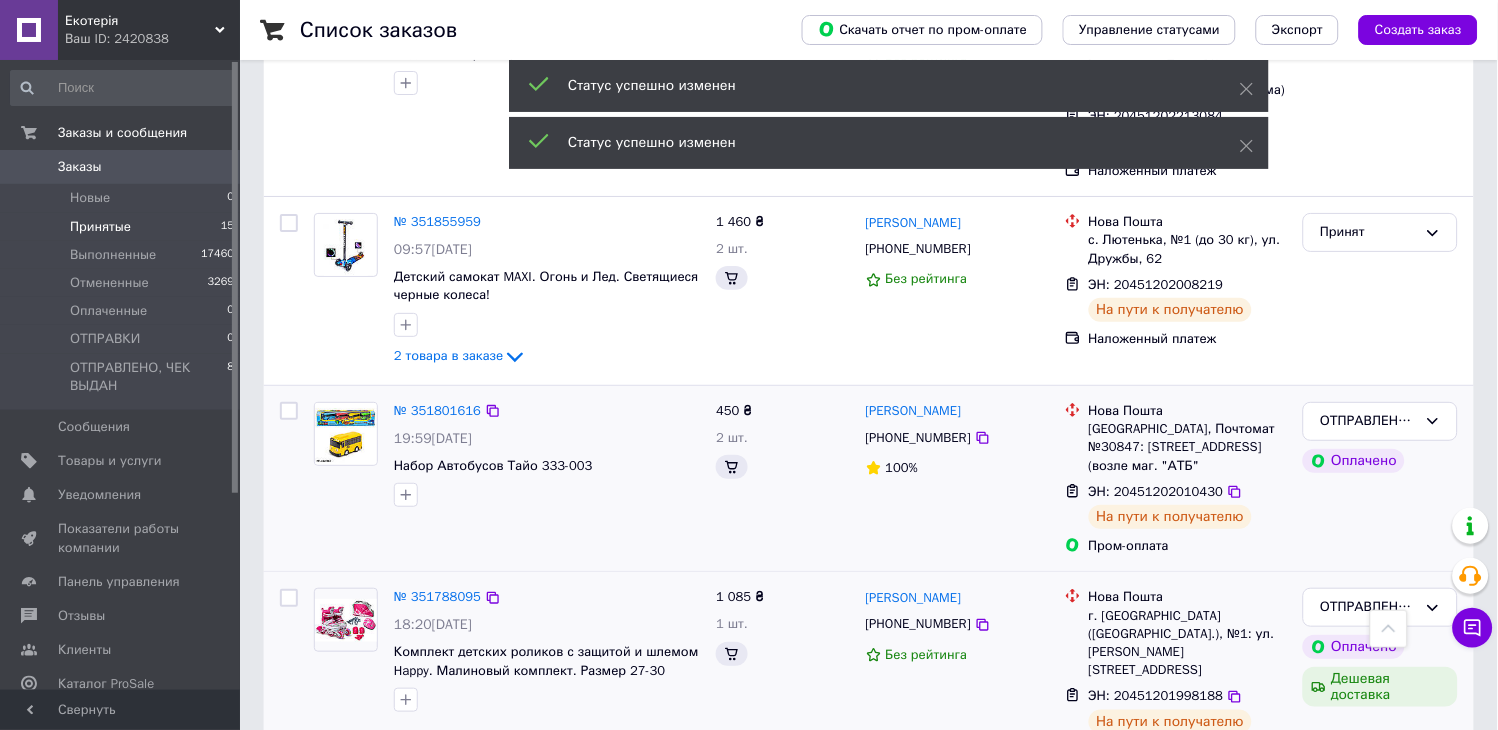scroll, scrollTop: 1568, scrollLeft: 0, axis: vertical 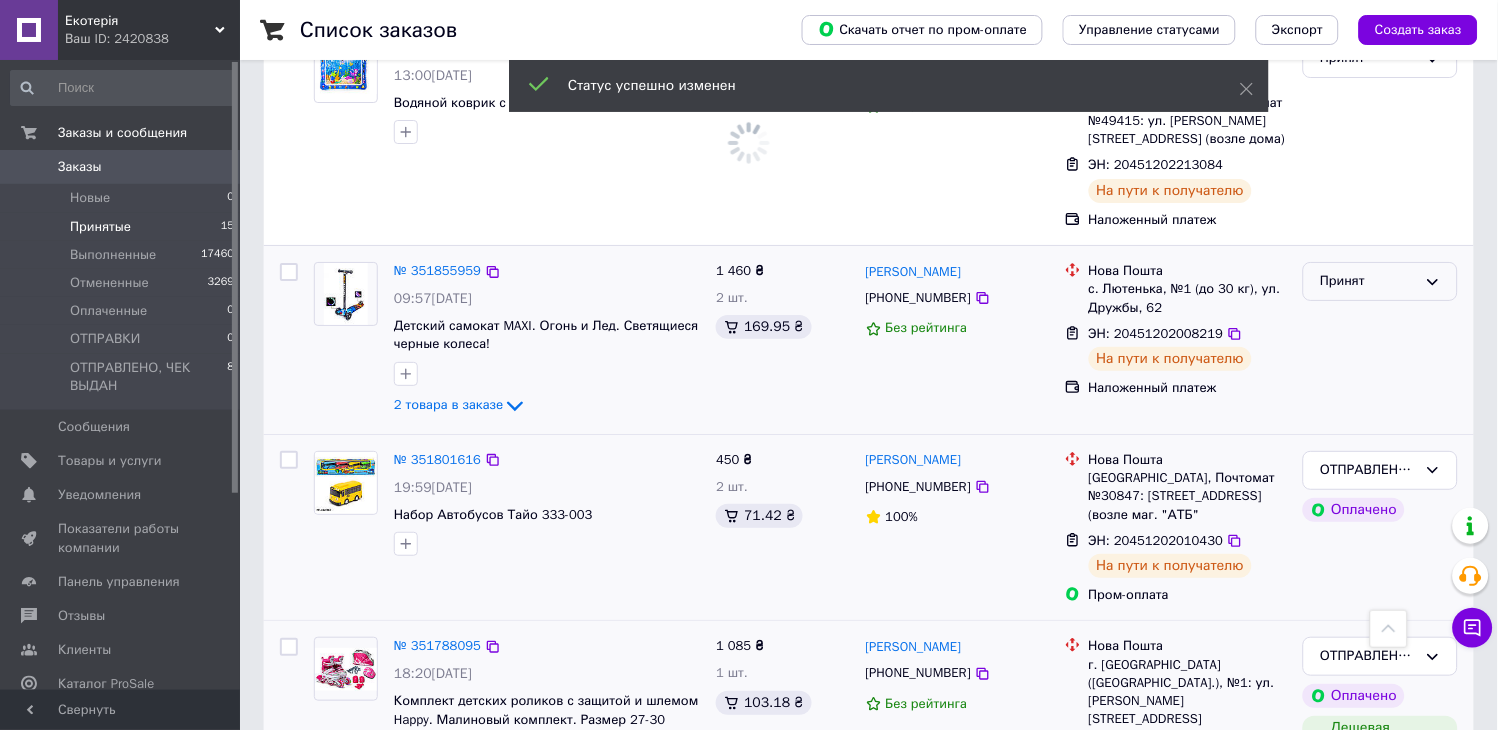 click on "Принят" at bounding box center (1368, 281) 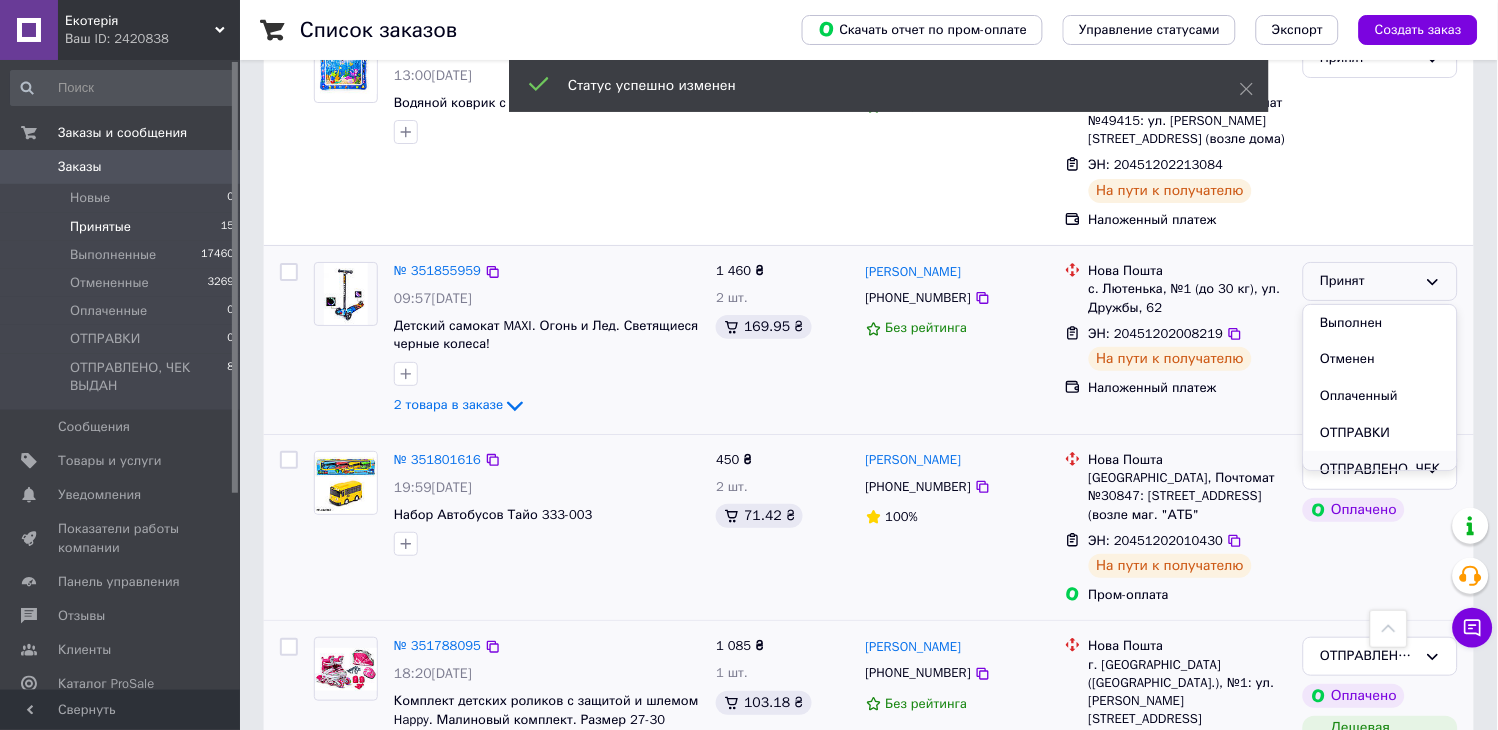 click on "ОТПРАВЛЕНО, ЧЕК ВЫДАН" at bounding box center (1380, 479) 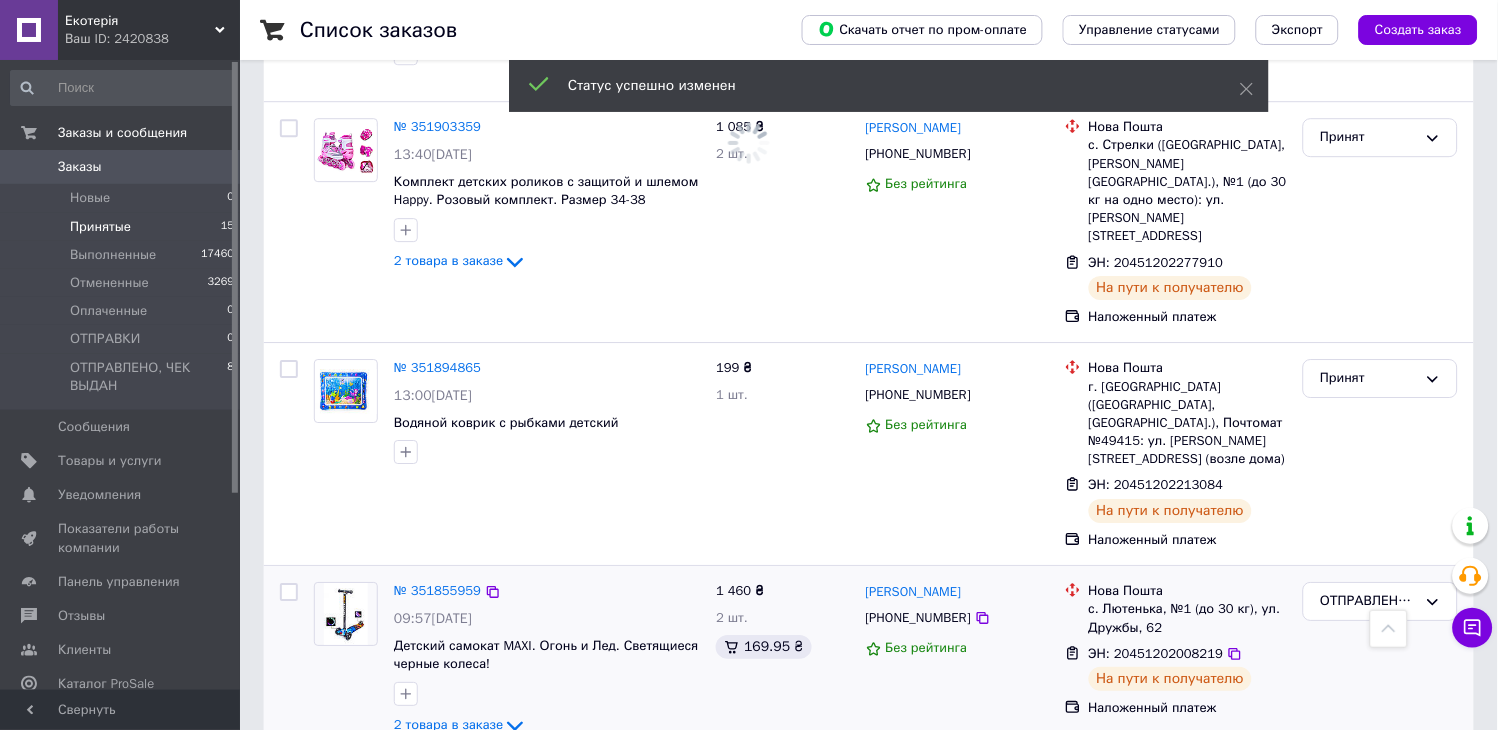 scroll, scrollTop: 1235, scrollLeft: 0, axis: vertical 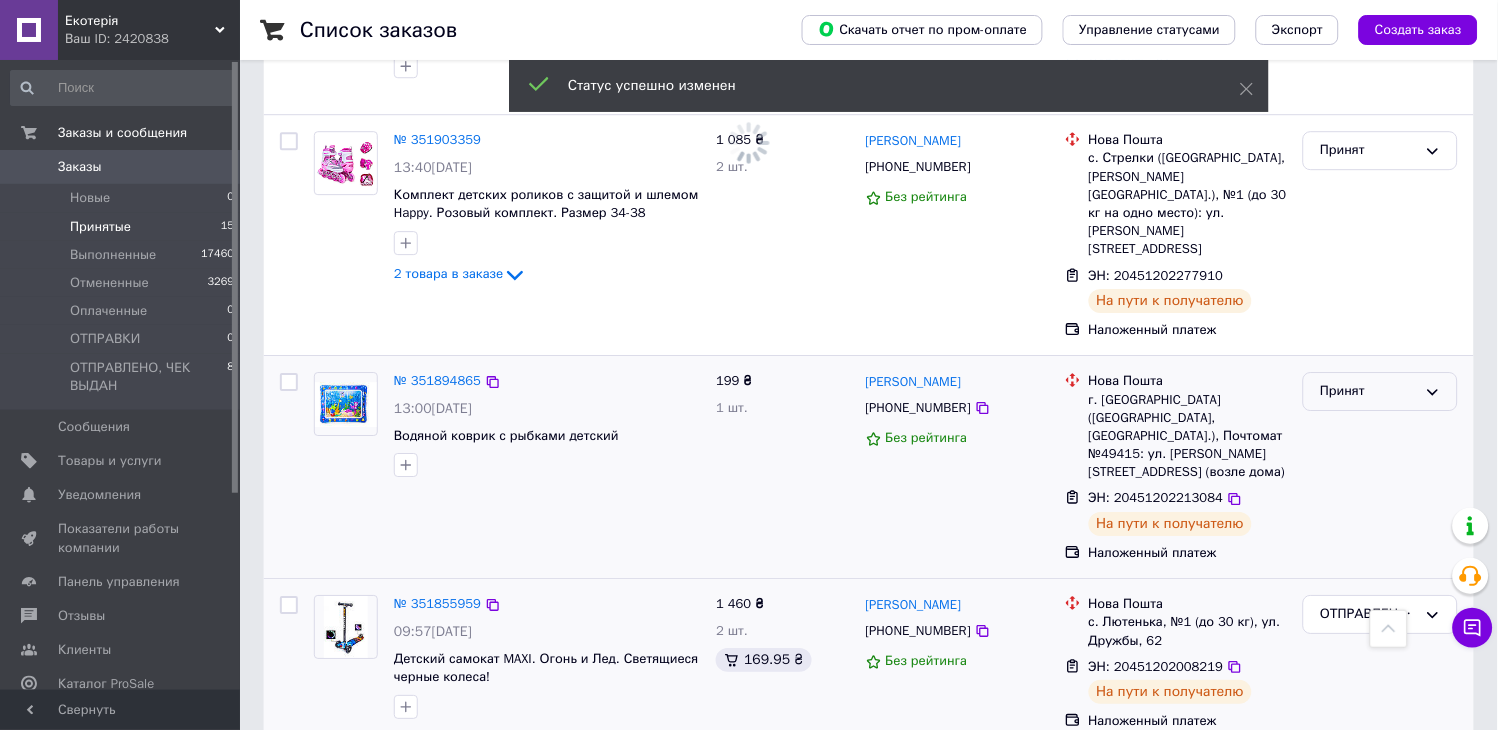 click on "Принят" at bounding box center (1368, 391) 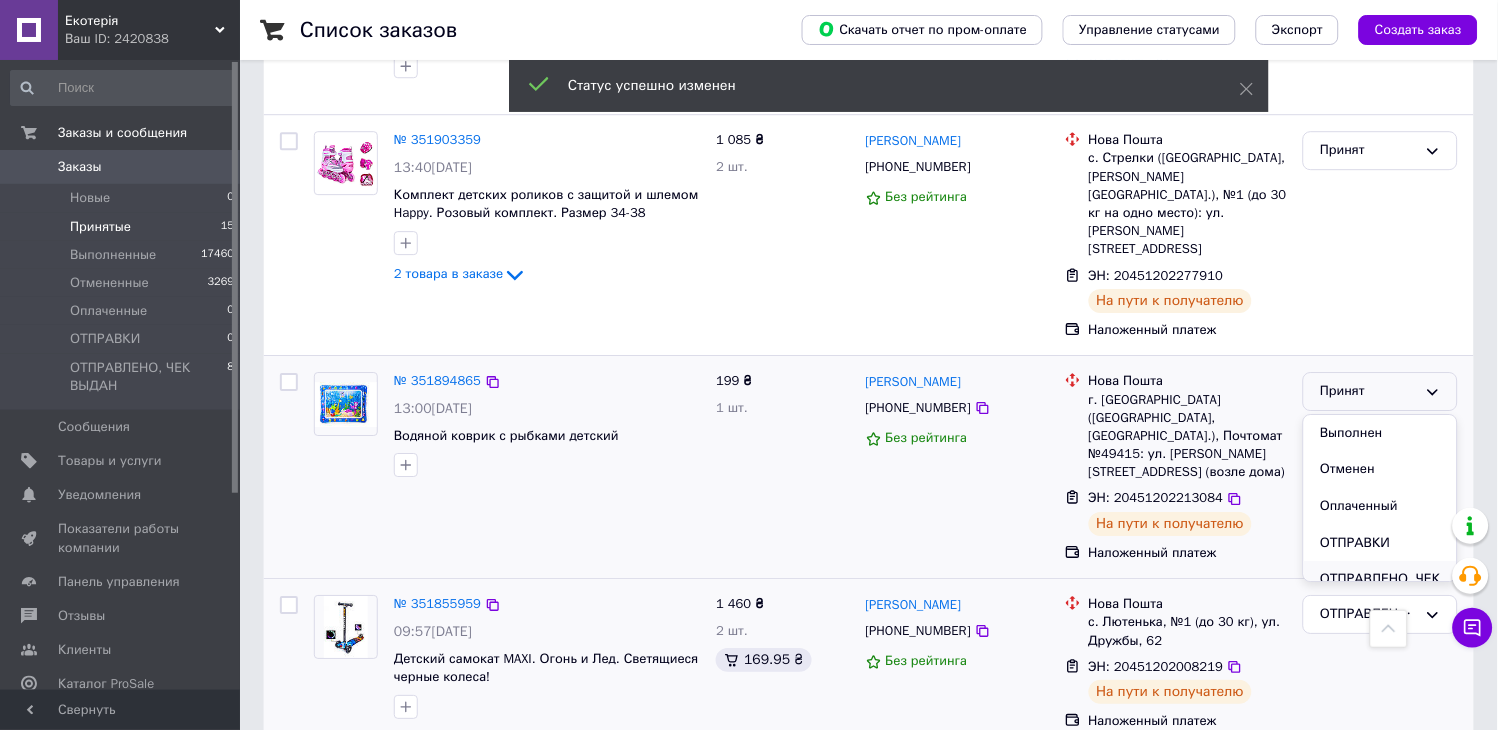 click on "ОТПРАВЛЕНО, ЧЕК ВЫДАН" at bounding box center [1380, 589] 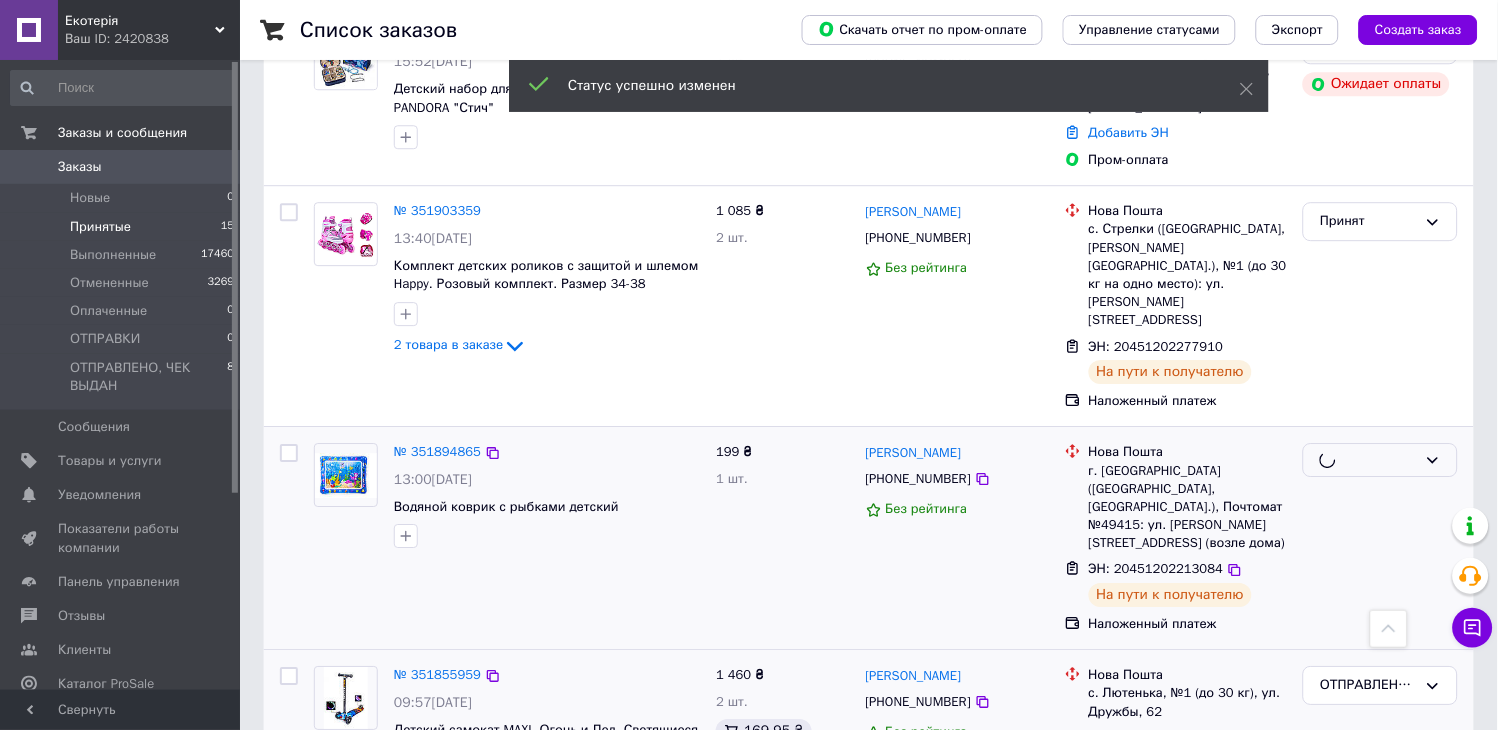 scroll, scrollTop: 1124, scrollLeft: 0, axis: vertical 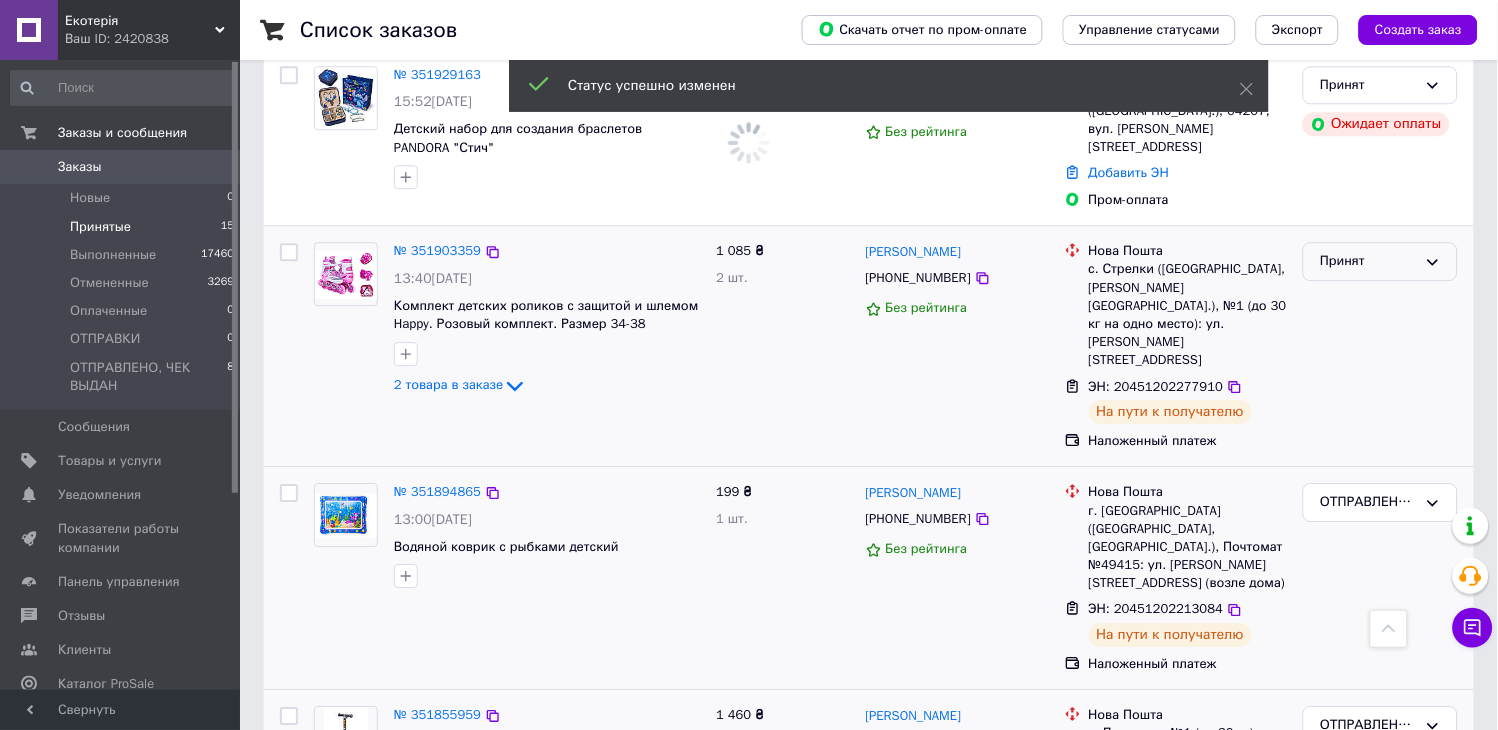 click on "Принят" at bounding box center (1368, 261) 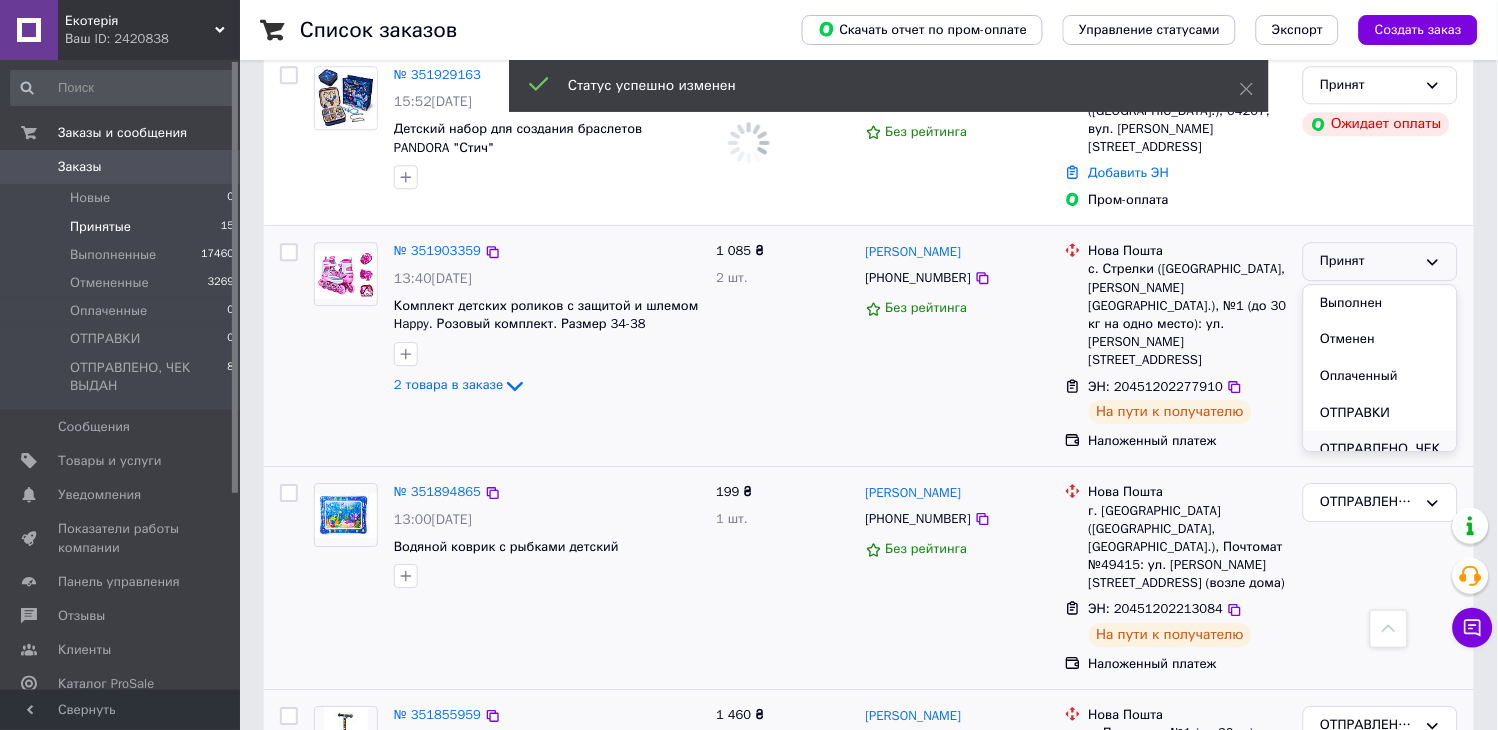 click on "ОТПРАВЛЕНО, ЧЕК ВЫДАН" at bounding box center [1380, 459] 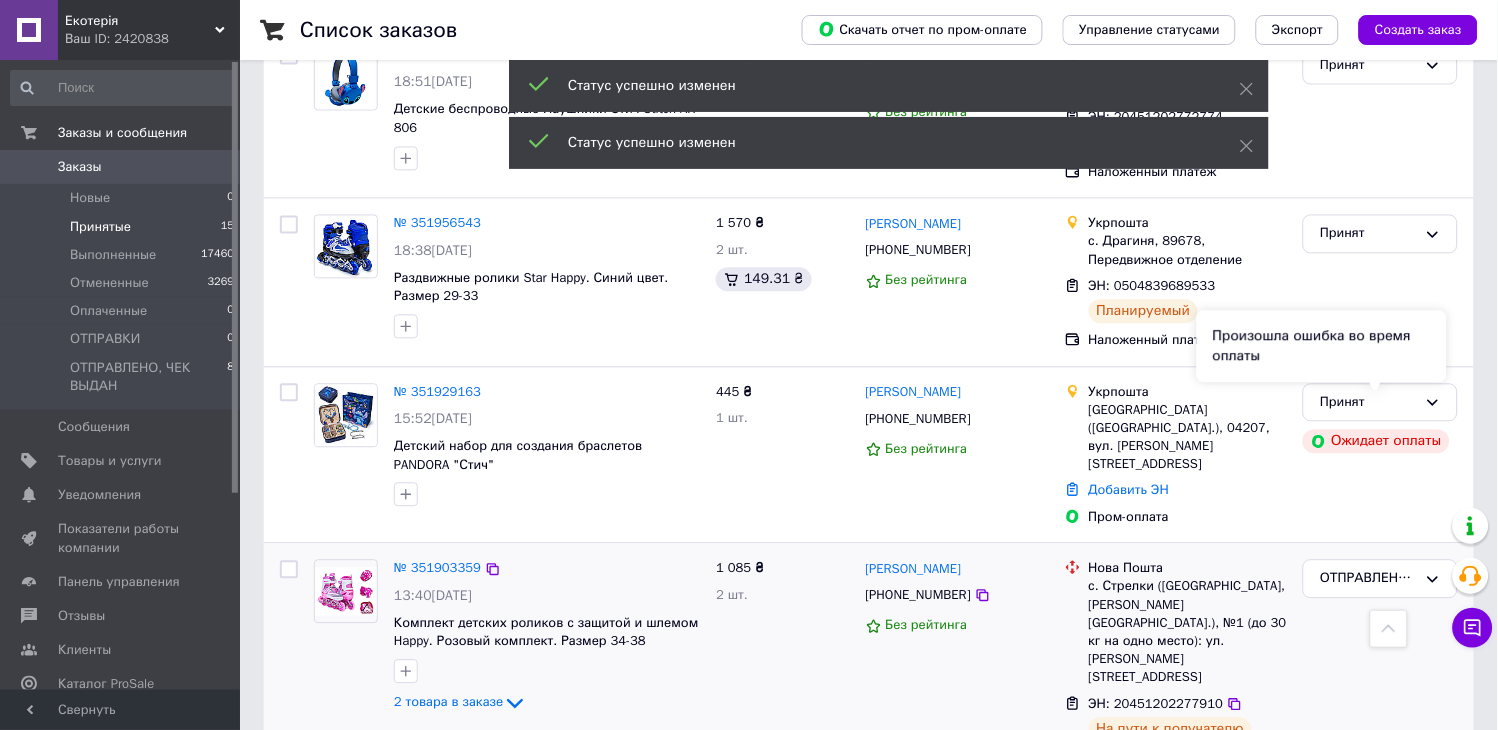 scroll, scrollTop: 791, scrollLeft: 0, axis: vertical 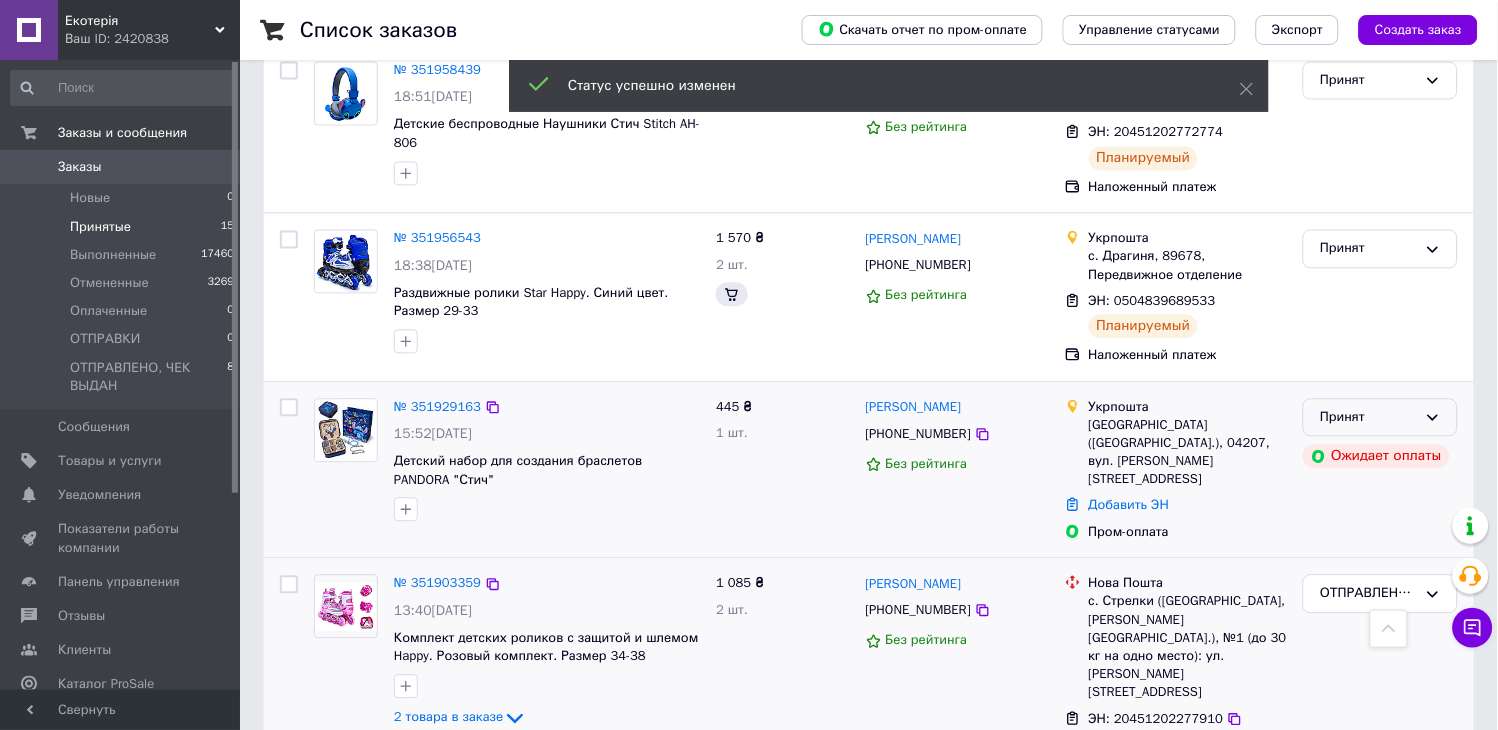 click on "Принят" at bounding box center [1368, 418] 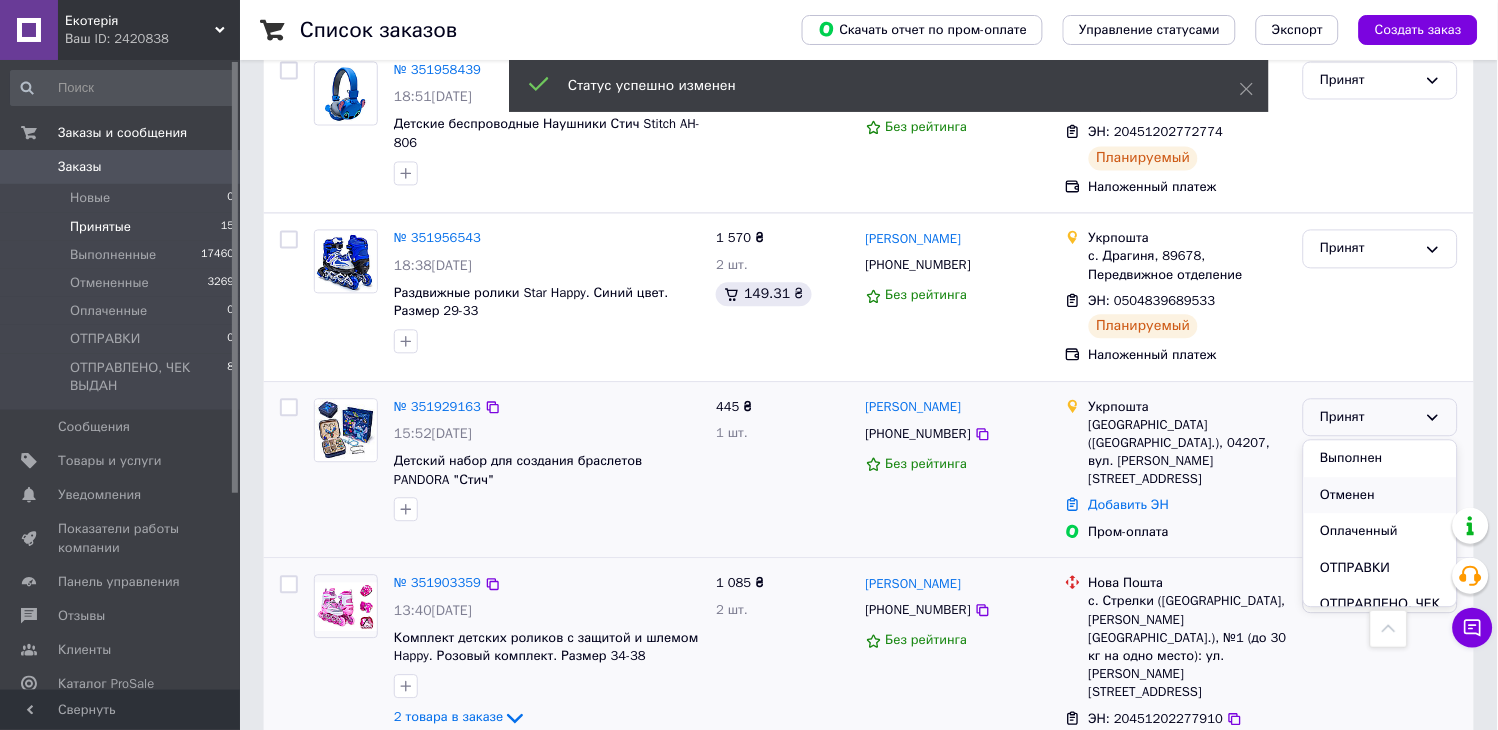 click on "Отменен" at bounding box center (1380, 496) 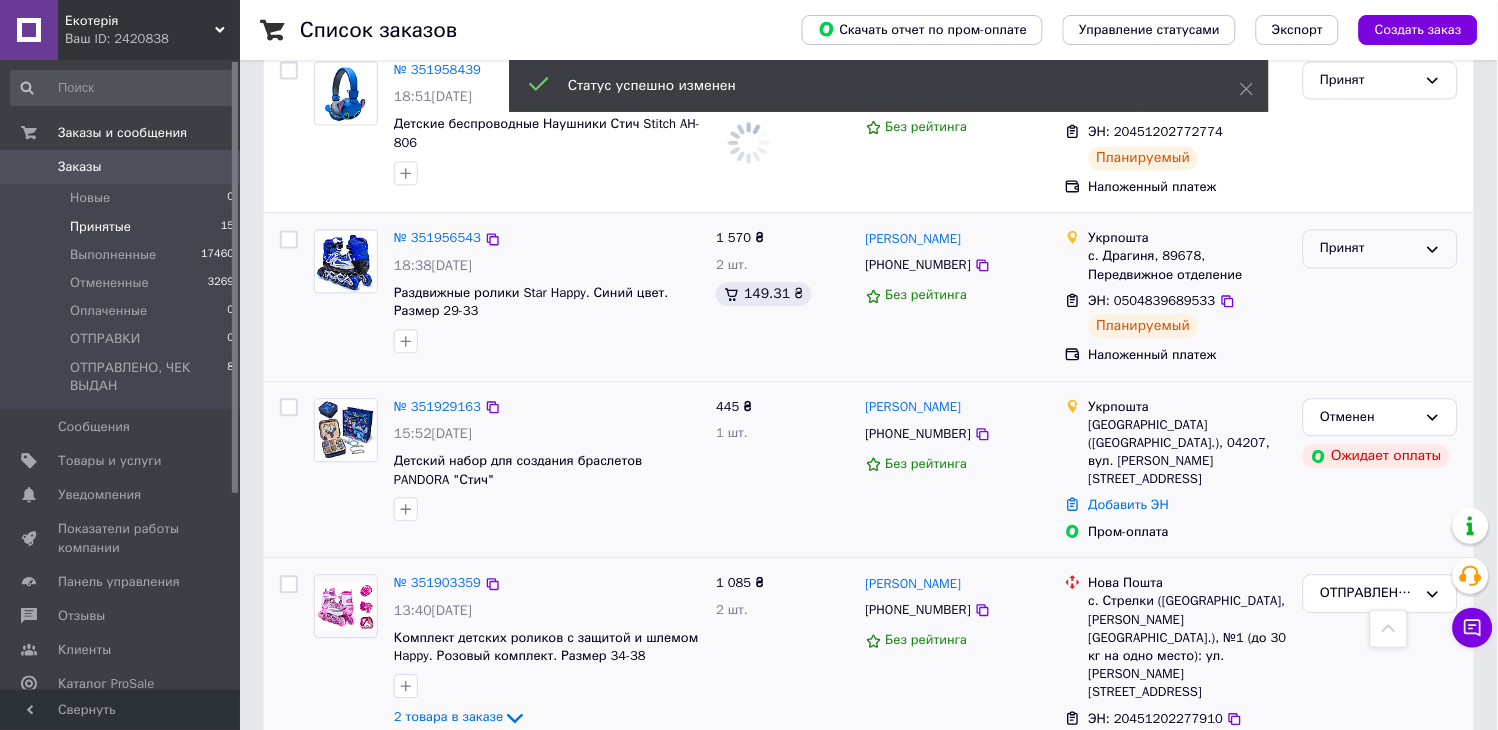 click on "Принят" at bounding box center (1380, 249) 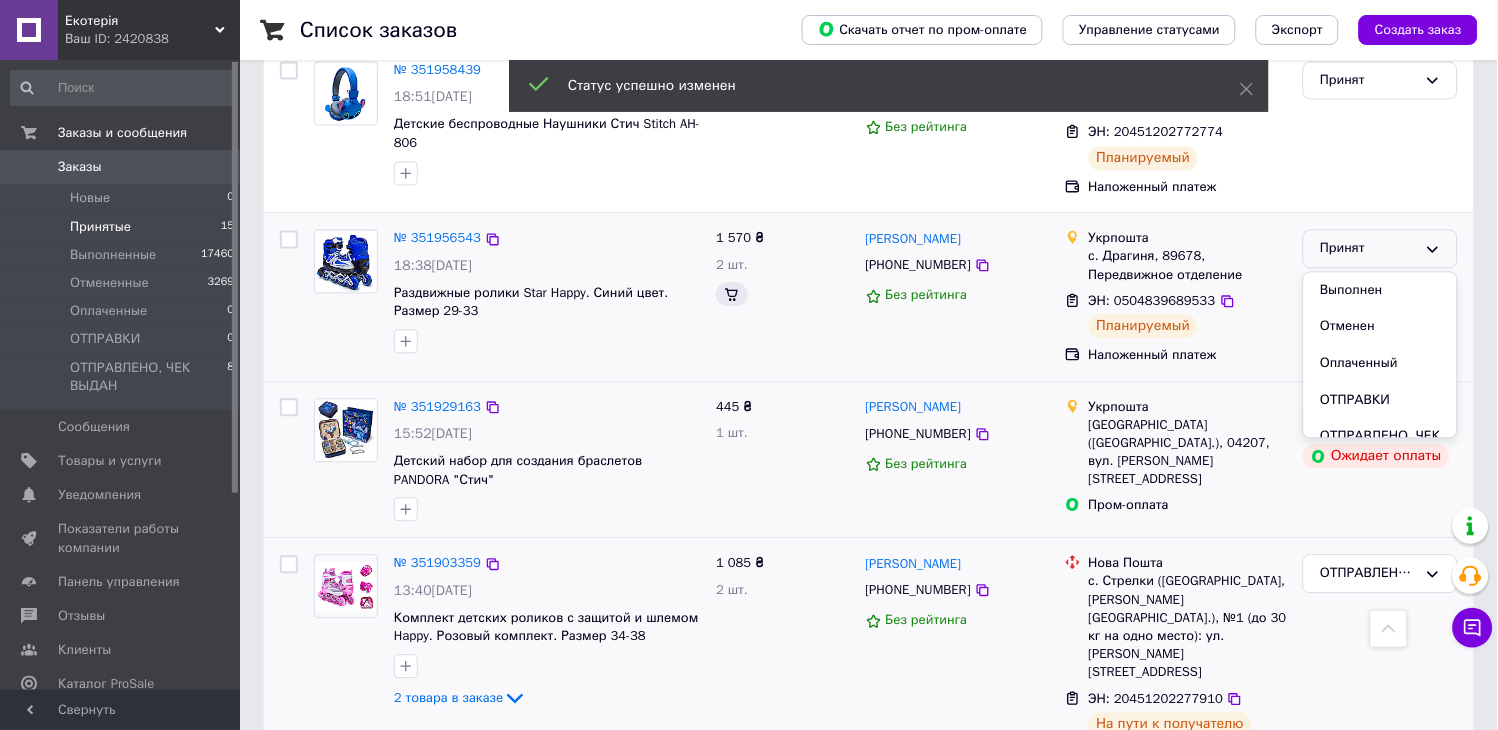 click on "Принят Выполнен Отменен Оплаченный ОТПРАВКИ ОТПРАВЛЕНО, ЧЕК ВЫДАН" at bounding box center [1380, 249] 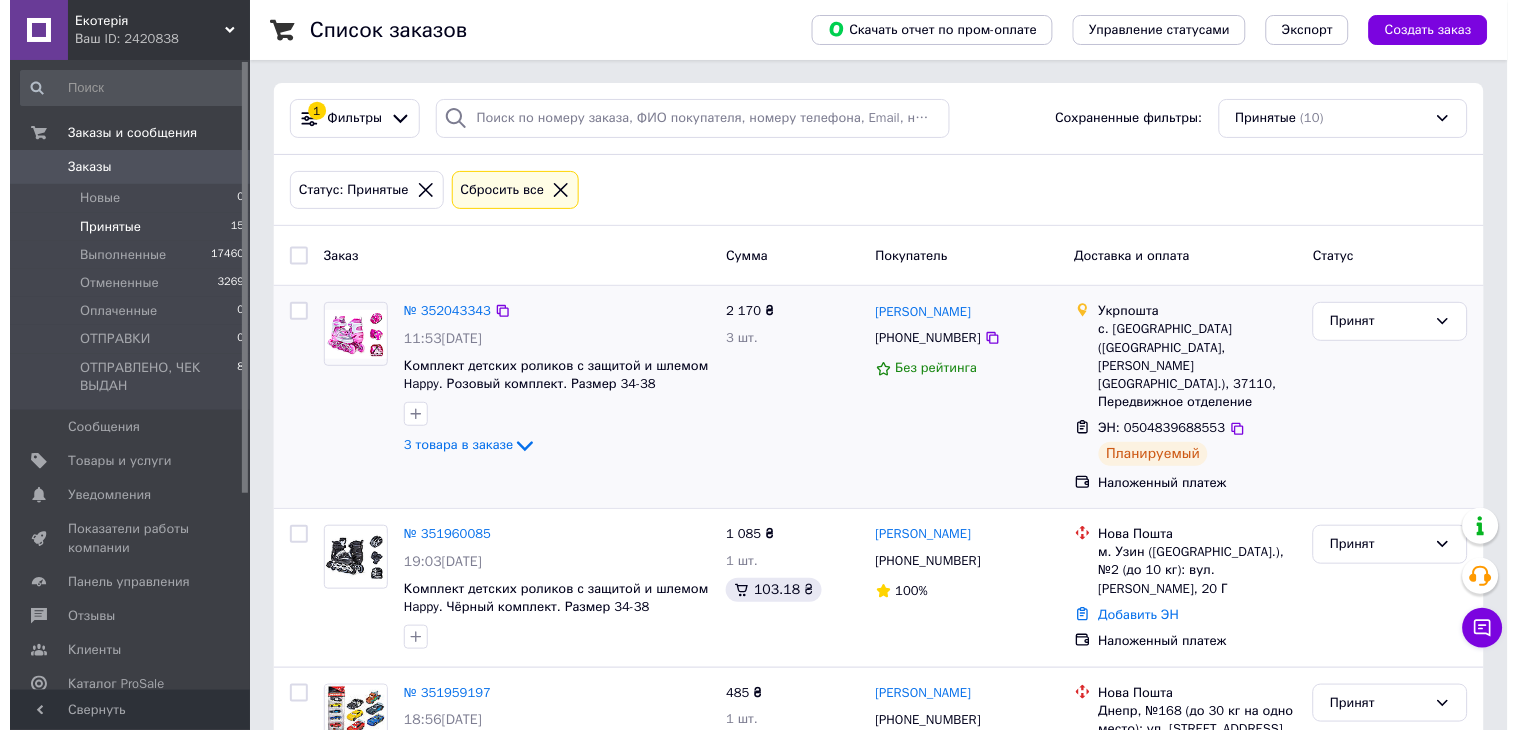 scroll, scrollTop: 0, scrollLeft: 0, axis: both 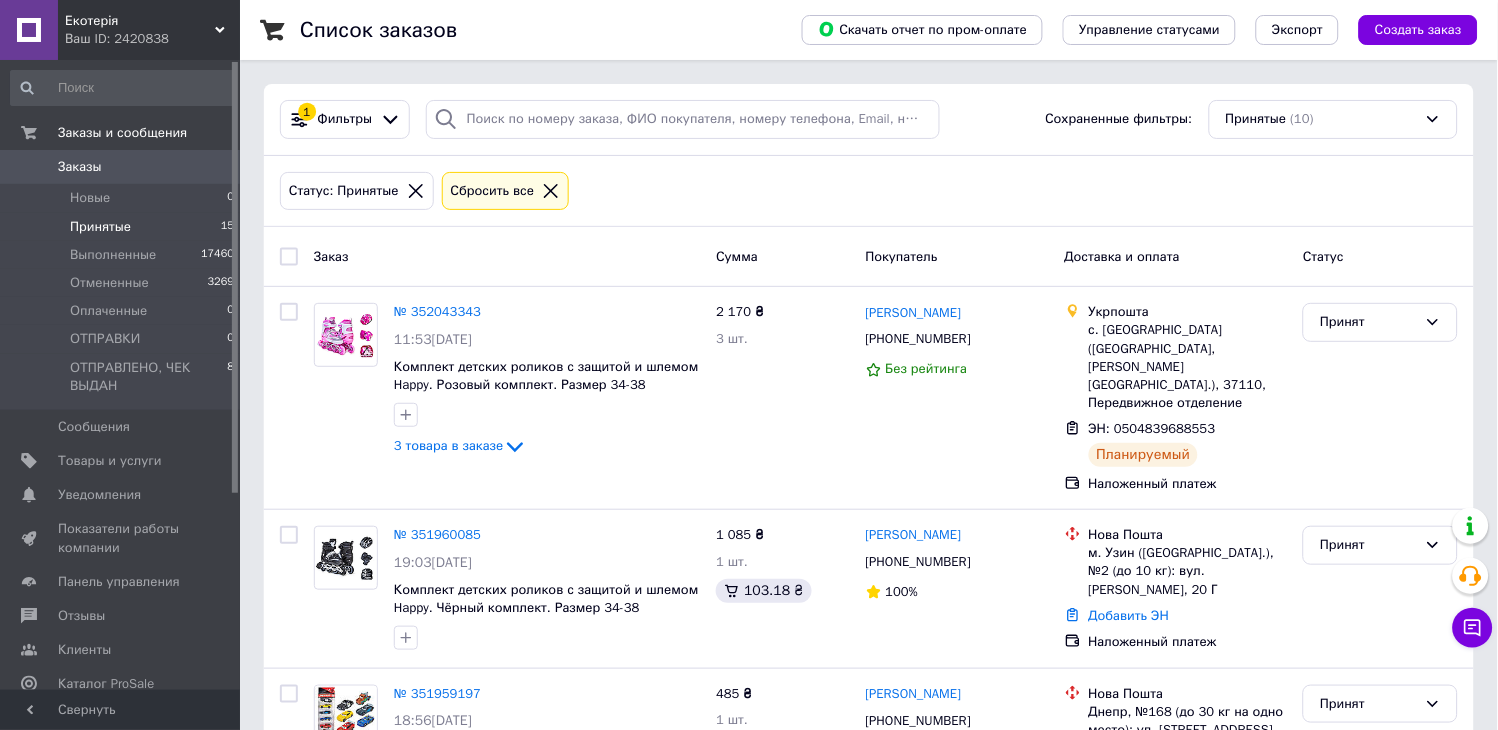 click on "Заказы" at bounding box center (121, 167) 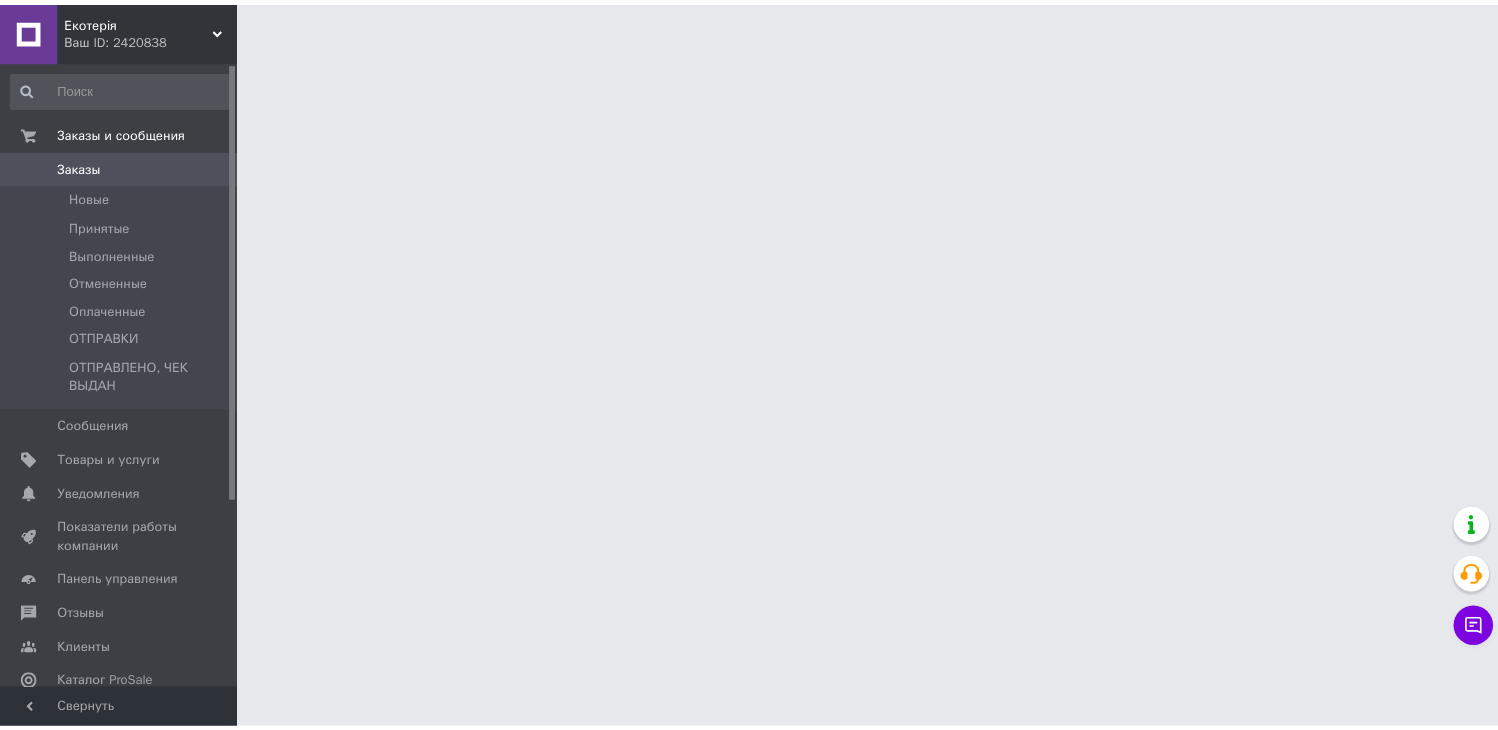 scroll, scrollTop: 0, scrollLeft: 0, axis: both 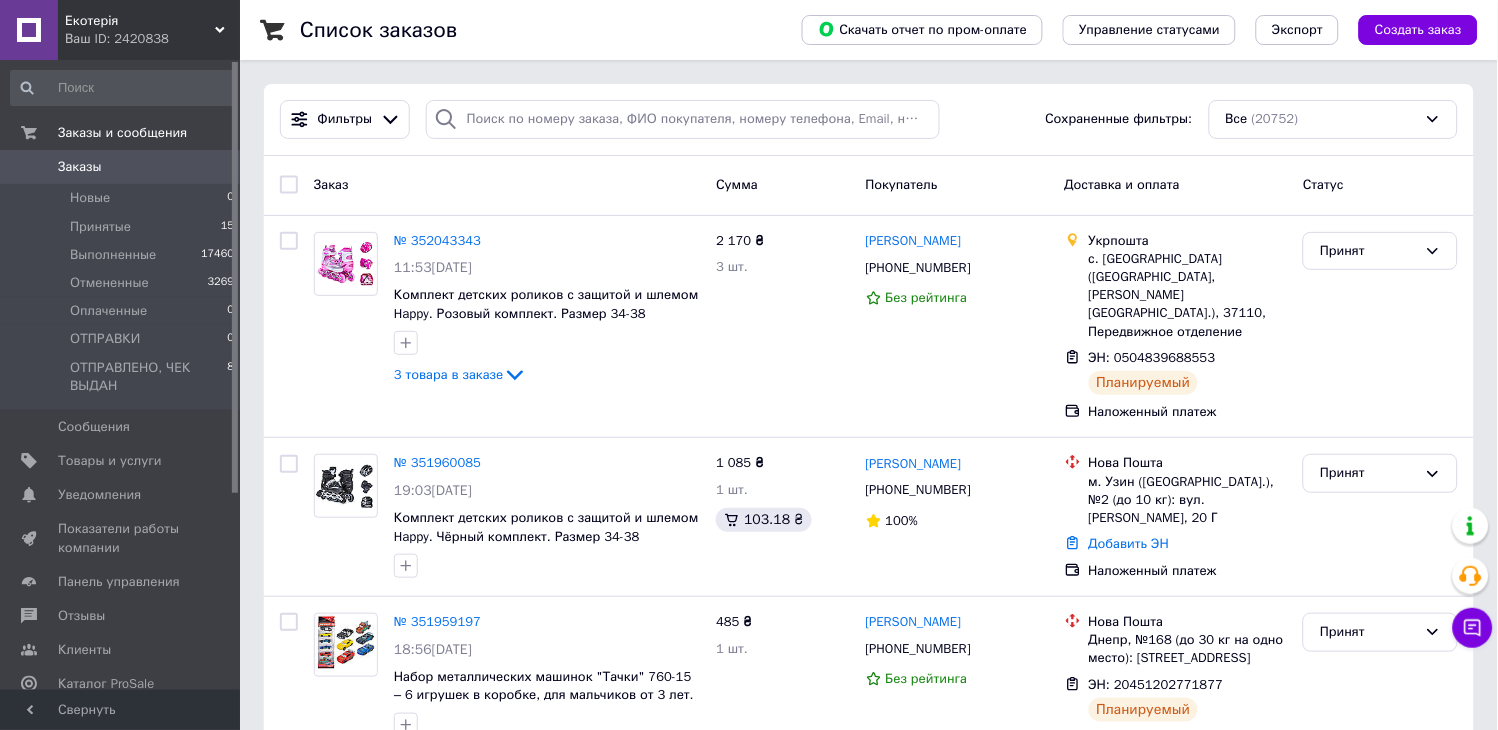 click on "Заказы" at bounding box center (121, 167) 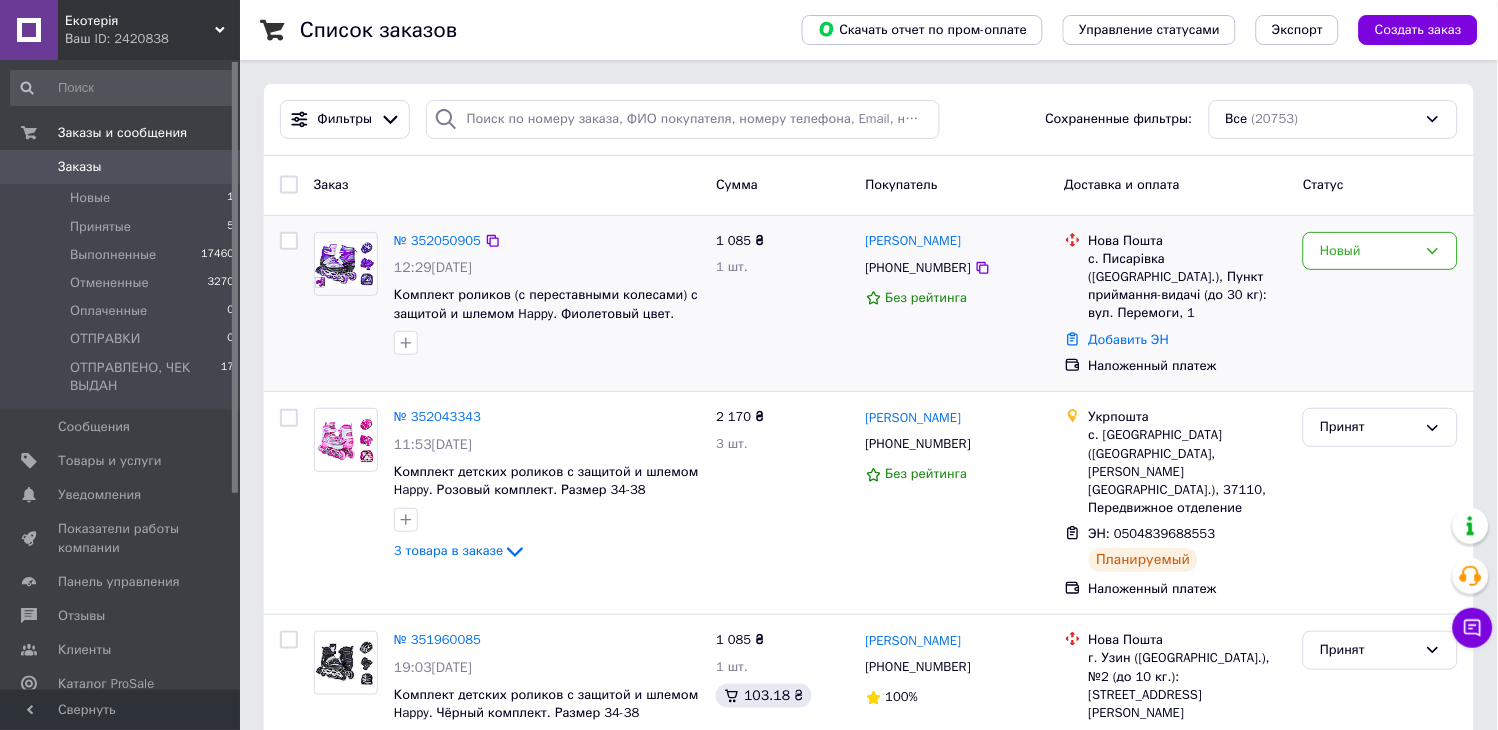 click on "№ 352050905" at bounding box center (437, 241) 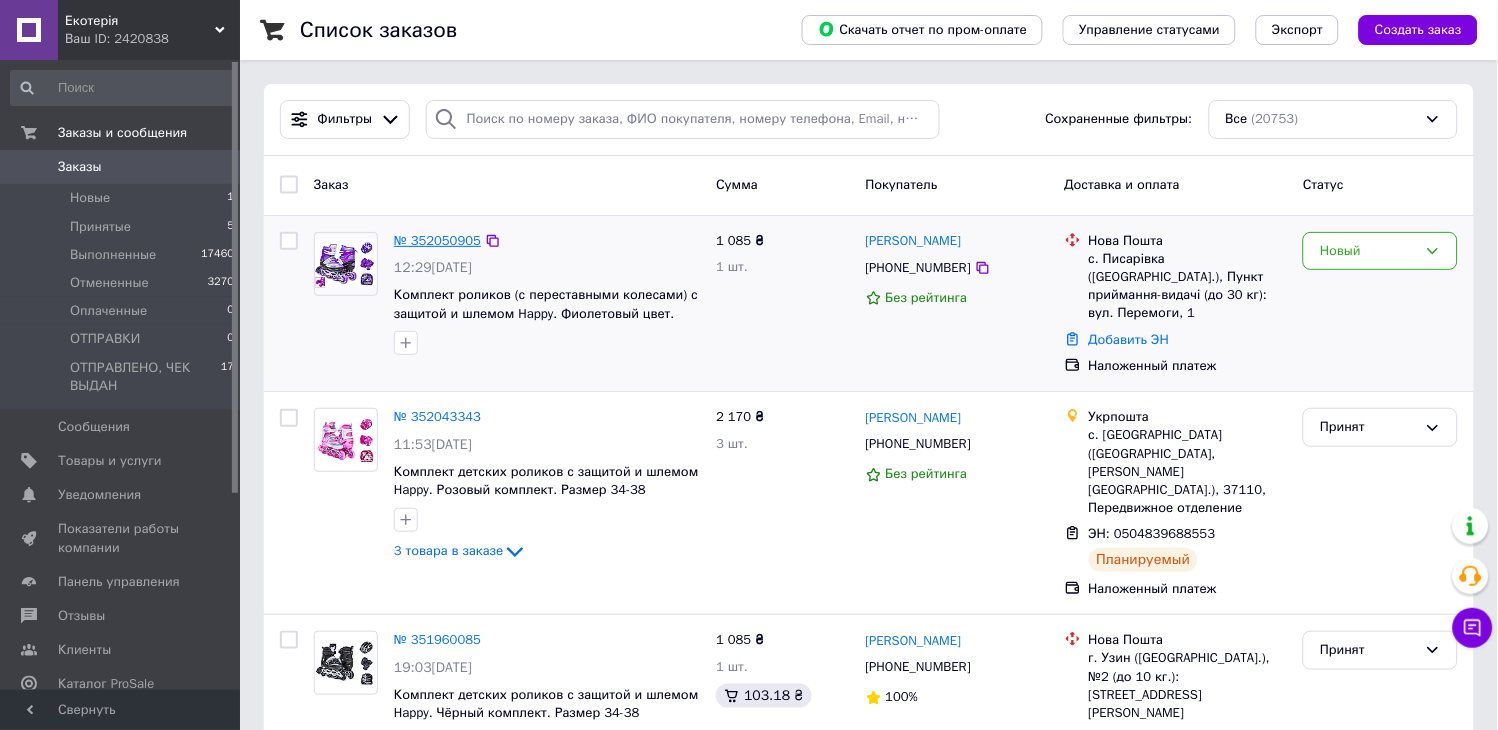 click on "№ 352050905" at bounding box center [437, 240] 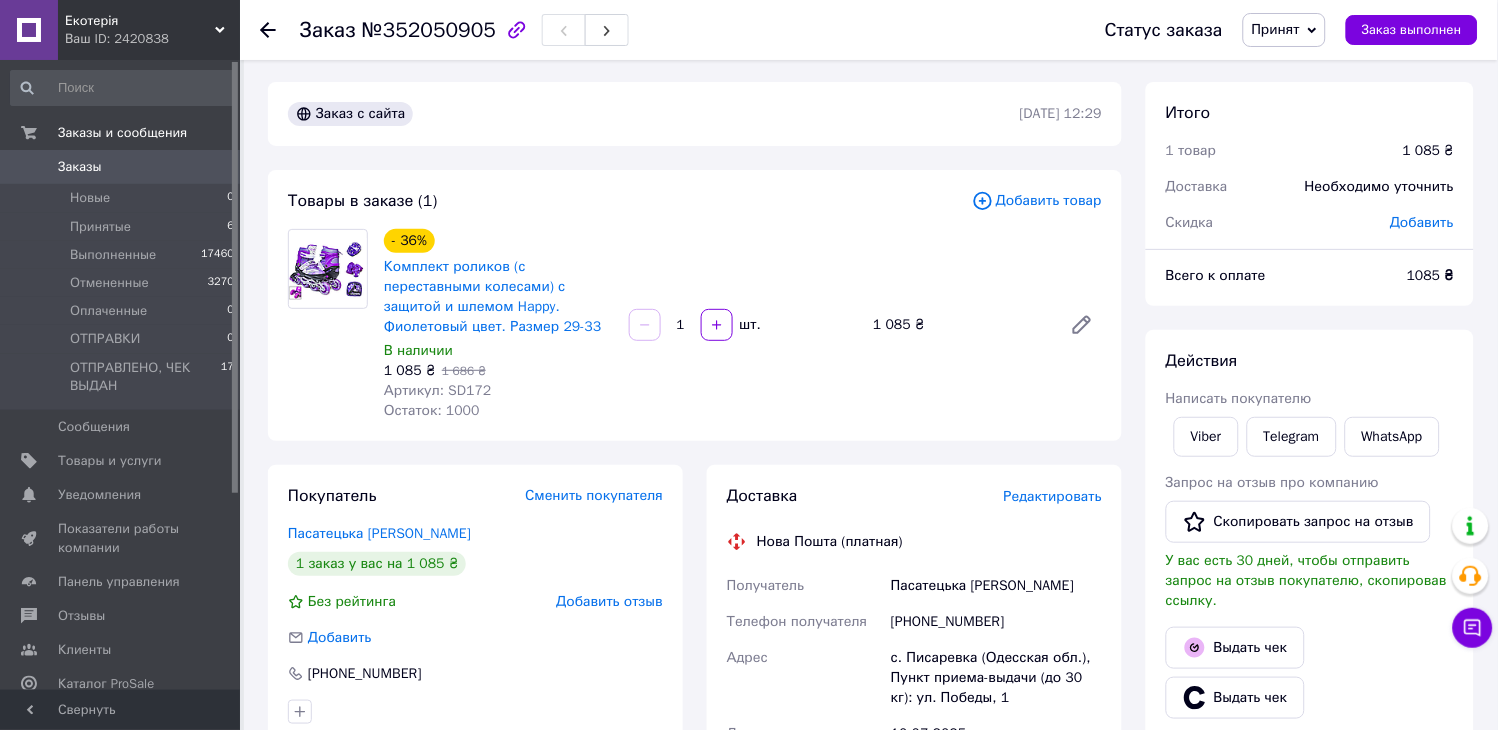 scroll, scrollTop: 0, scrollLeft: 0, axis: both 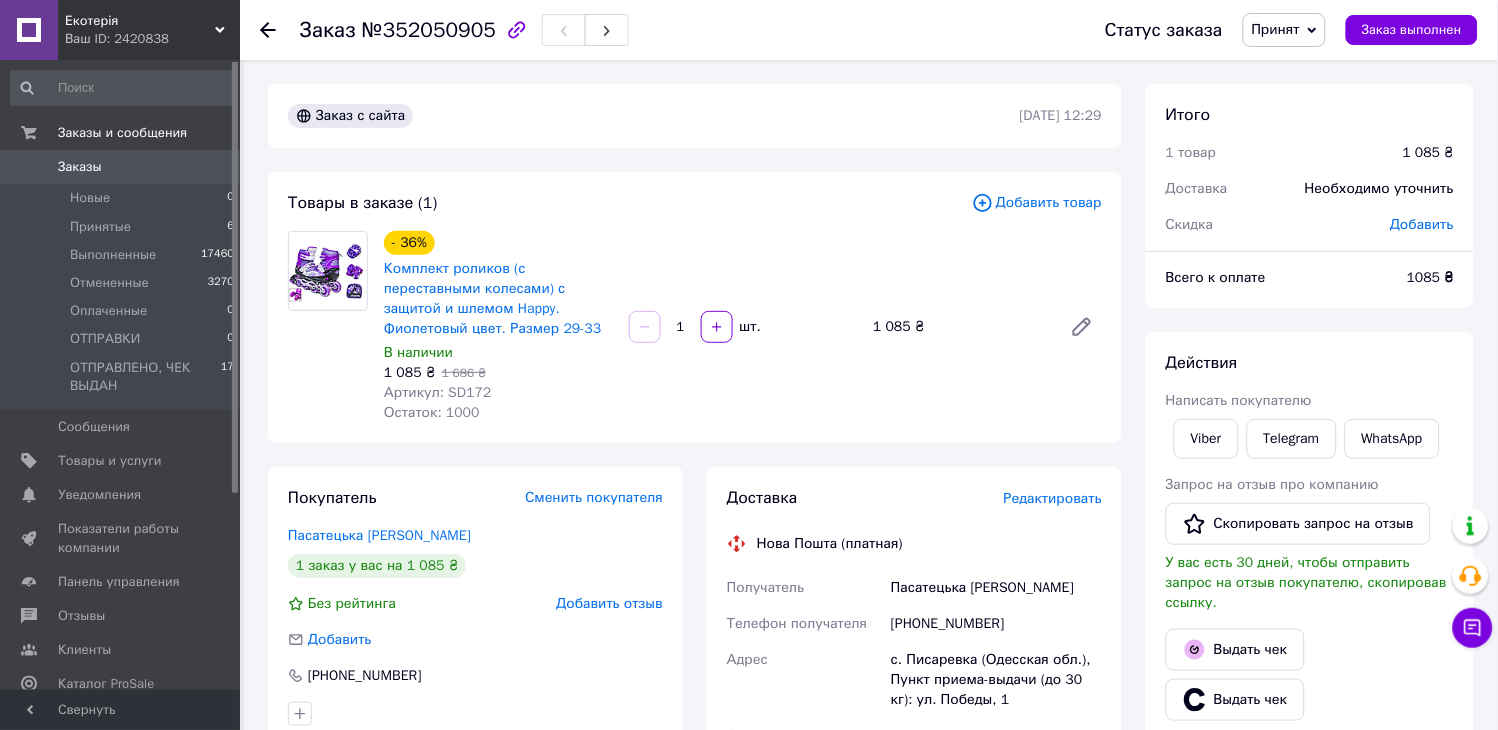 click on "Добавить товар" at bounding box center [1037, 203] 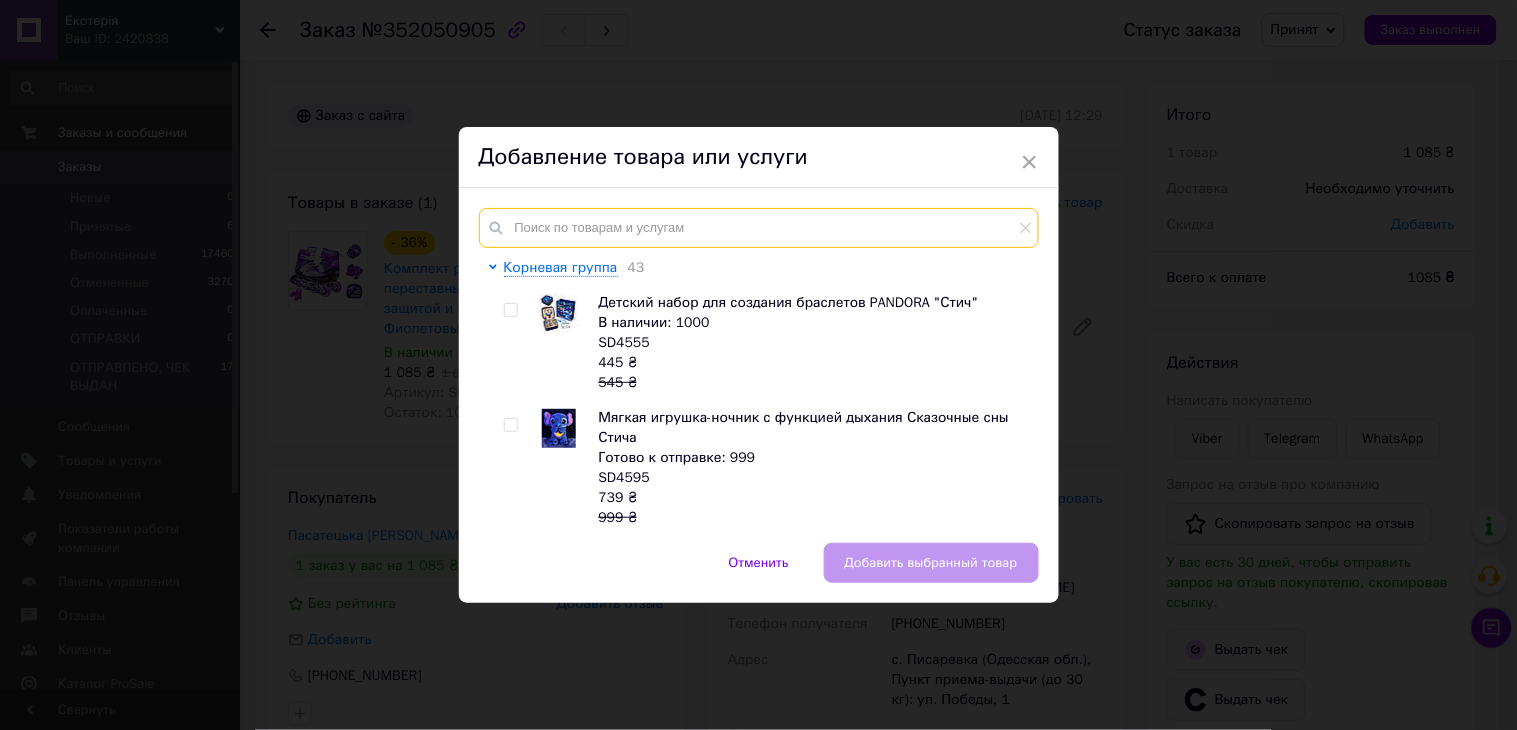 click at bounding box center [759, 228] 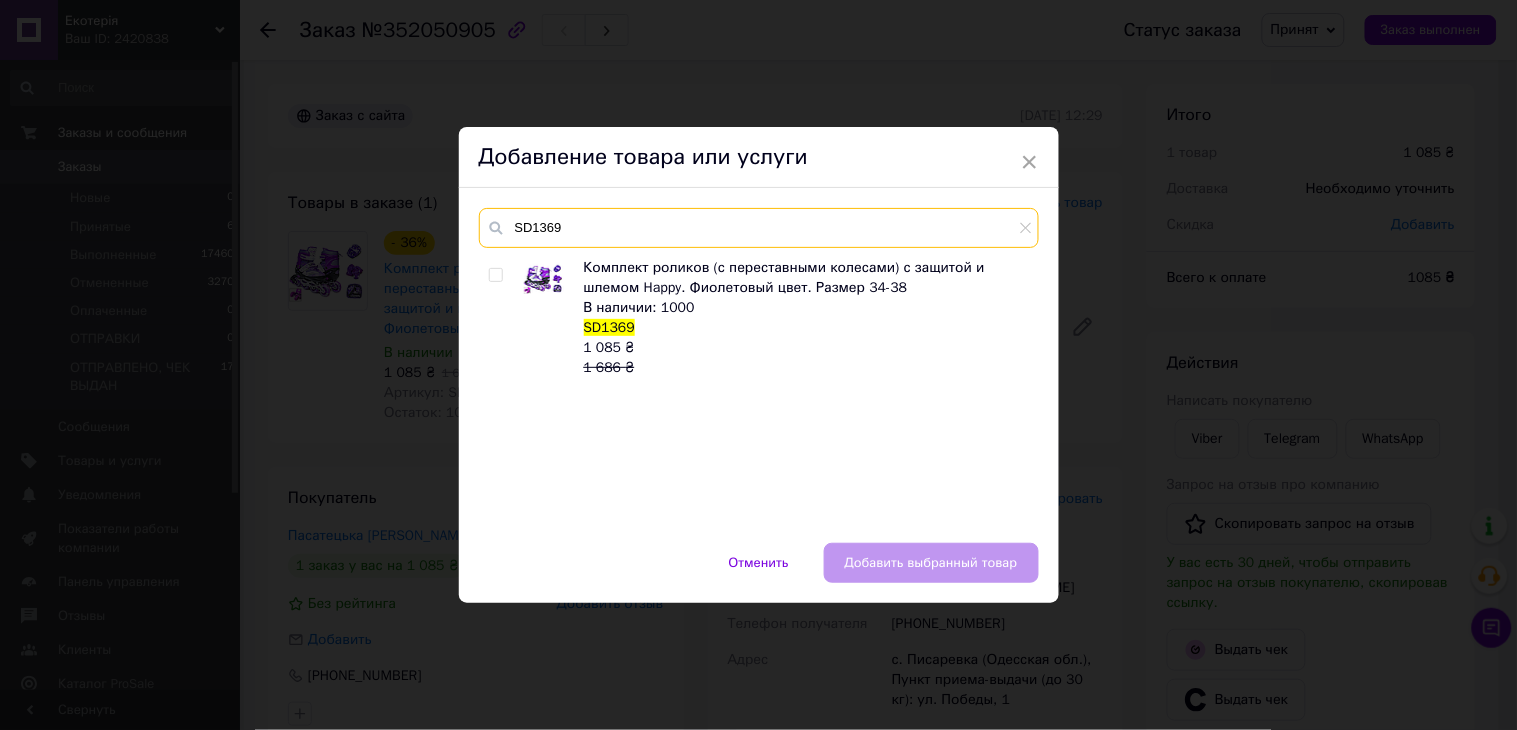 type on "SD1369" 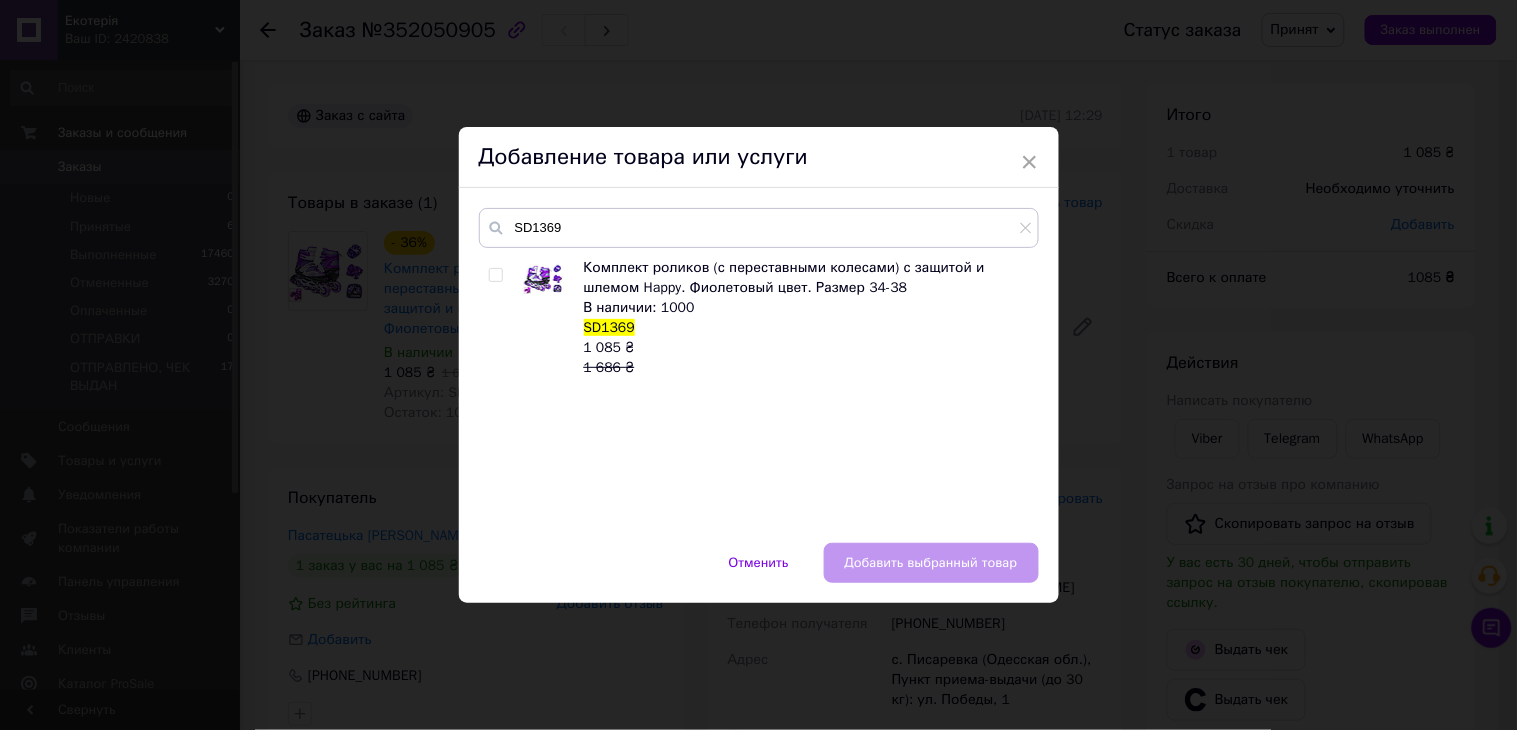 click at bounding box center [495, 275] 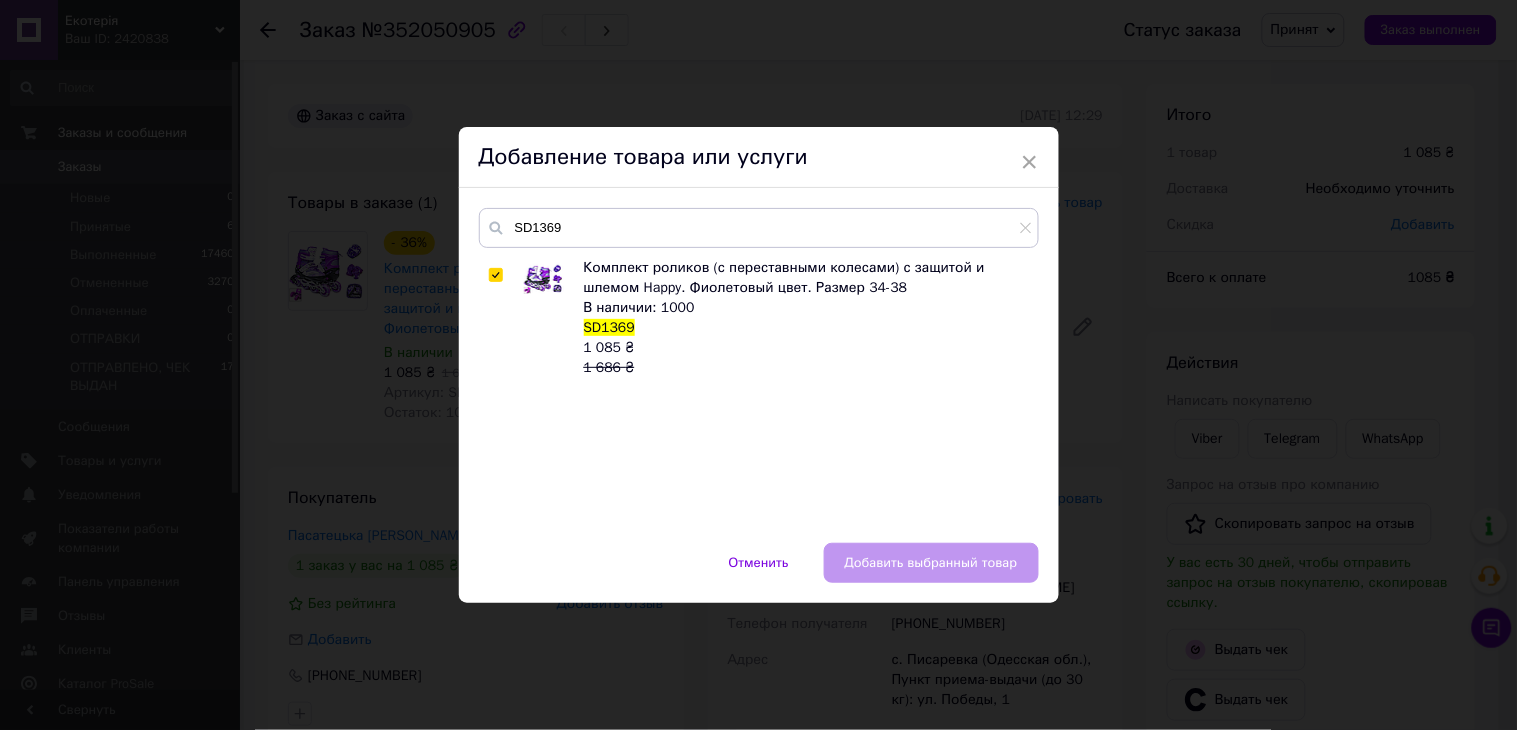 checkbox on "true" 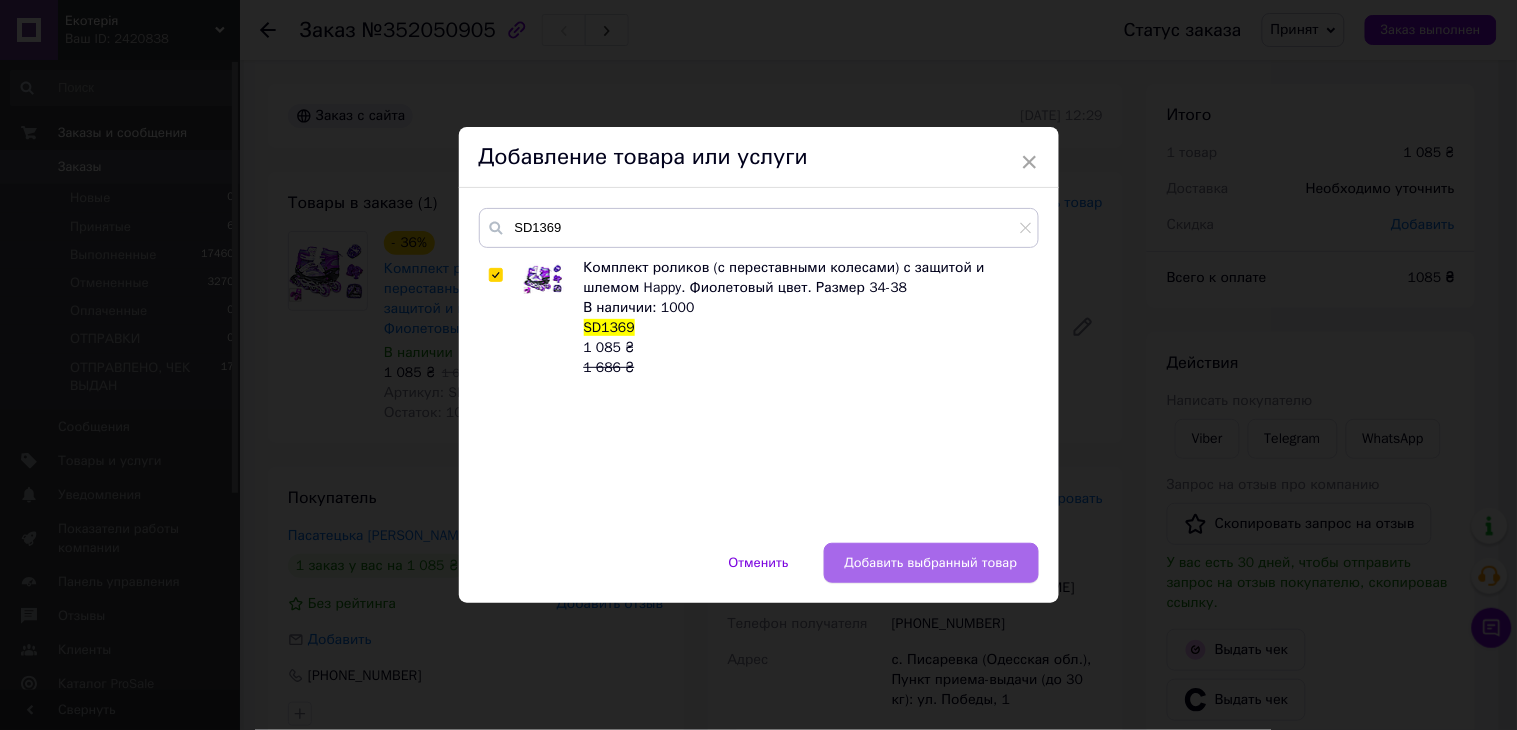 click on "Добавить выбранный товар" at bounding box center (931, 563) 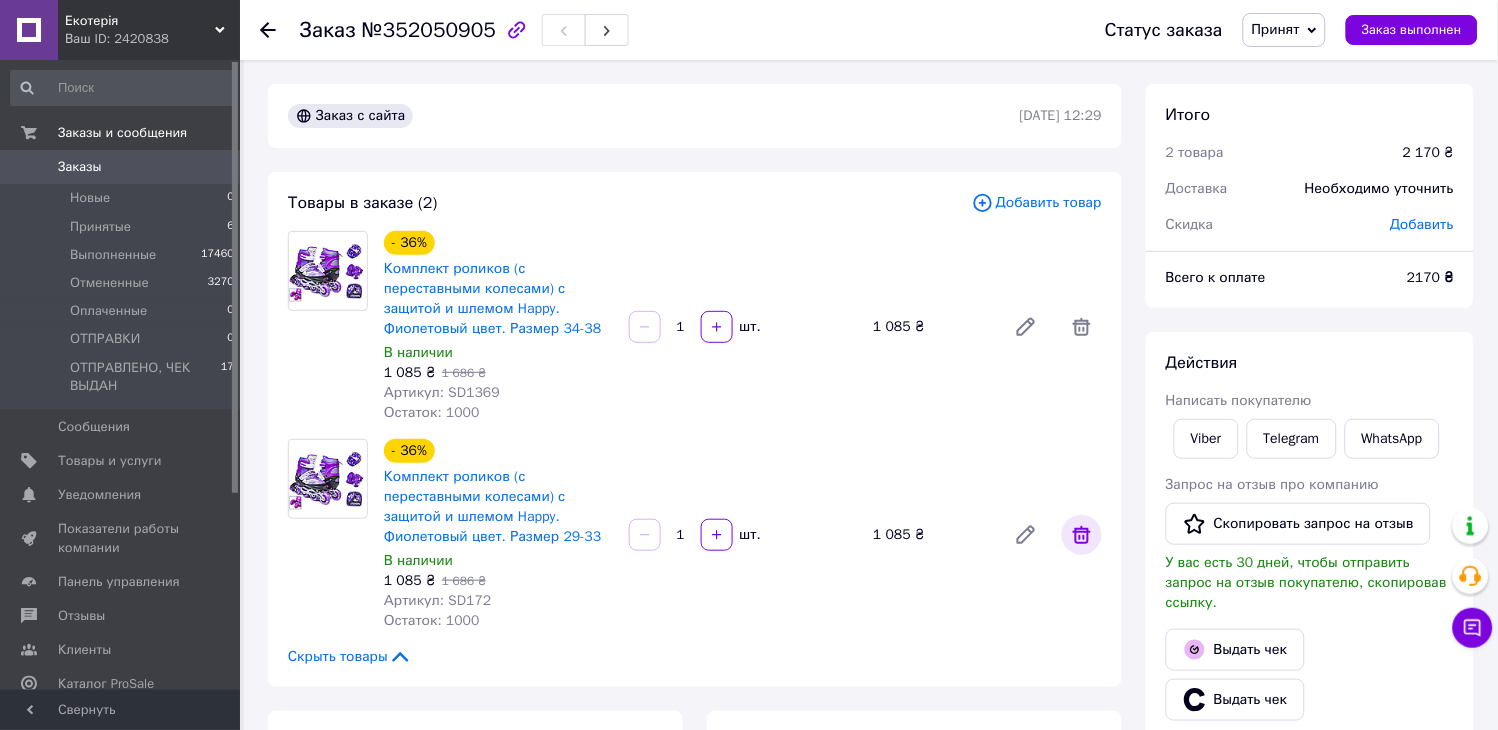 click 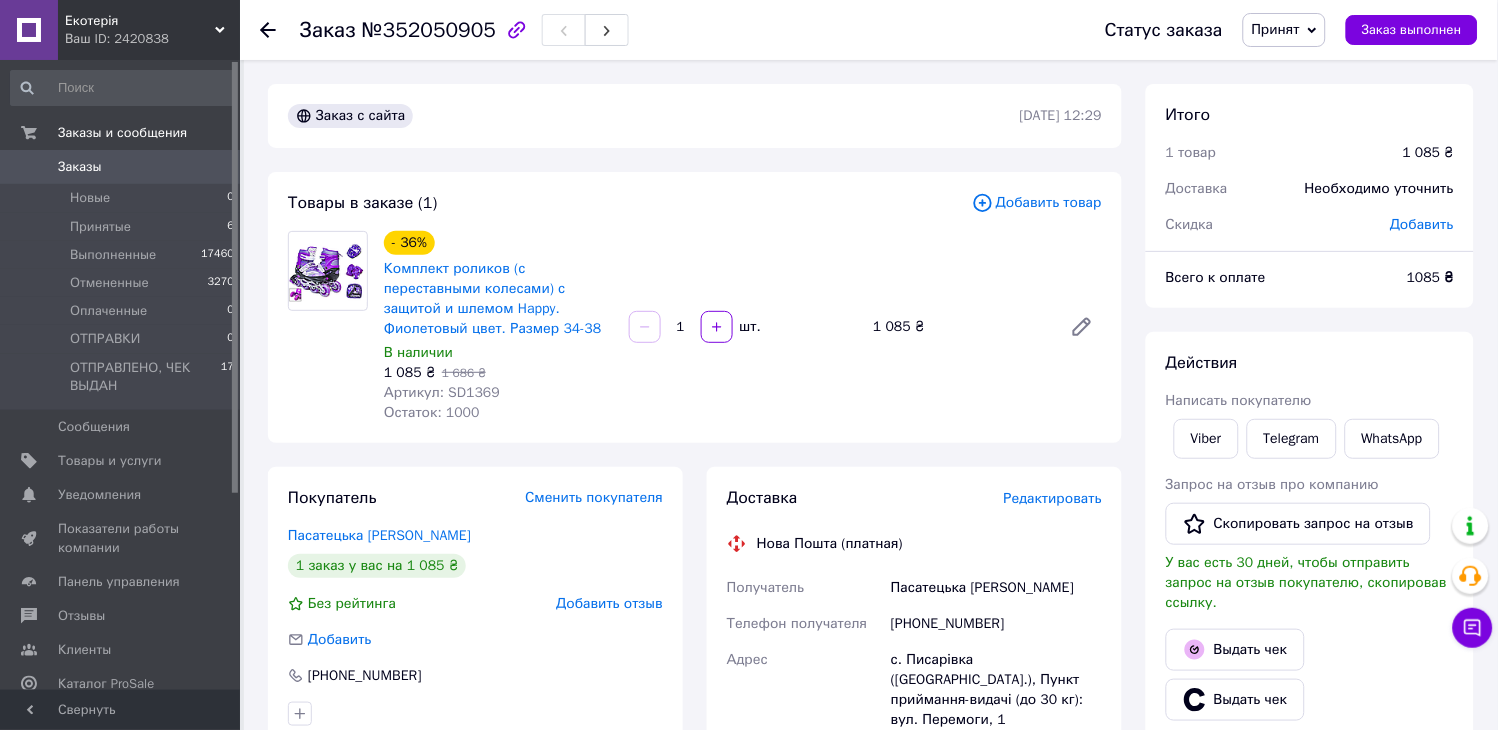 click on "Заказы" at bounding box center [121, 167] 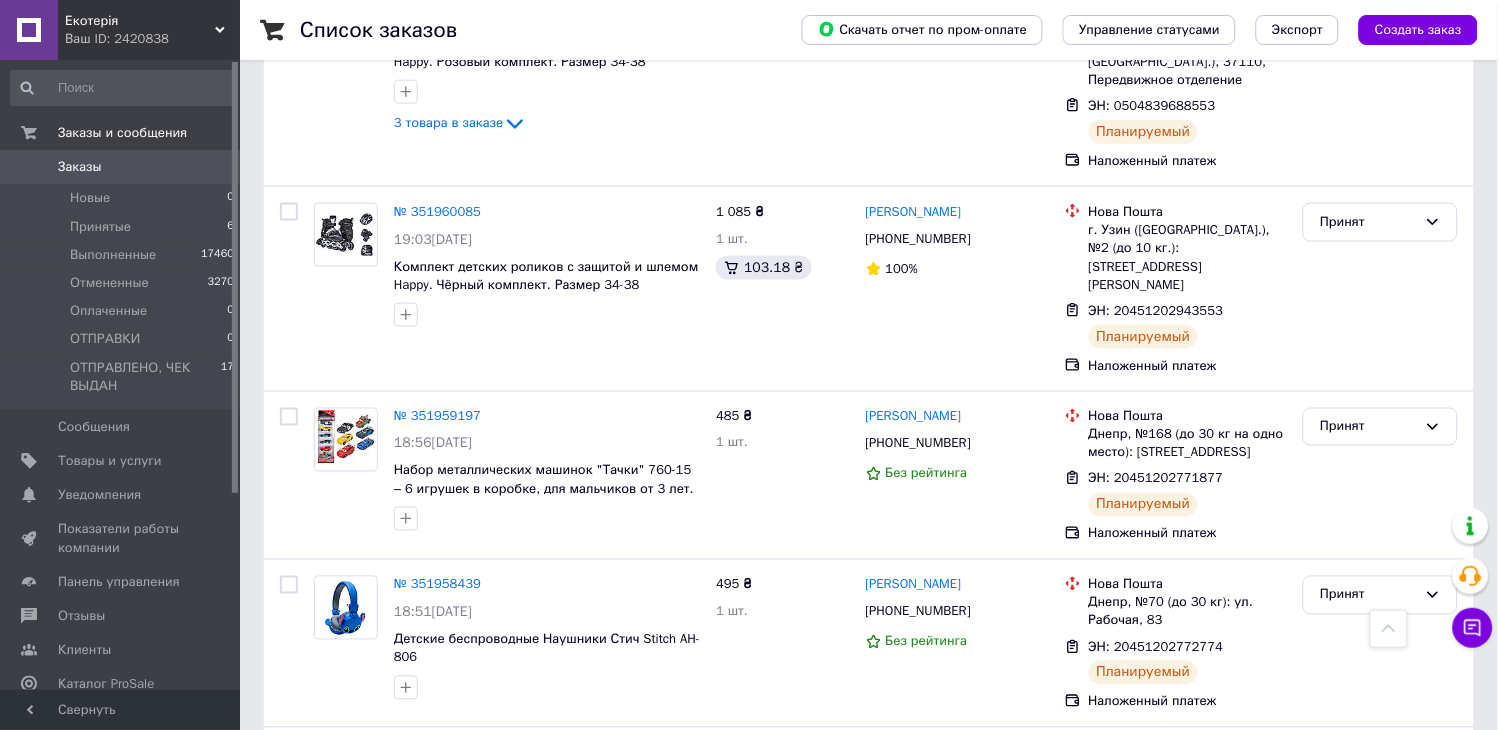 scroll, scrollTop: 555, scrollLeft: 0, axis: vertical 